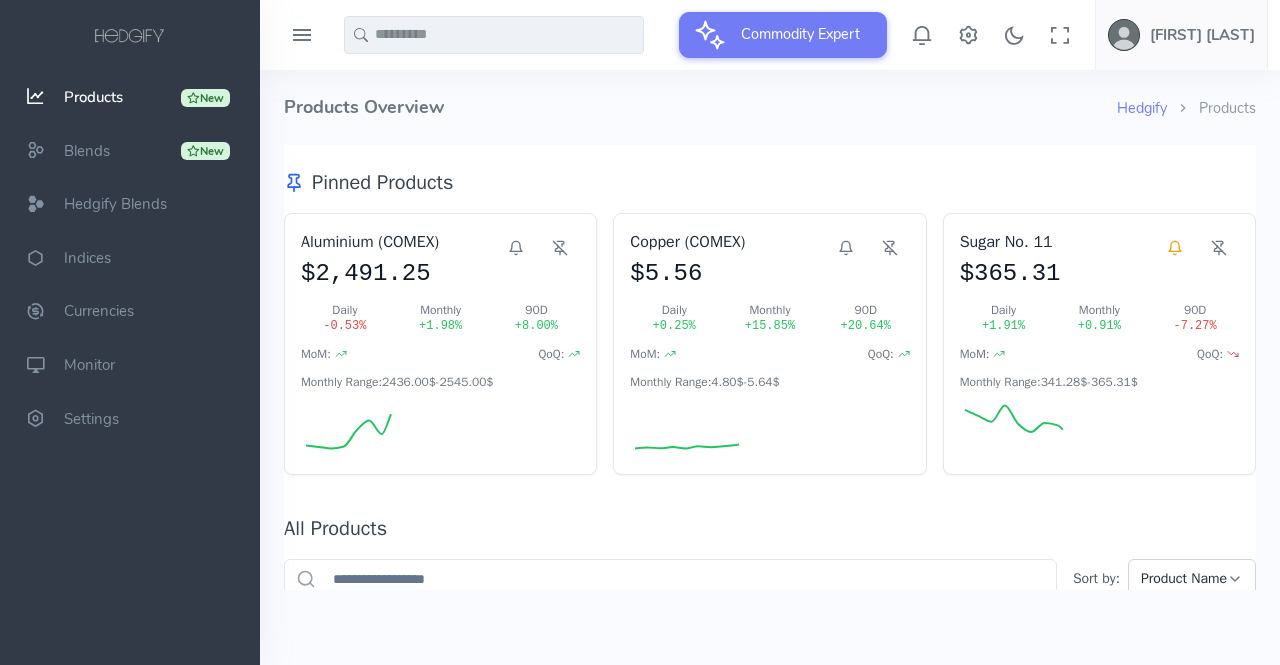 scroll, scrollTop: 0, scrollLeft: 0, axis: both 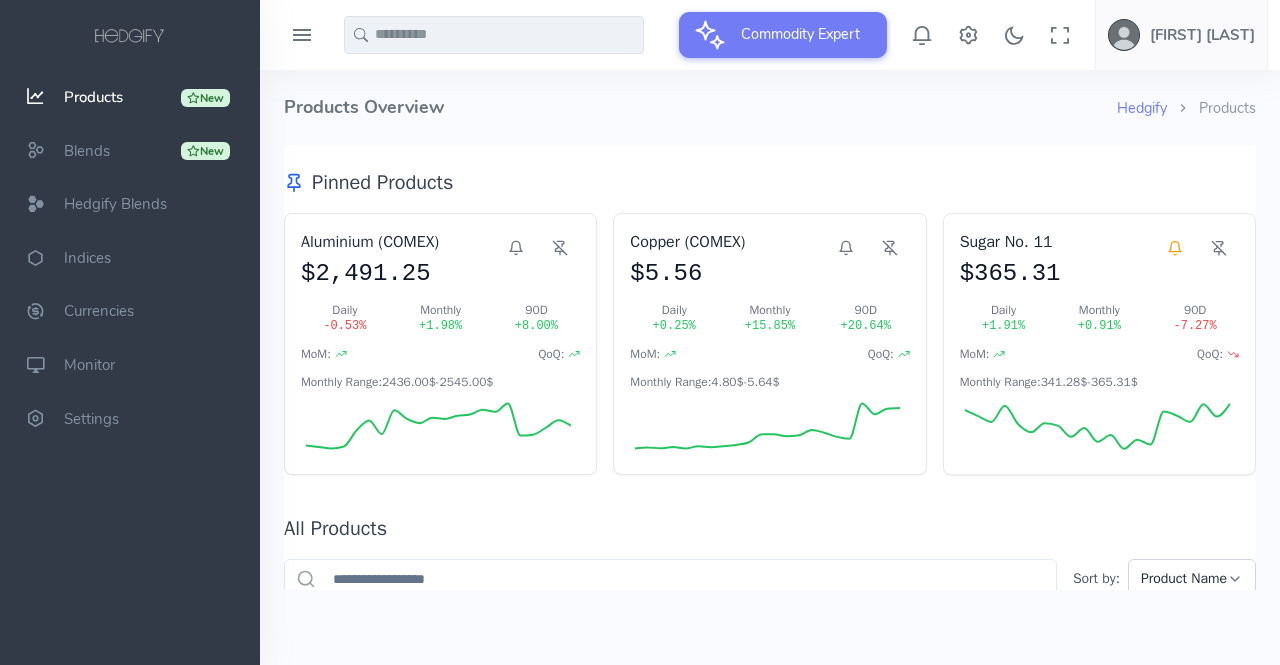 click on "Pinned Products" at bounding box center [770, 183] 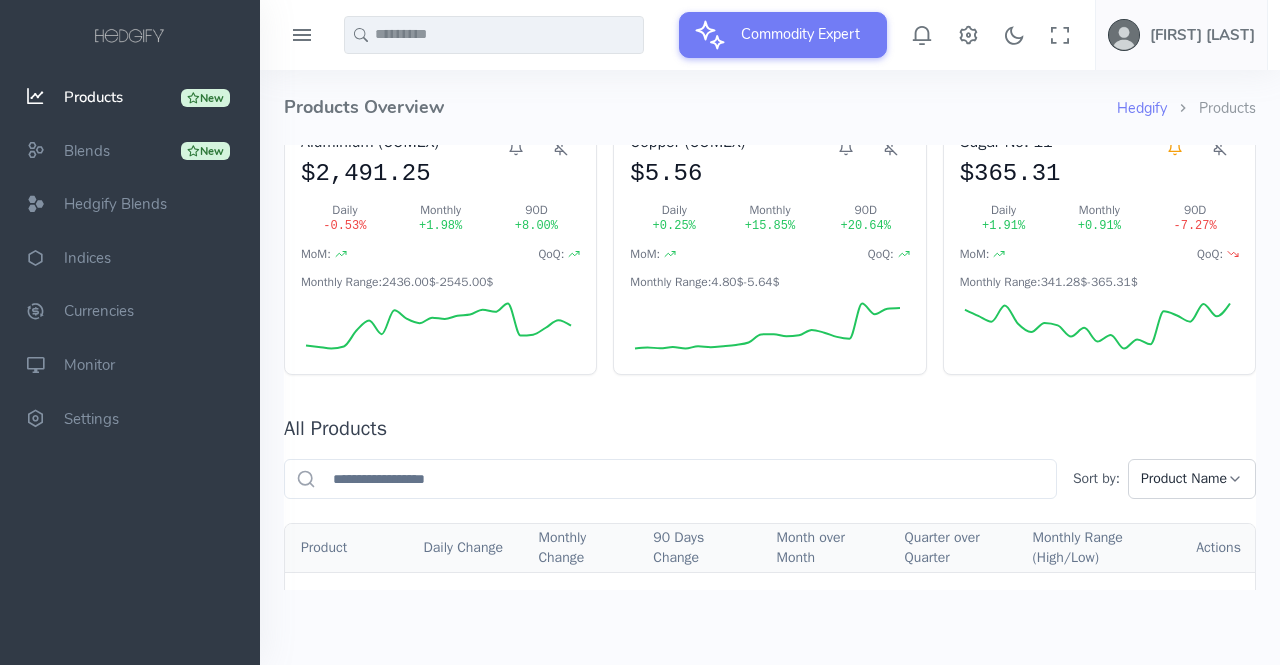 scroll, scrollTop: 0, scrollLeft: 0, axis: both 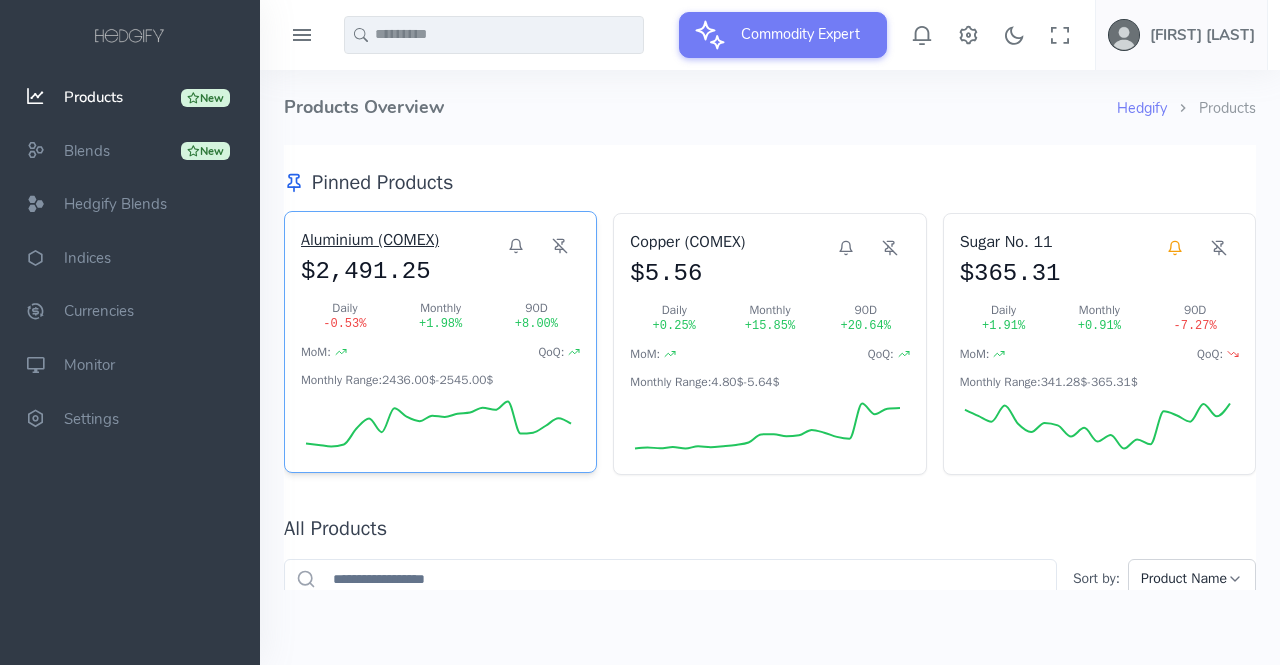 click on "Aluminium (COMEX)" at bounding box center (398, 240) 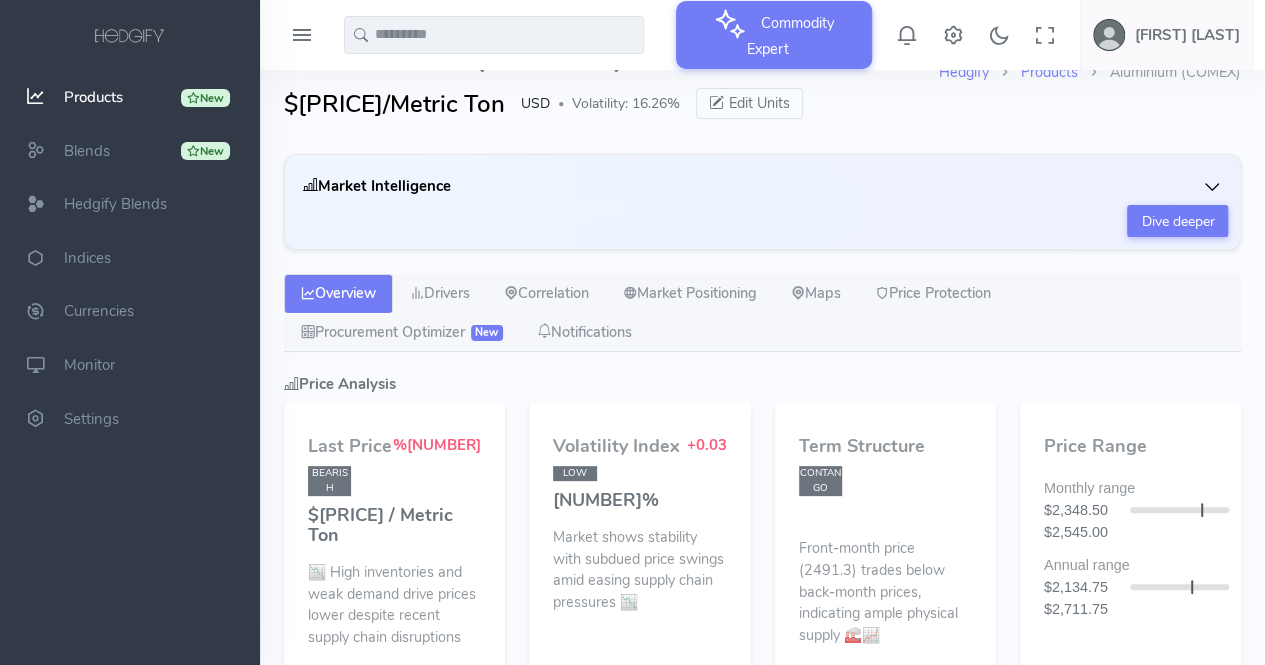 scroll, scrollTop: 0, scrollLeft: 0, axis: both 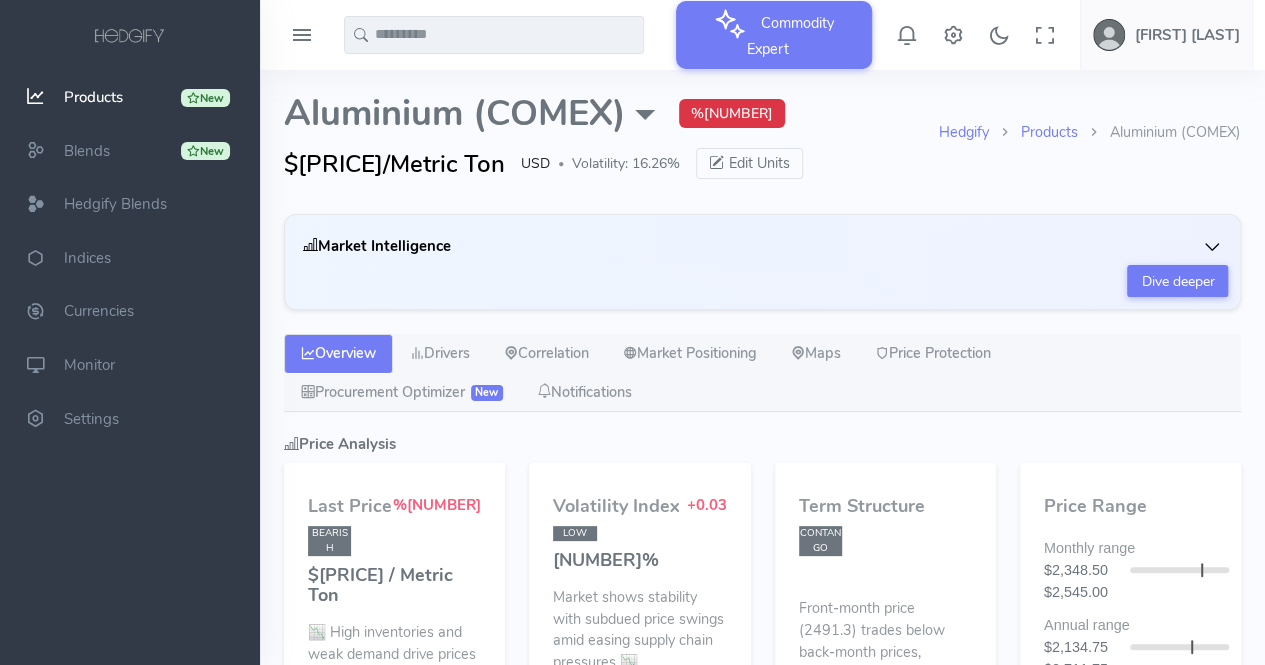 select on "****" 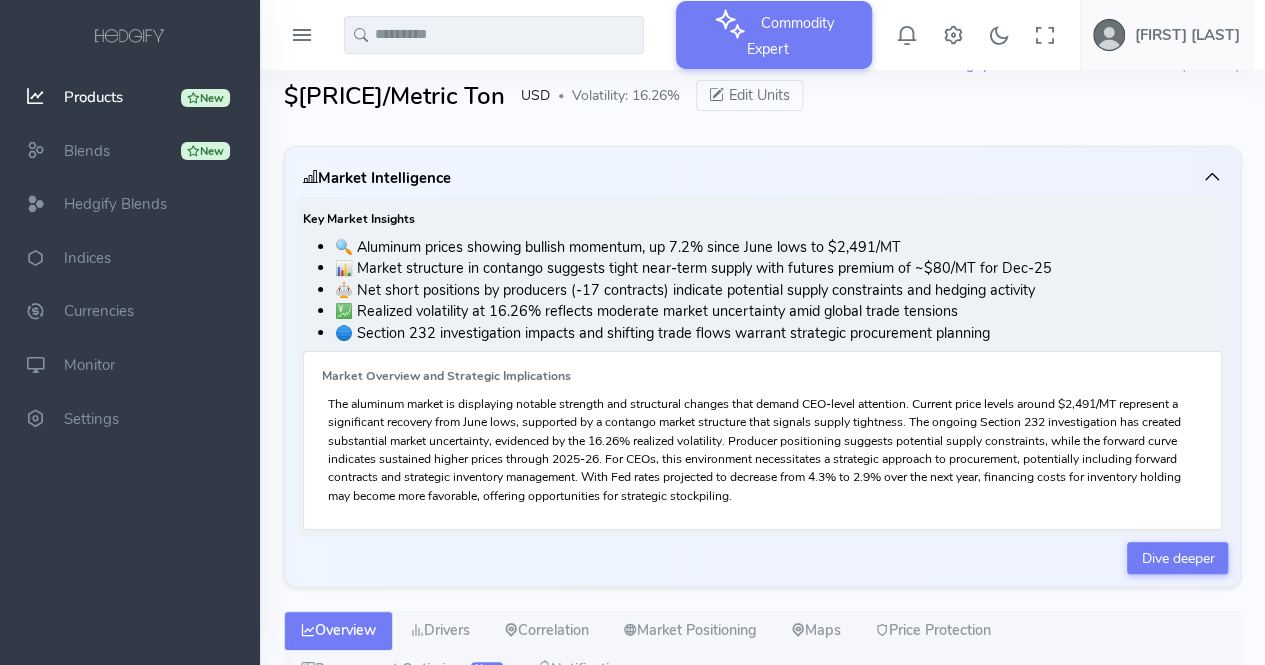 scroll, scrollTop: 100, scrollLeft: 0, axis: vertical 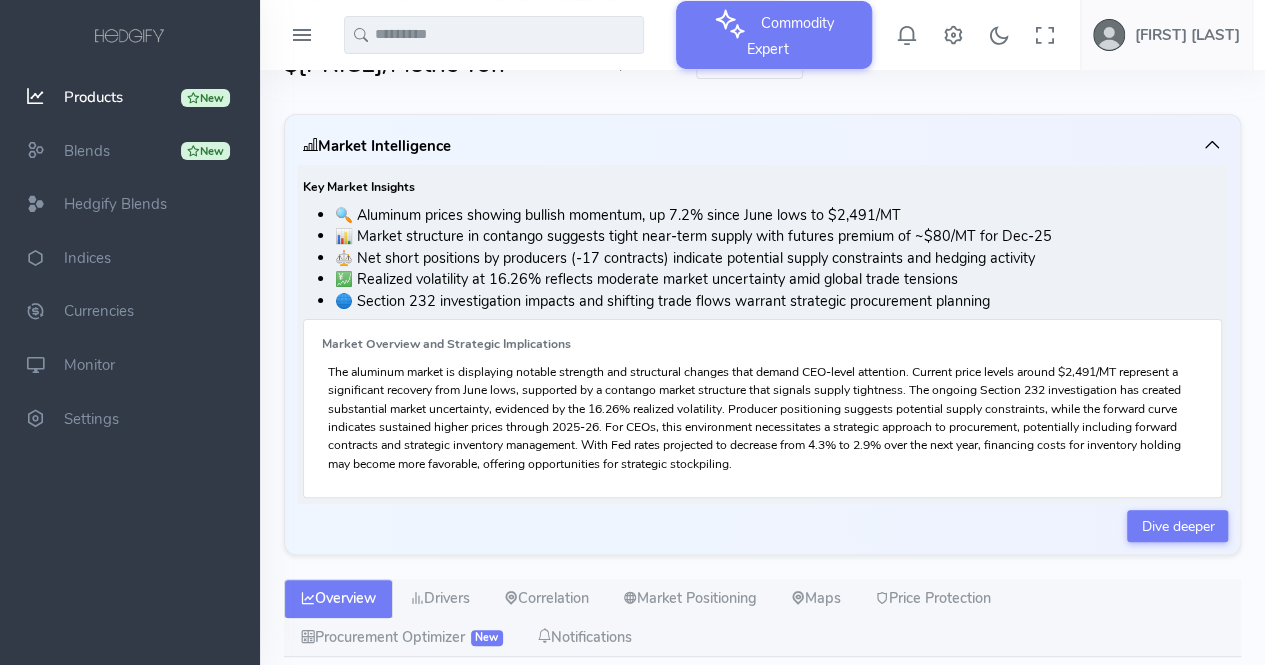 type on "**********" 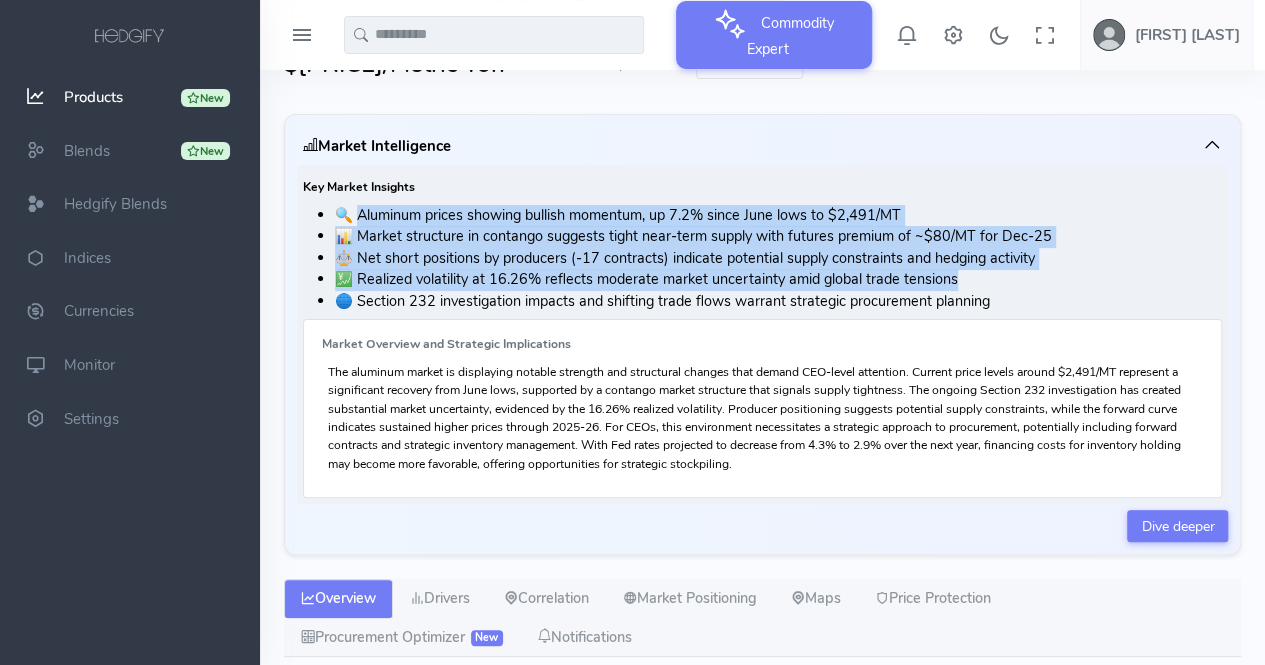 drag, startPoint x: 360, startPoint y: 211, endPoint x: 1021, endPoint y: 279, distance: 664.4885 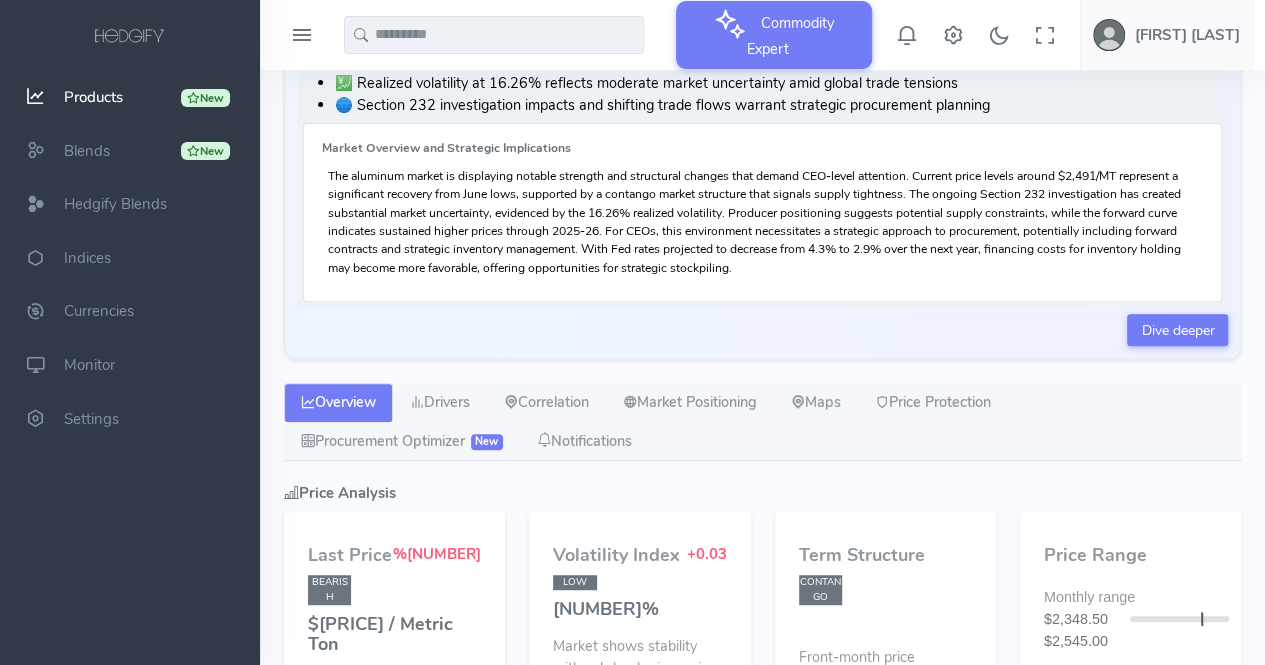scroll, scrollTop: 300, scrollLeft: 0, axis: vertical 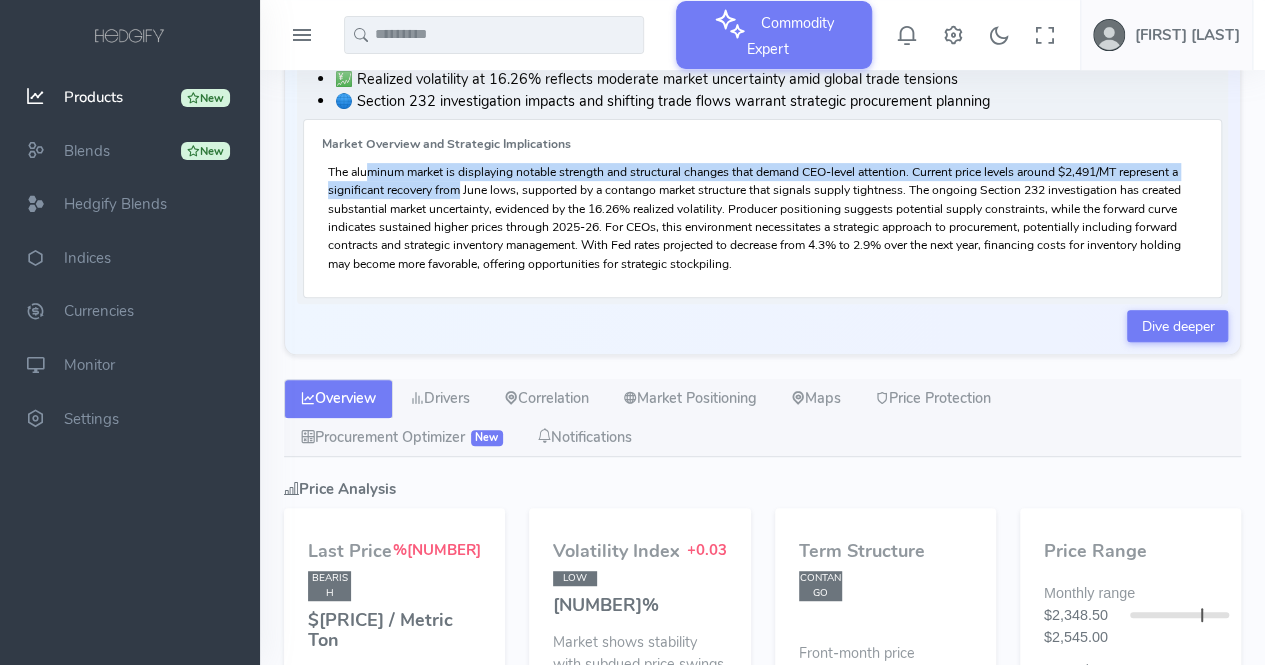 drag, startPoint x: 338, startPoint y: 171, endPoint x: 435, endPoint y: 189, distance: 98.65597 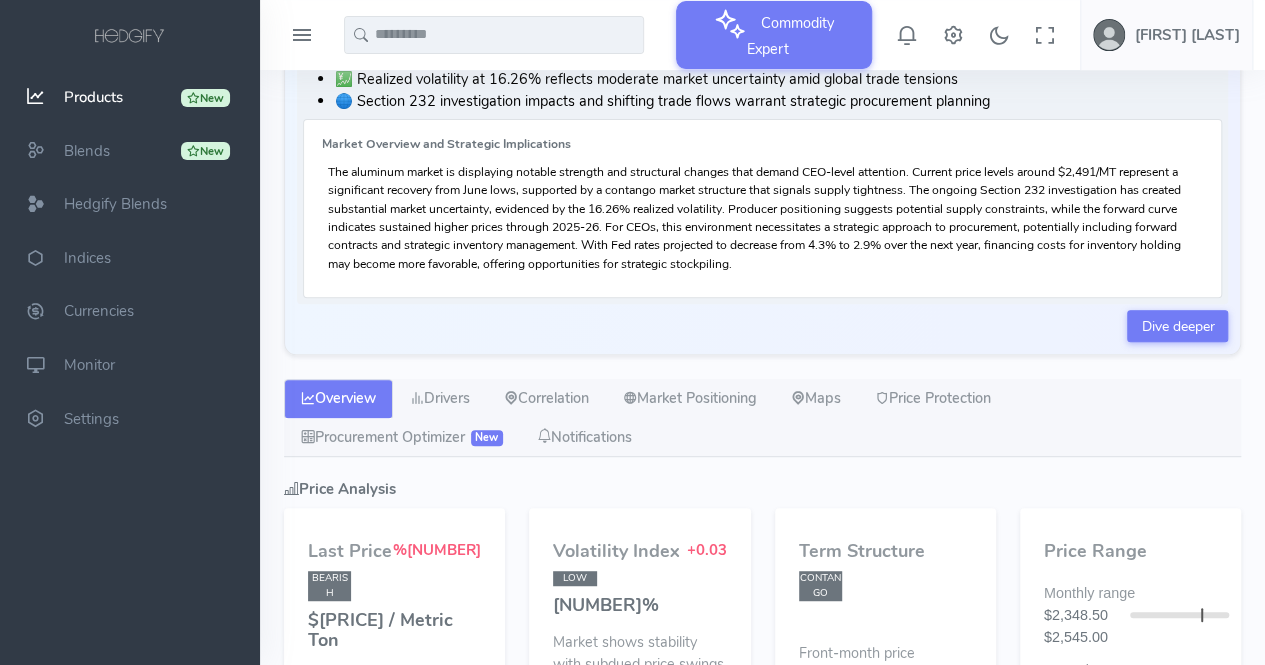 click on "The aluminum market is displaying notable strength and structural changes that demand CEO-level attention. Current price levels around $2,491/MT represent a significant recovery from June lows, supported by a contango market structure that signals supply tightness. The ongoing Section 232 investigation has created substantial market uncertainty, evidenced by the 16.26% realized volatility. Producer positioning suggests potential supply constraints, while the forward curve indicates sustained higher prices through 2025-26. For CEOs, this environment necessitates a strategic approach to procurement, potentially including forward contracts and strategic inventory management. With Fed rates projected to decrease from 4.3% to 2.9% over the next year, financing costs for inventory holding may become more favorable, offering opportunities for strategic stockpiling." at bounding box center [762, 218] 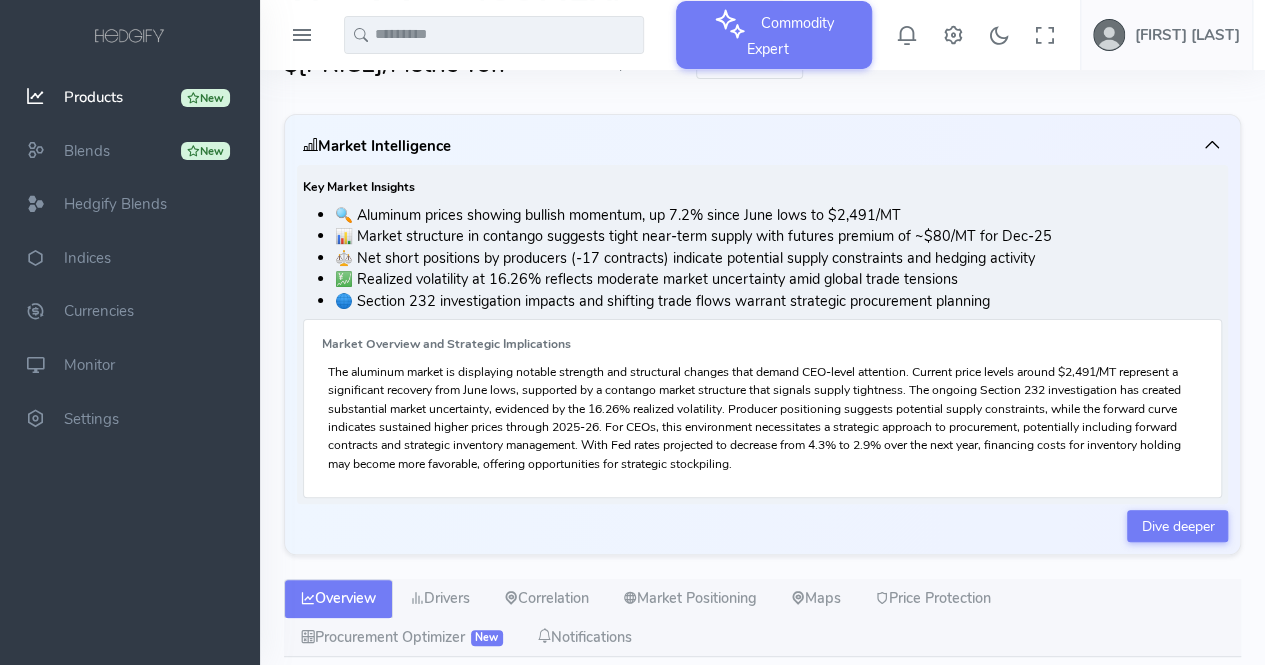 scroll, scrollTop: 100, scrollLeft: 0, axis: vertical 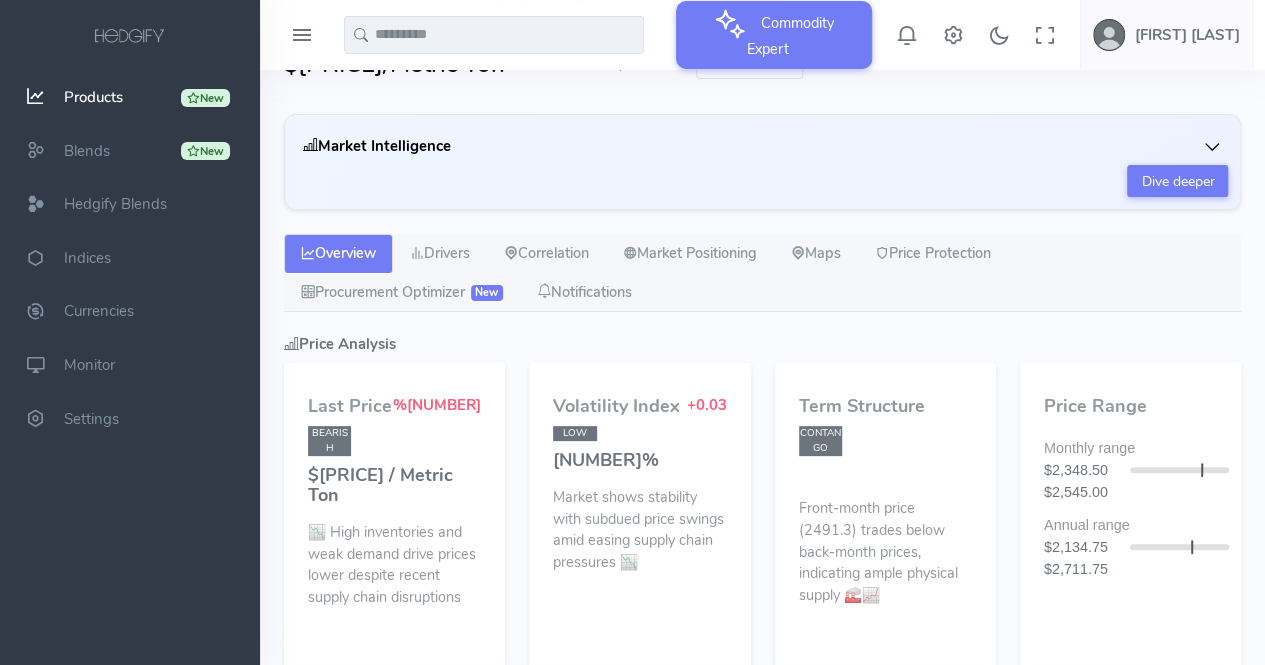 click on "Hedgify
Products
Aluminium (COMEX)
Aluminium (COMEX)
External Sources
Comex:
Futures
Barchart:
Futures
Options Prices
Options Greeks
Roles
CEO
CFO
Risk Manager Procurement Manager USD ●" at bounding box center (762, 1021) 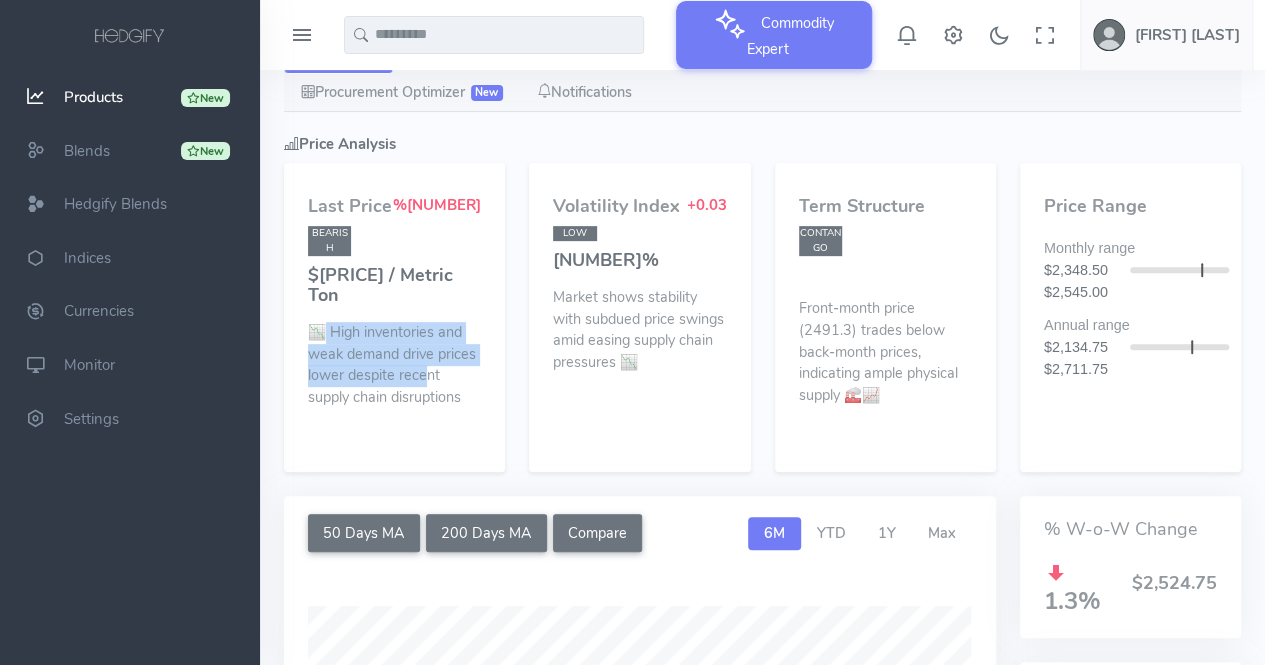 drag, startPoint x: 327, startPoint y: 317, endPoint x: 426, endPoint y: 367, distance: 110.909874 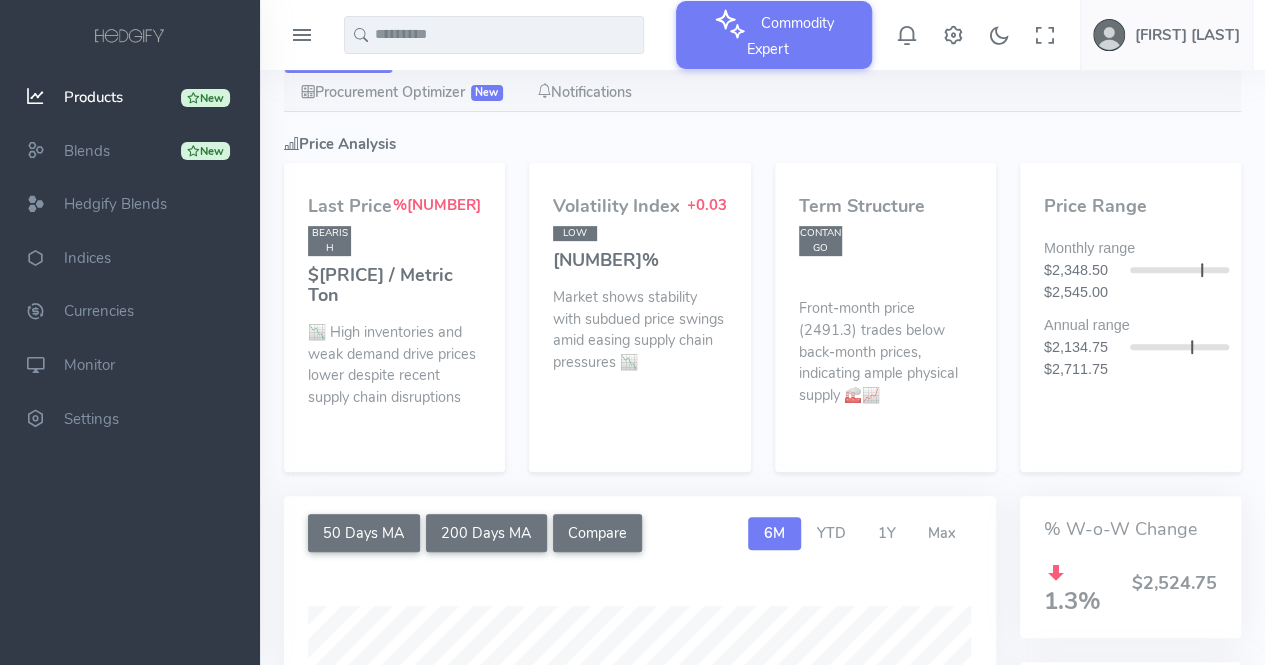 click on "Volatility Index" at bounding box center (616, 207) 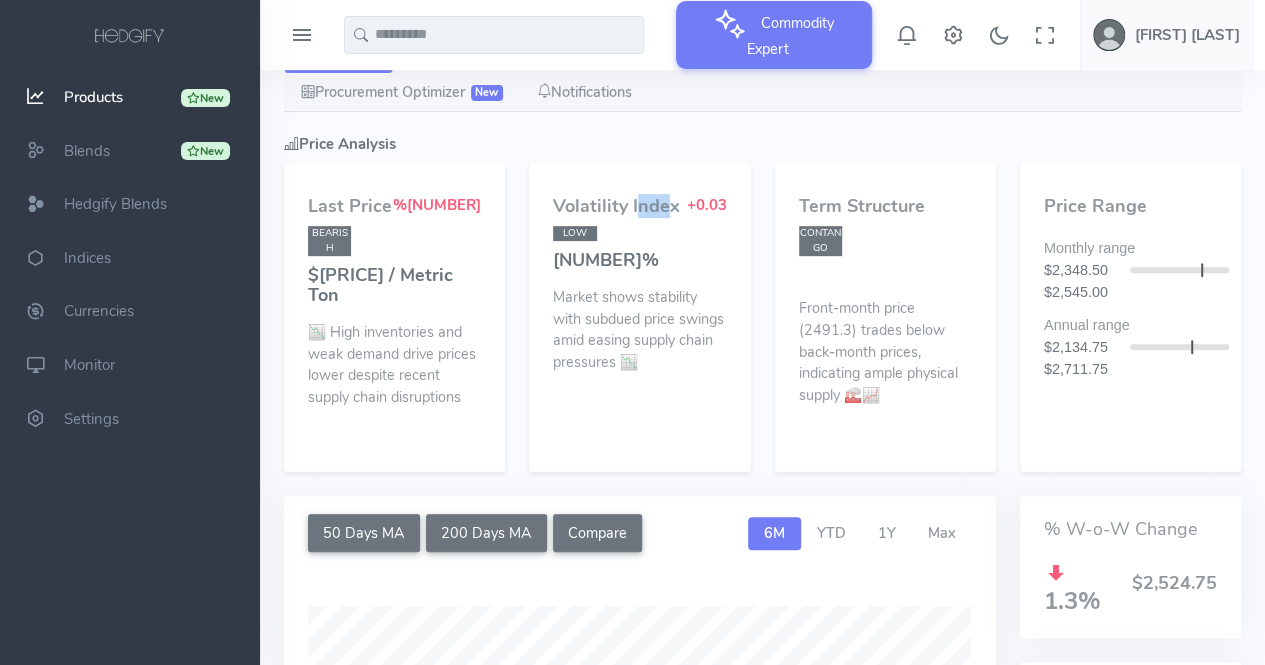 drag, startPoint x: 640, startPoint y: 202, endPoint x: 668, endPoint y: 203, distance: 28.01785 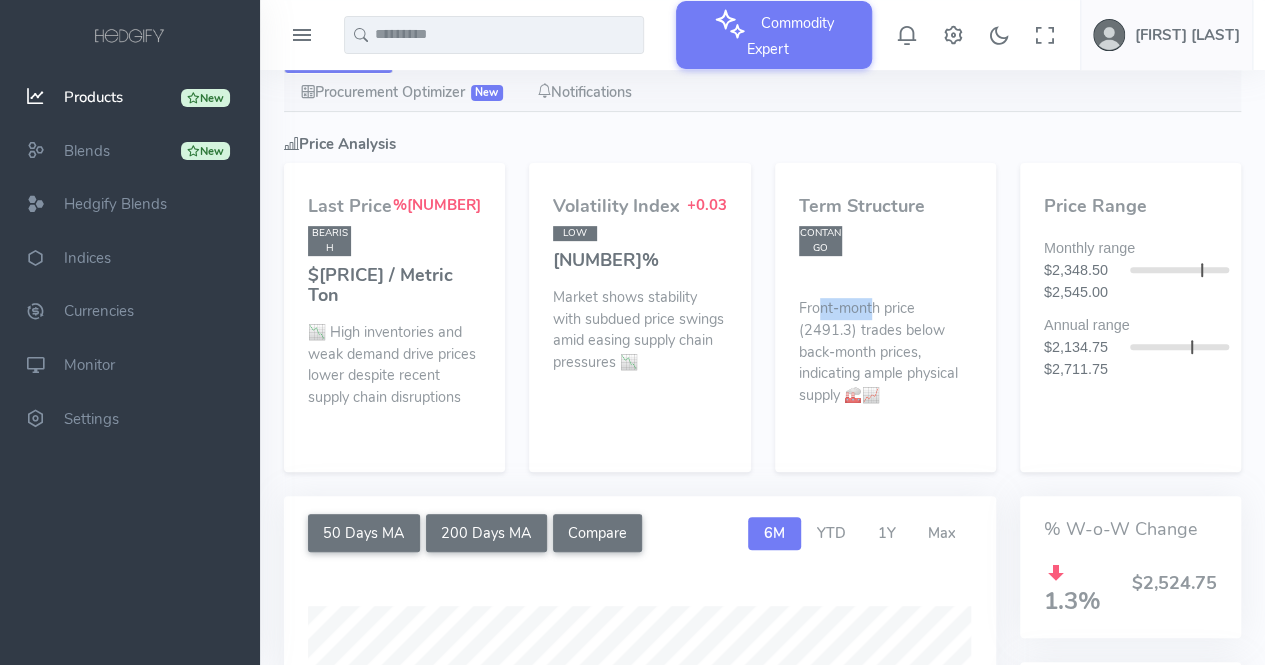 drag, startPoint x: 815, startPoint y: 314, endPoint x: 869, endPoint y: 314, distance: 54 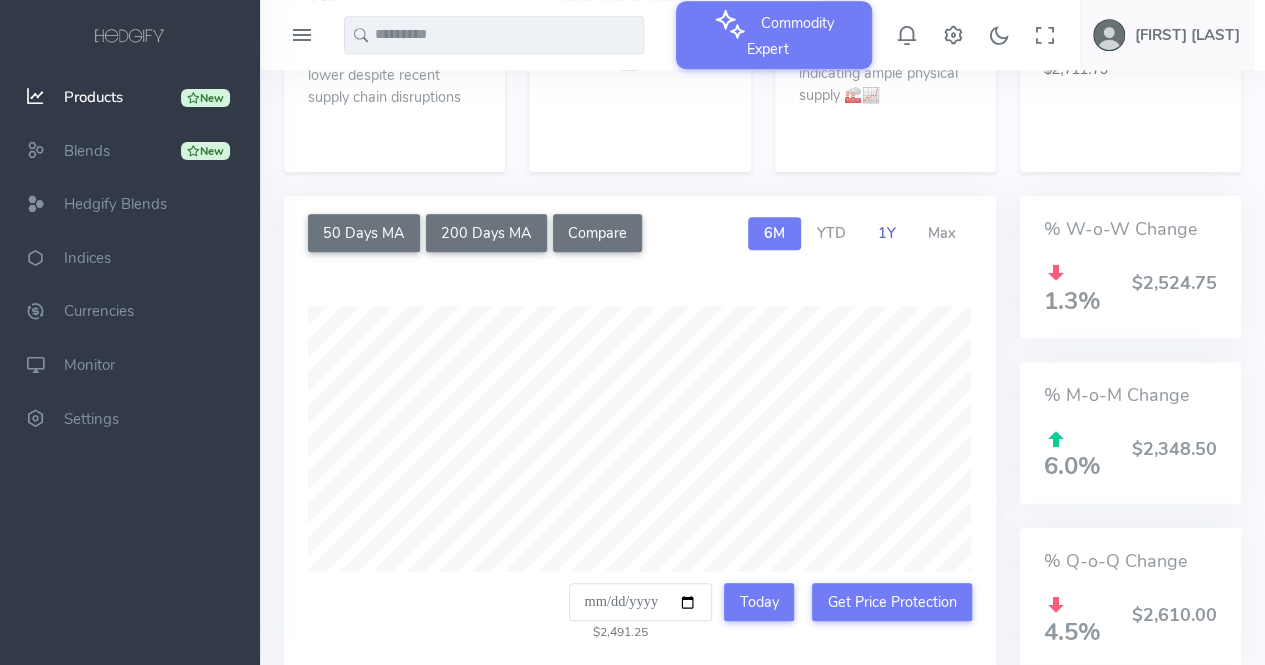 click on "1Y" at bounding box center [887, 234] 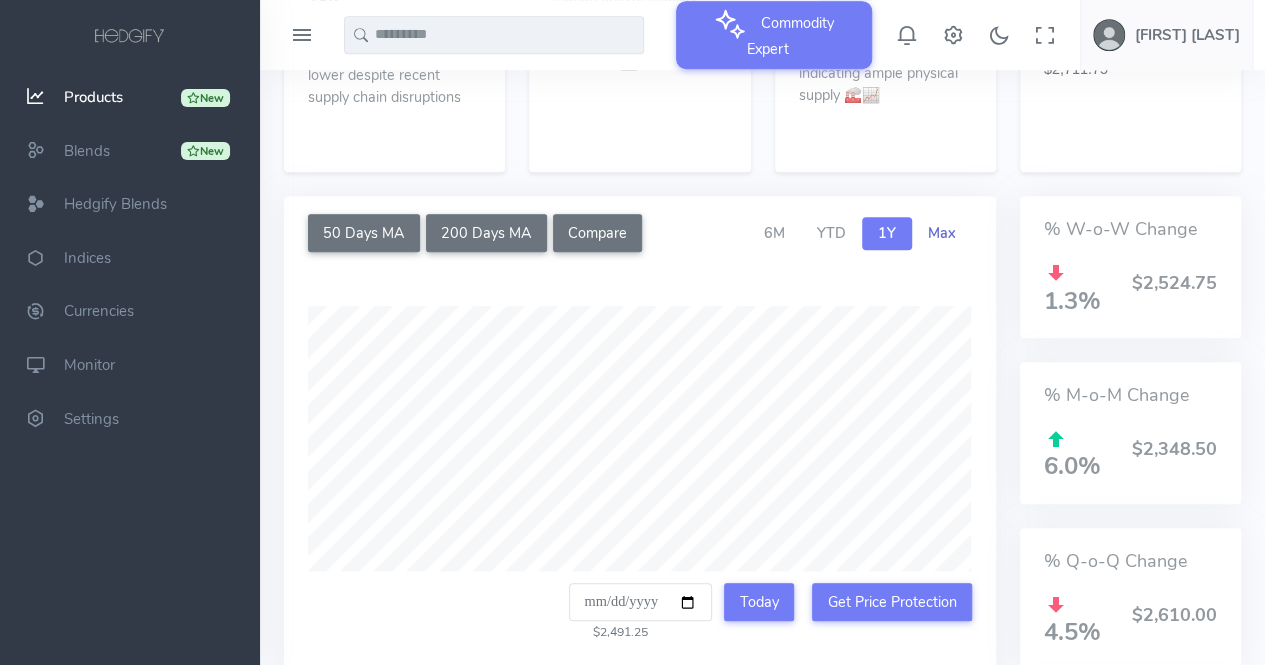 click on "Max" at bounding box center (942, 233) 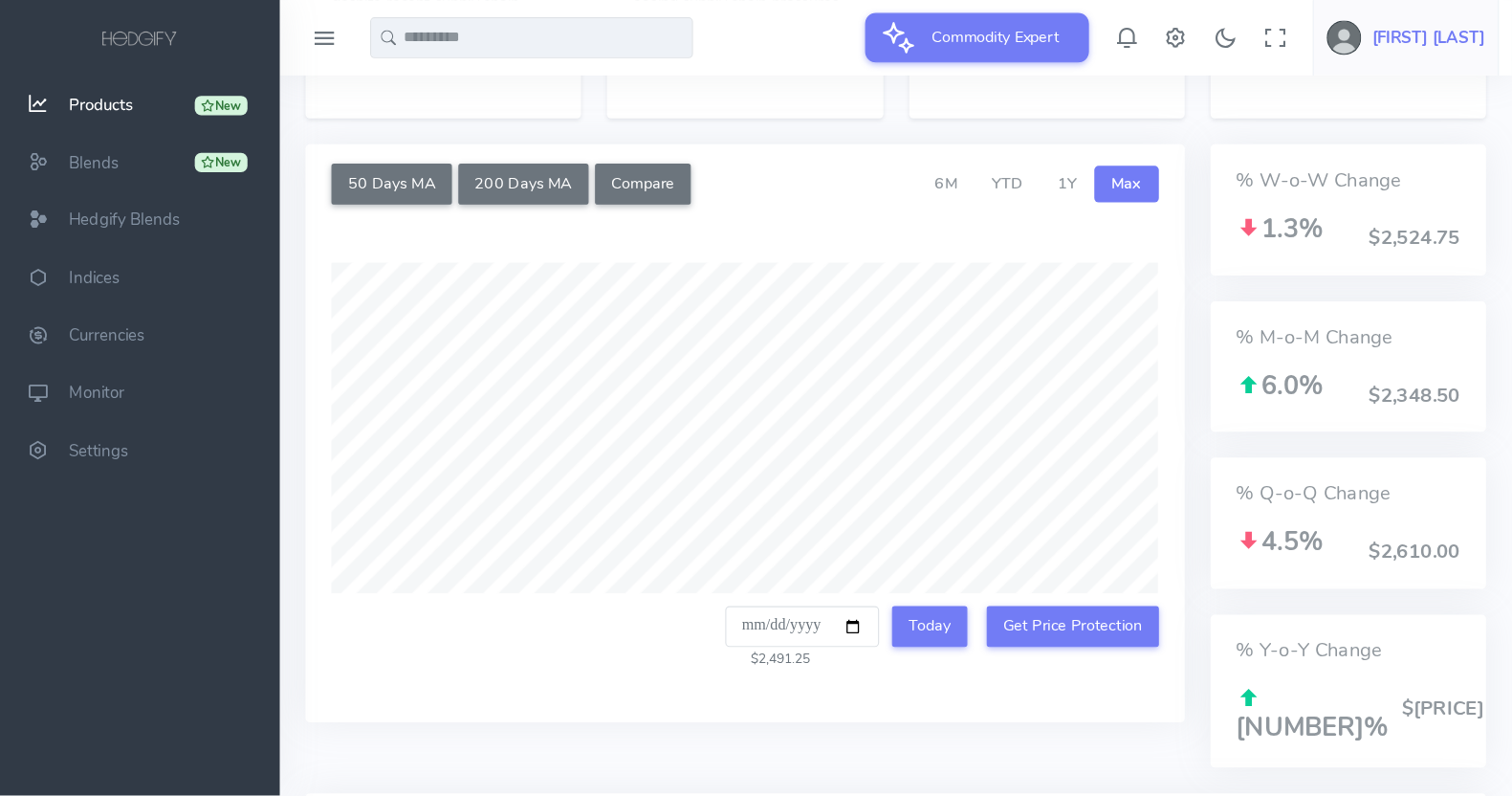 scroll, scrollTop: 574, scrollLeft: 0, axis: vertical 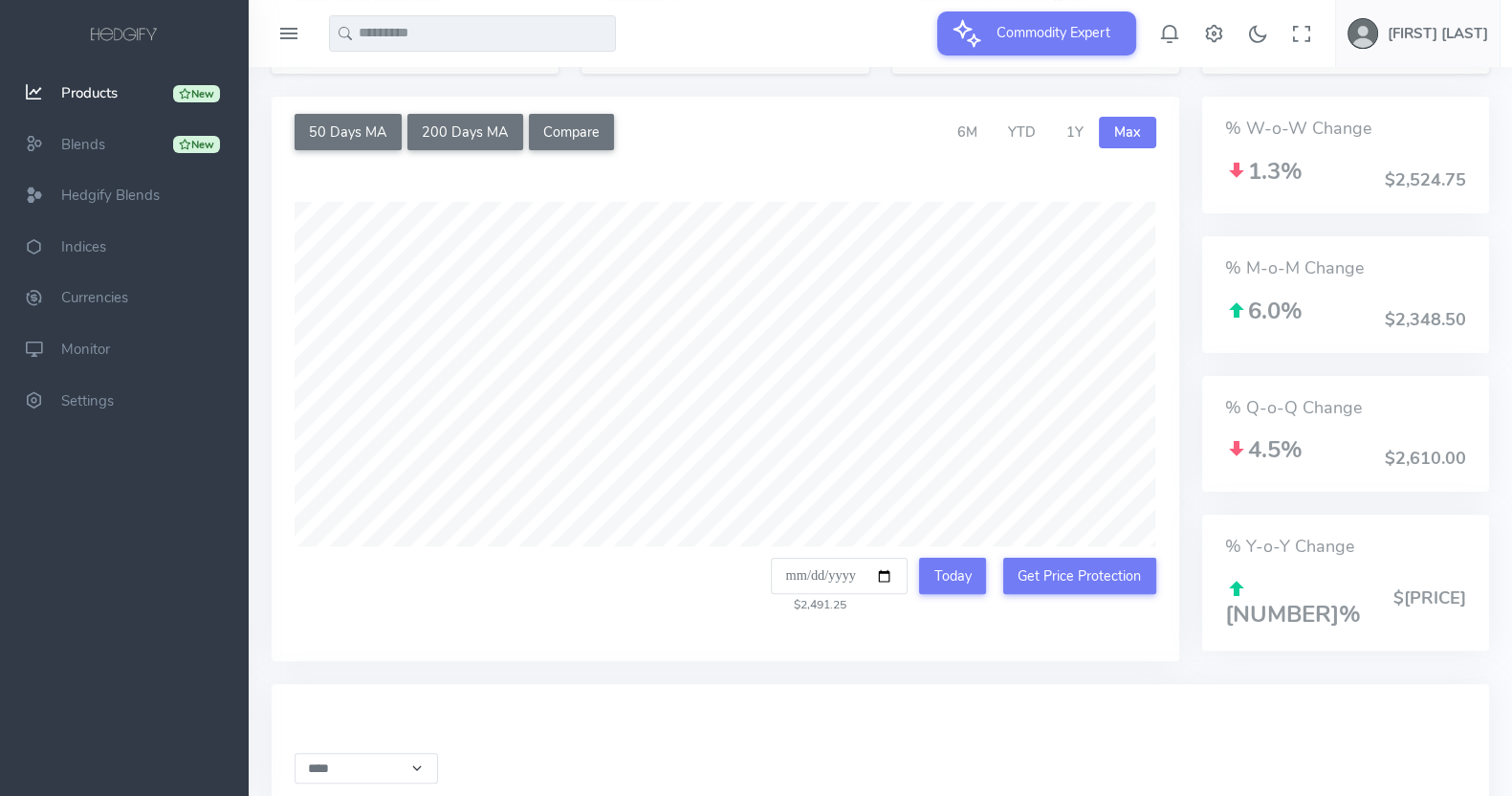 drag, startPoint x: 1178, startPoint y: 1, endPoint x: 1113, endPoint y: 70, distance: 94.79451 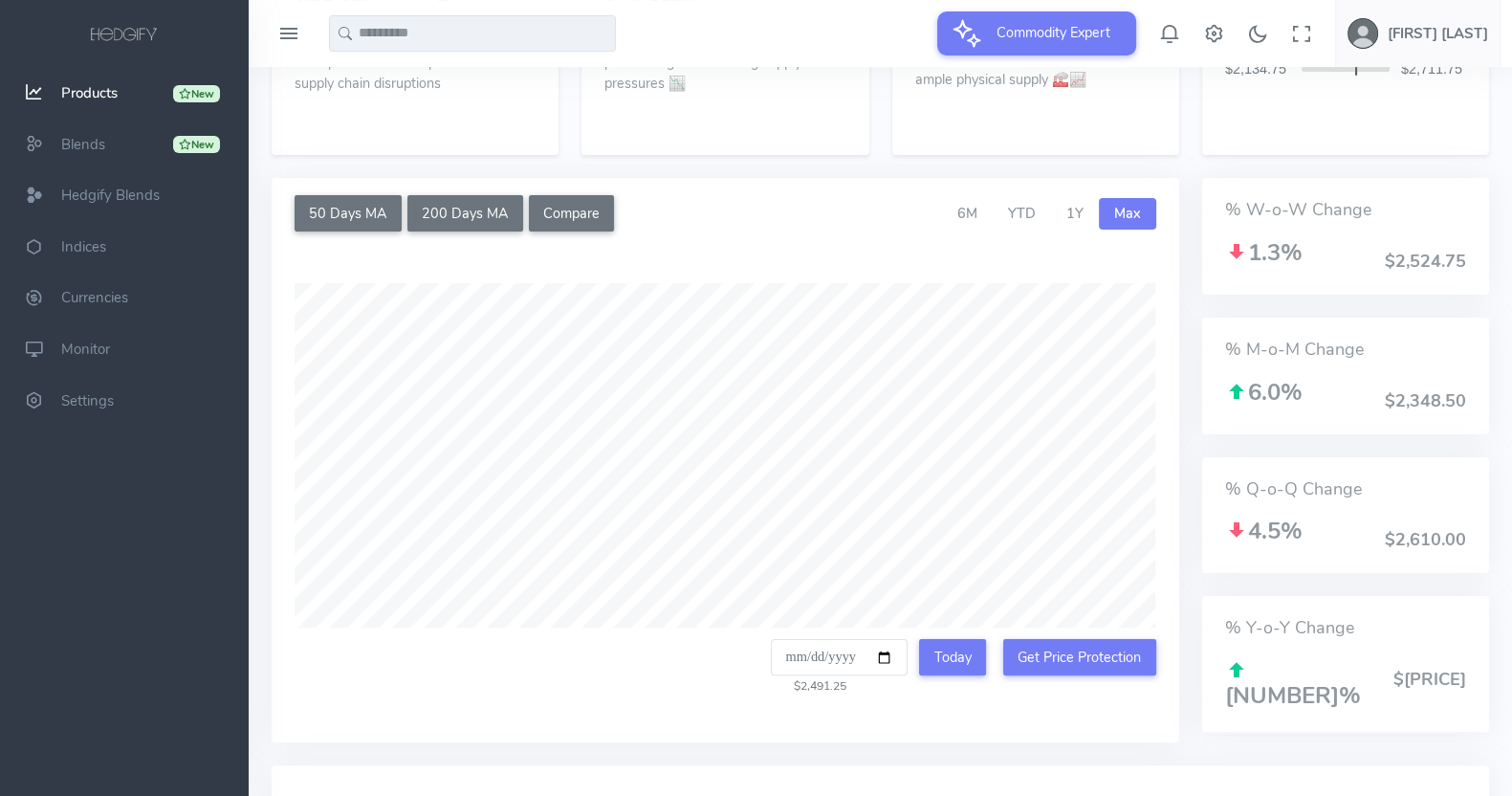 scroll, scrollTop: 335, scrollLeft: 0, axis: vertical 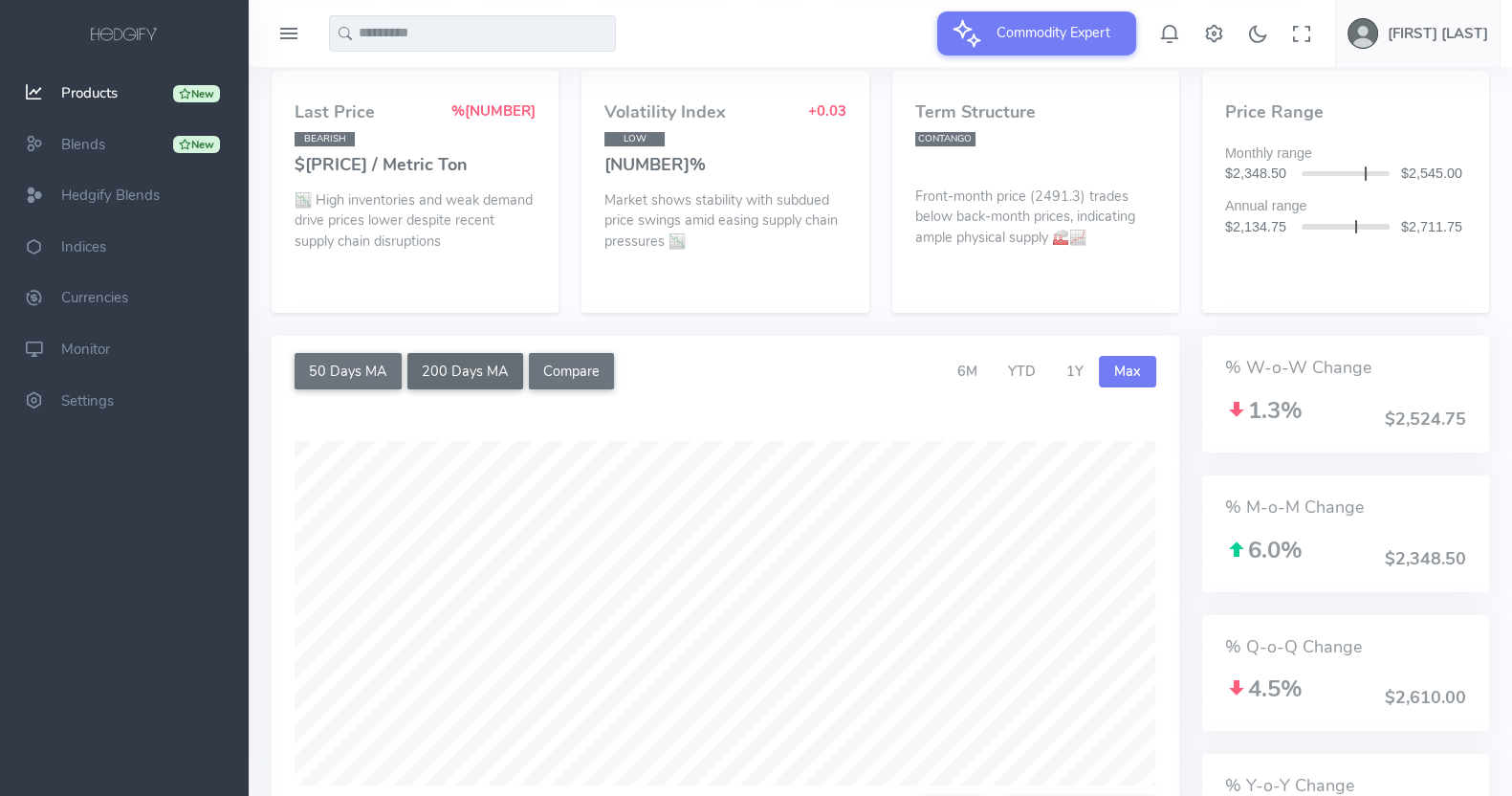 click on "200 Days MA" at bounding box center [465, 371] 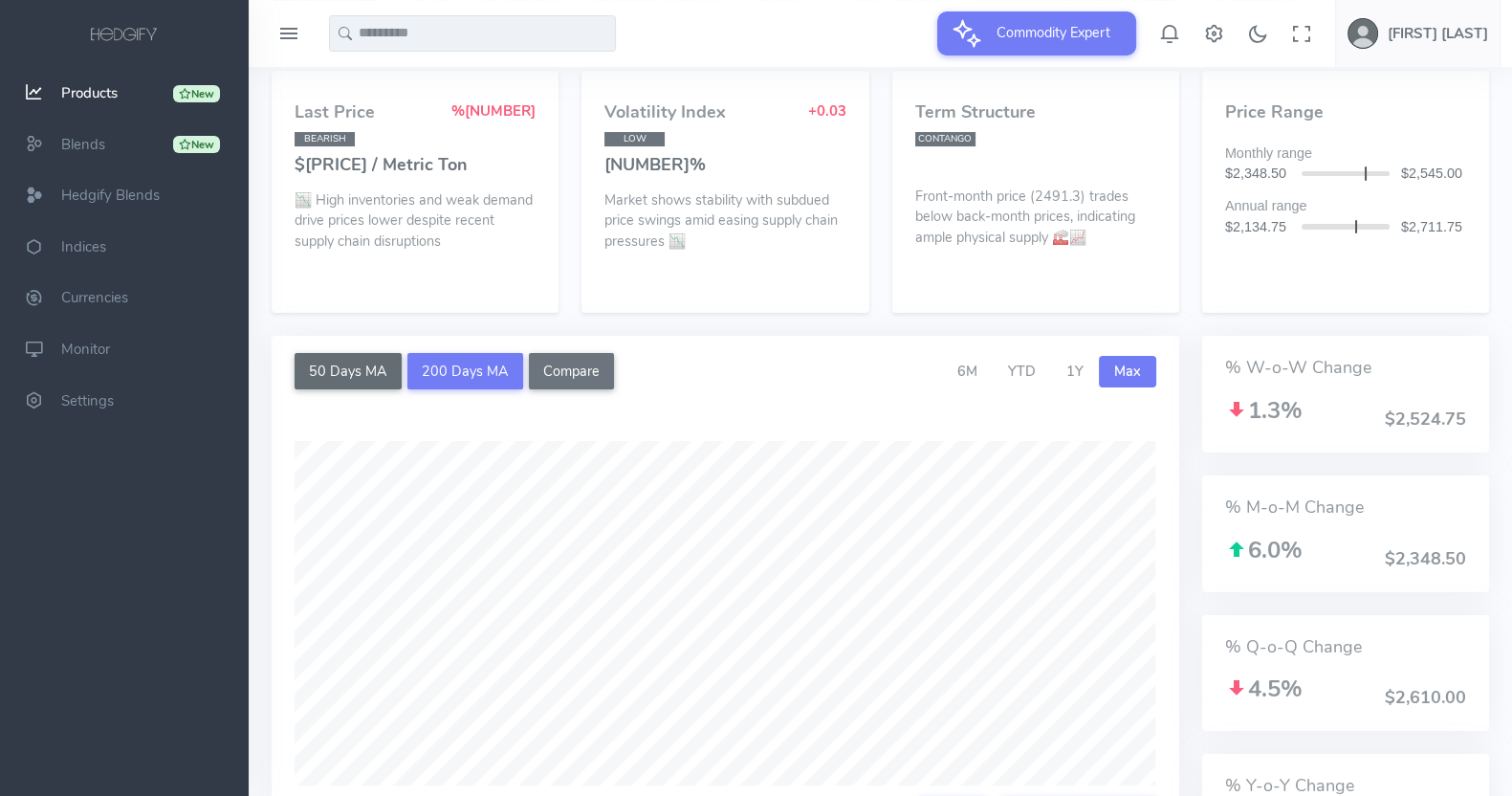 click on "50 Days MA" at bounding box center [348, 371] 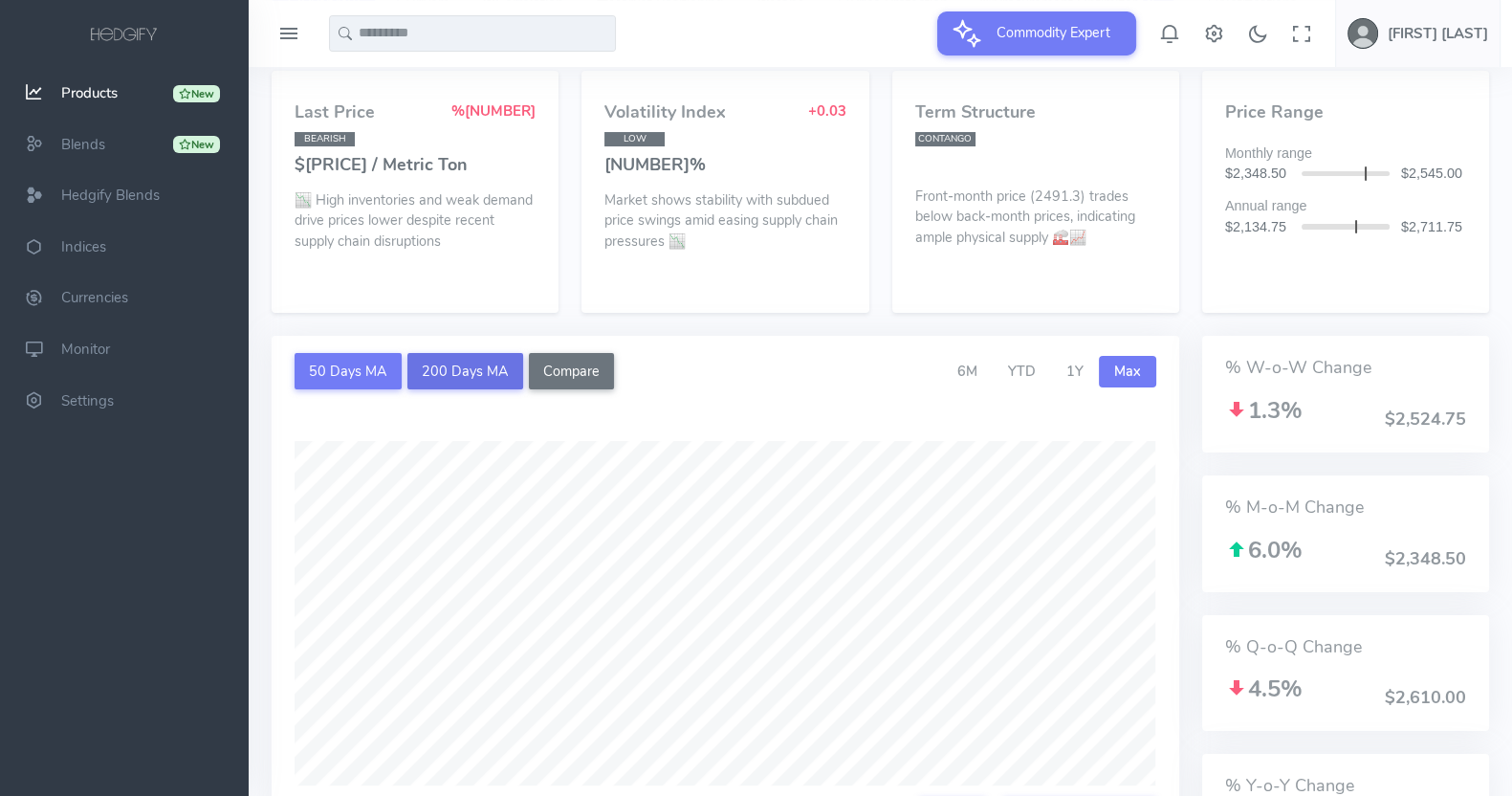 drag, startPoint x: 460, startPoint y: 370, endPoint x: 449, endPoint y: 370, distance: 11 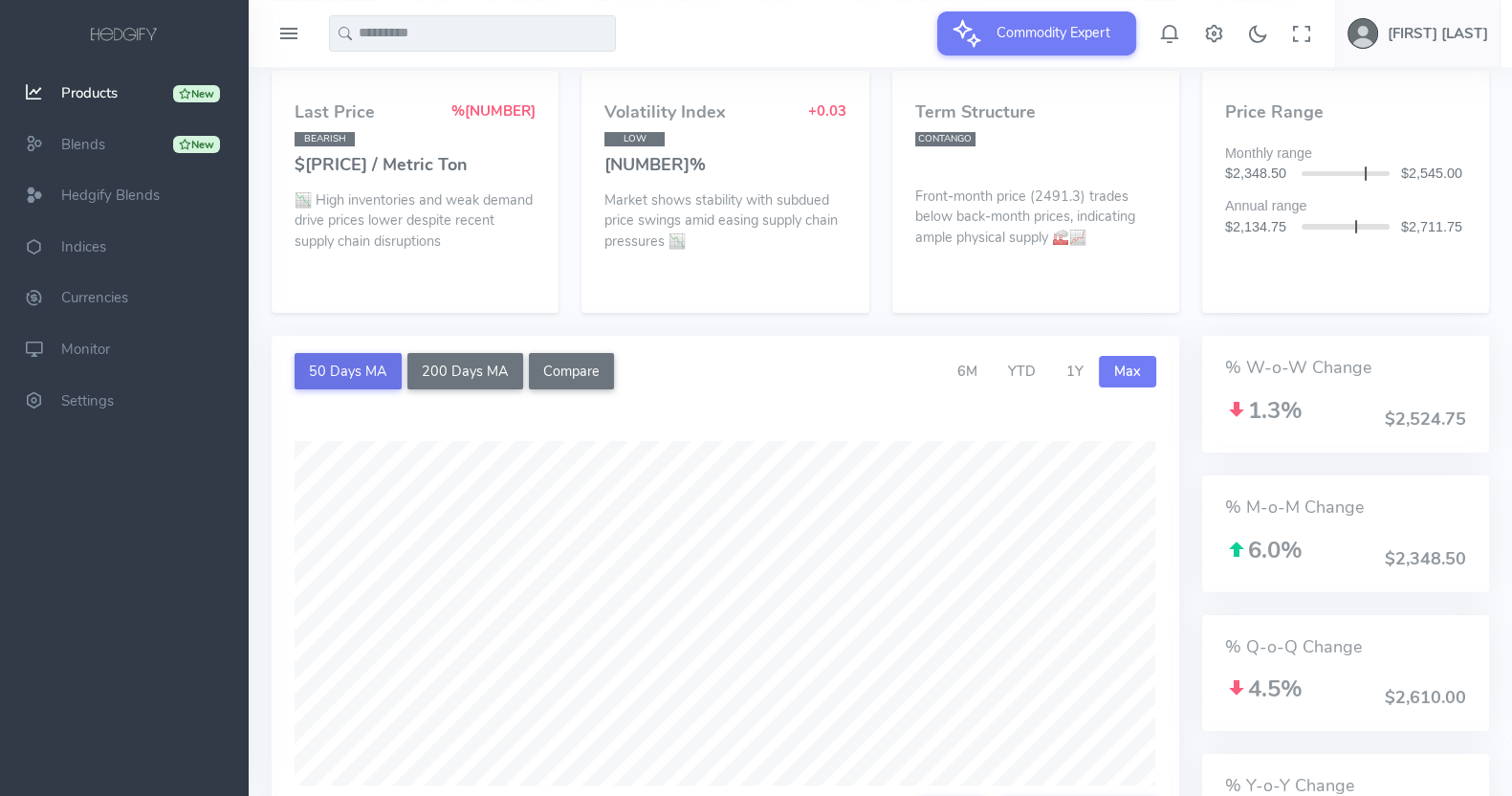 click on "50 Days MA" at bounding box center (348, 371) 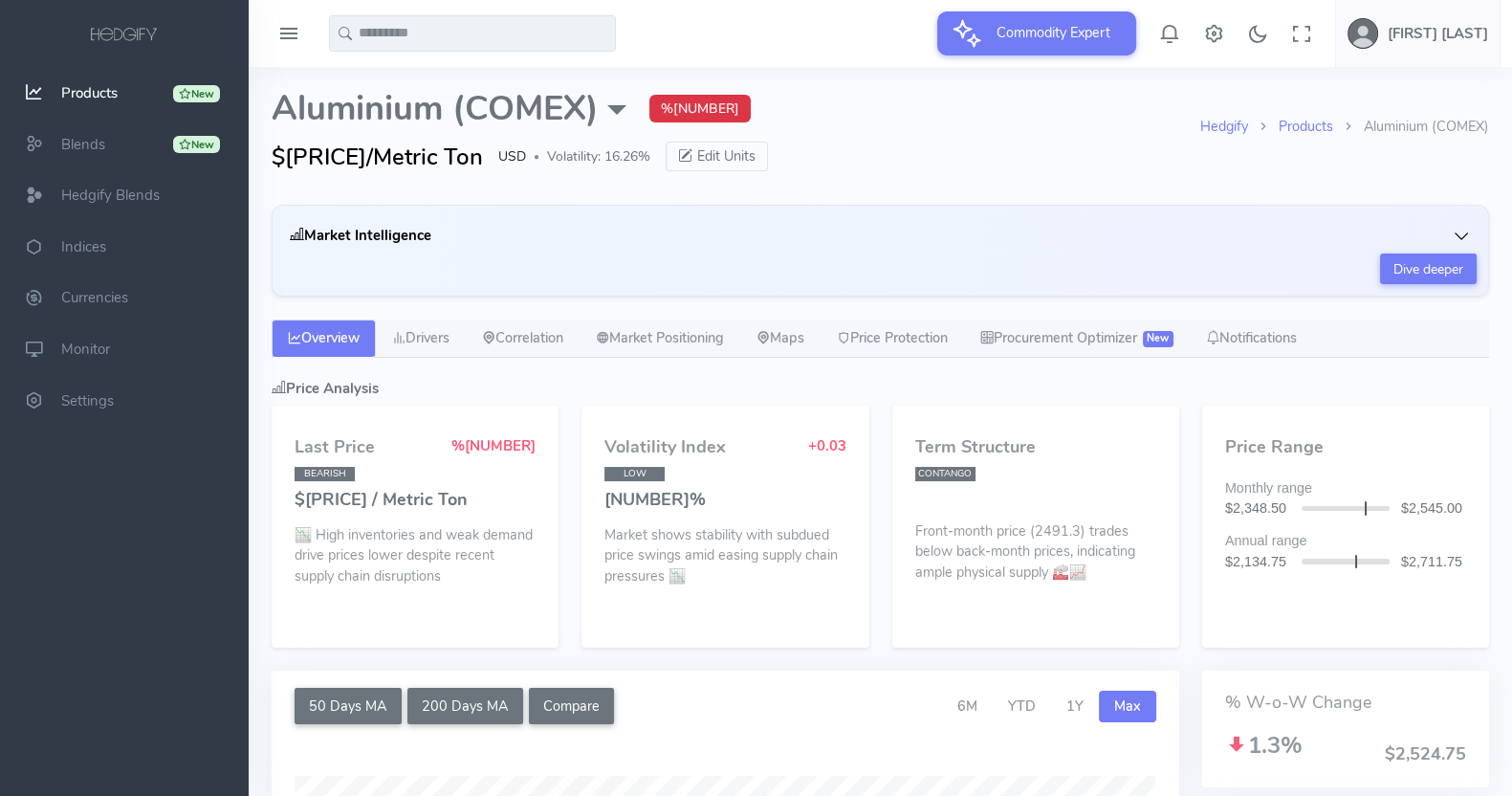 scroll, scrollTop: 0, scrollLeft: 0, axis: both 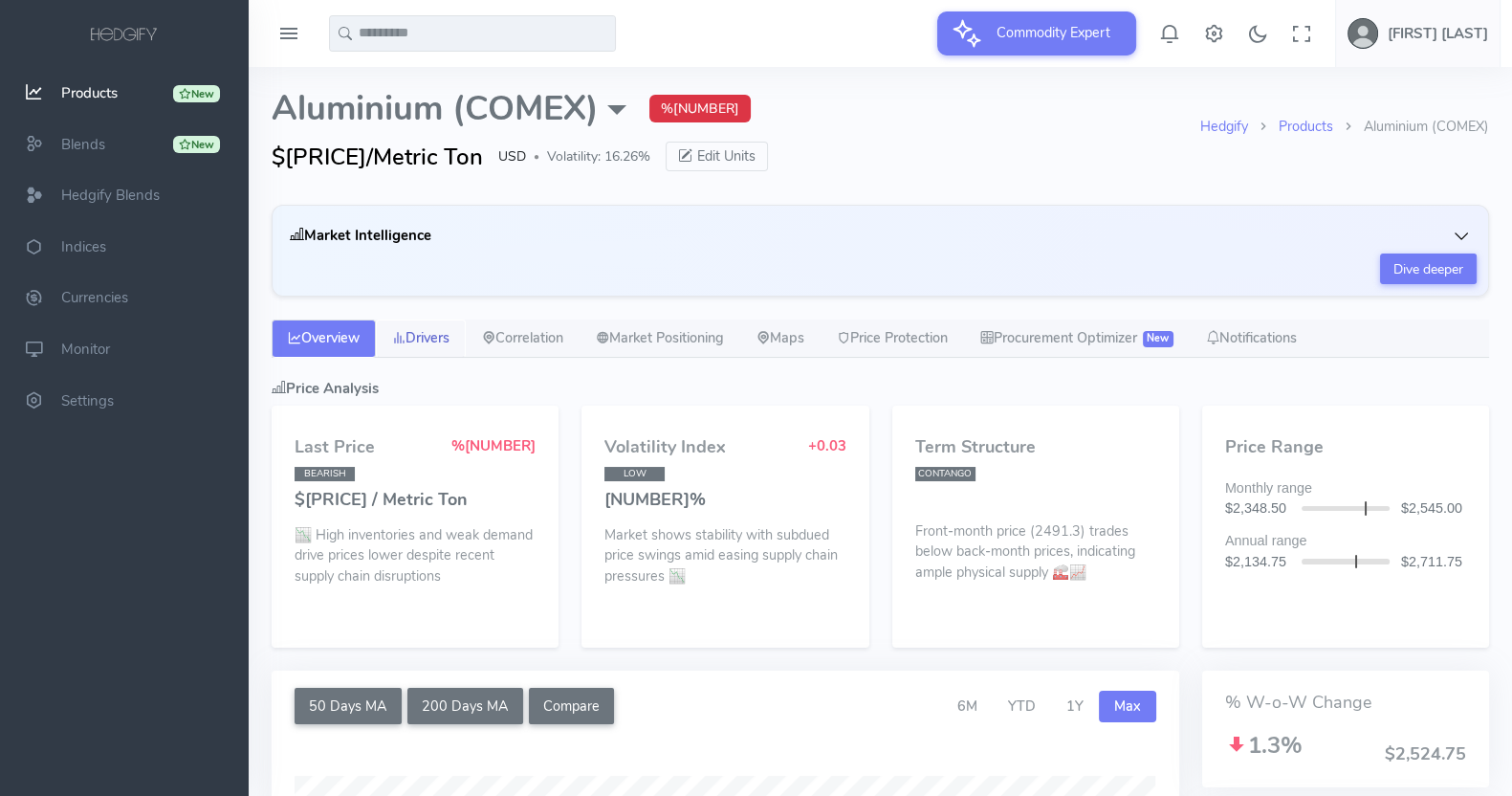 click on "Drivers" at bounding box center (421, 339) 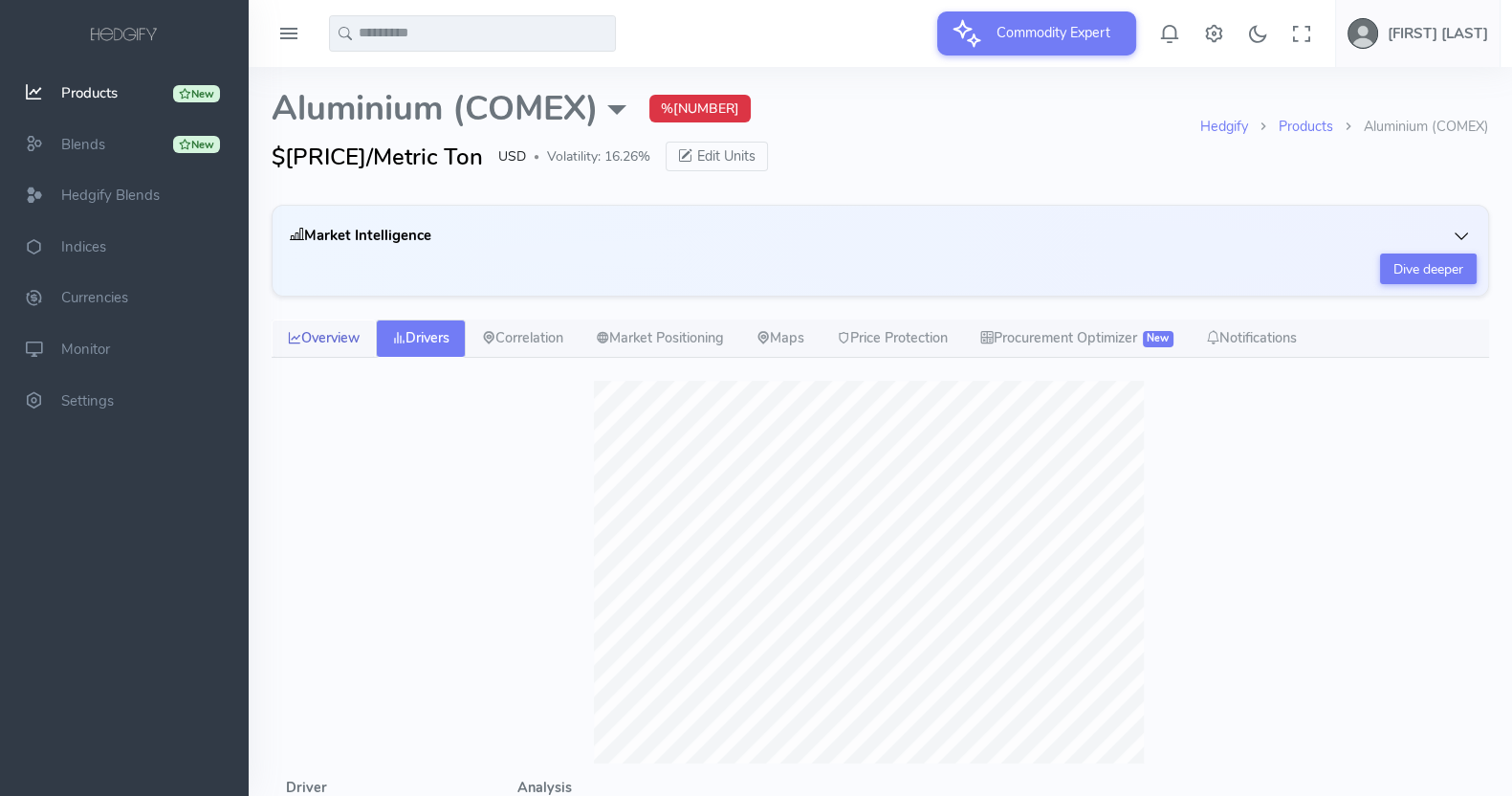 click on "Overview" at bounding box center (323, 339) 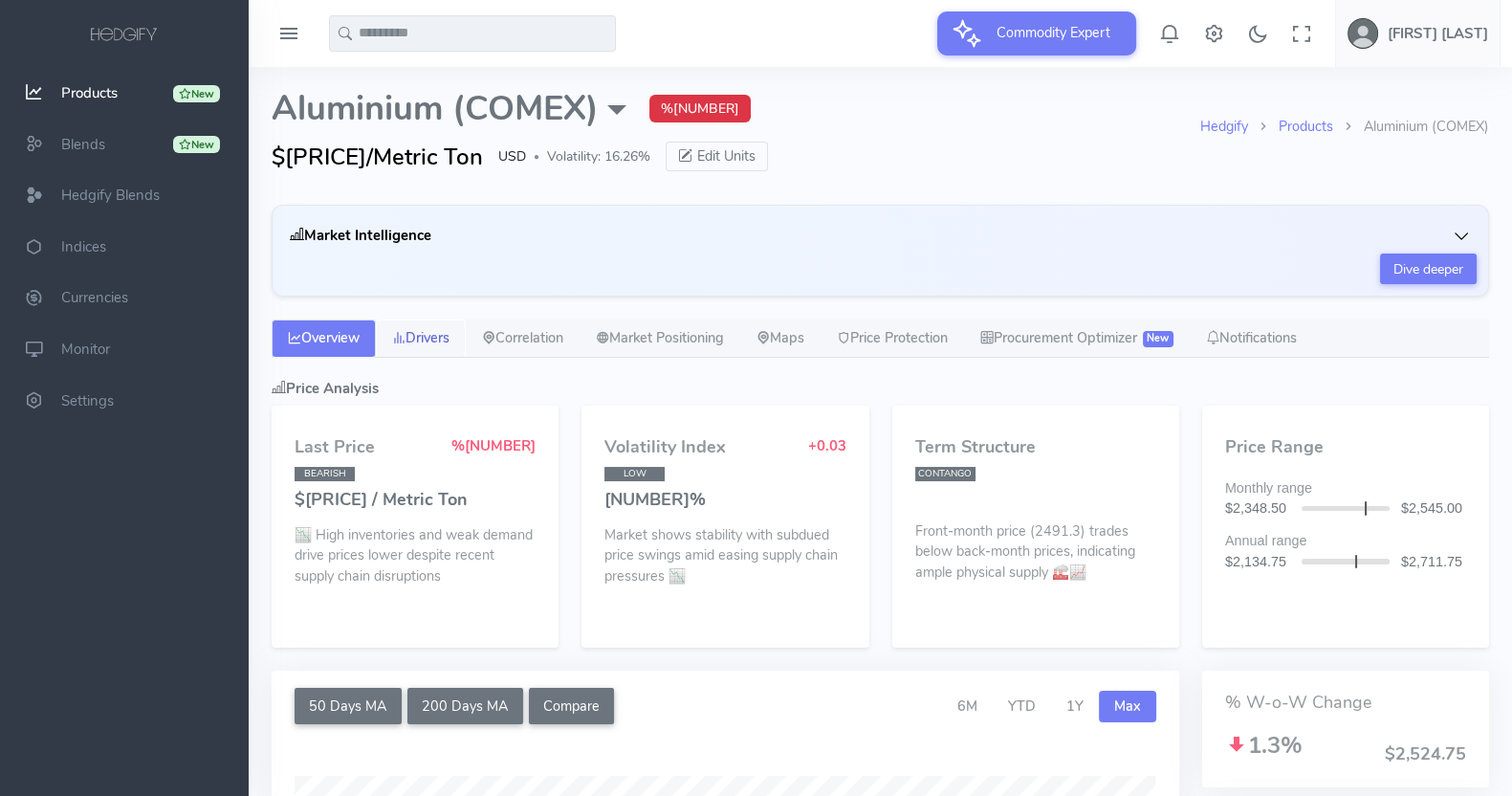 click on "Drivers" at bounding box center [421, 339] 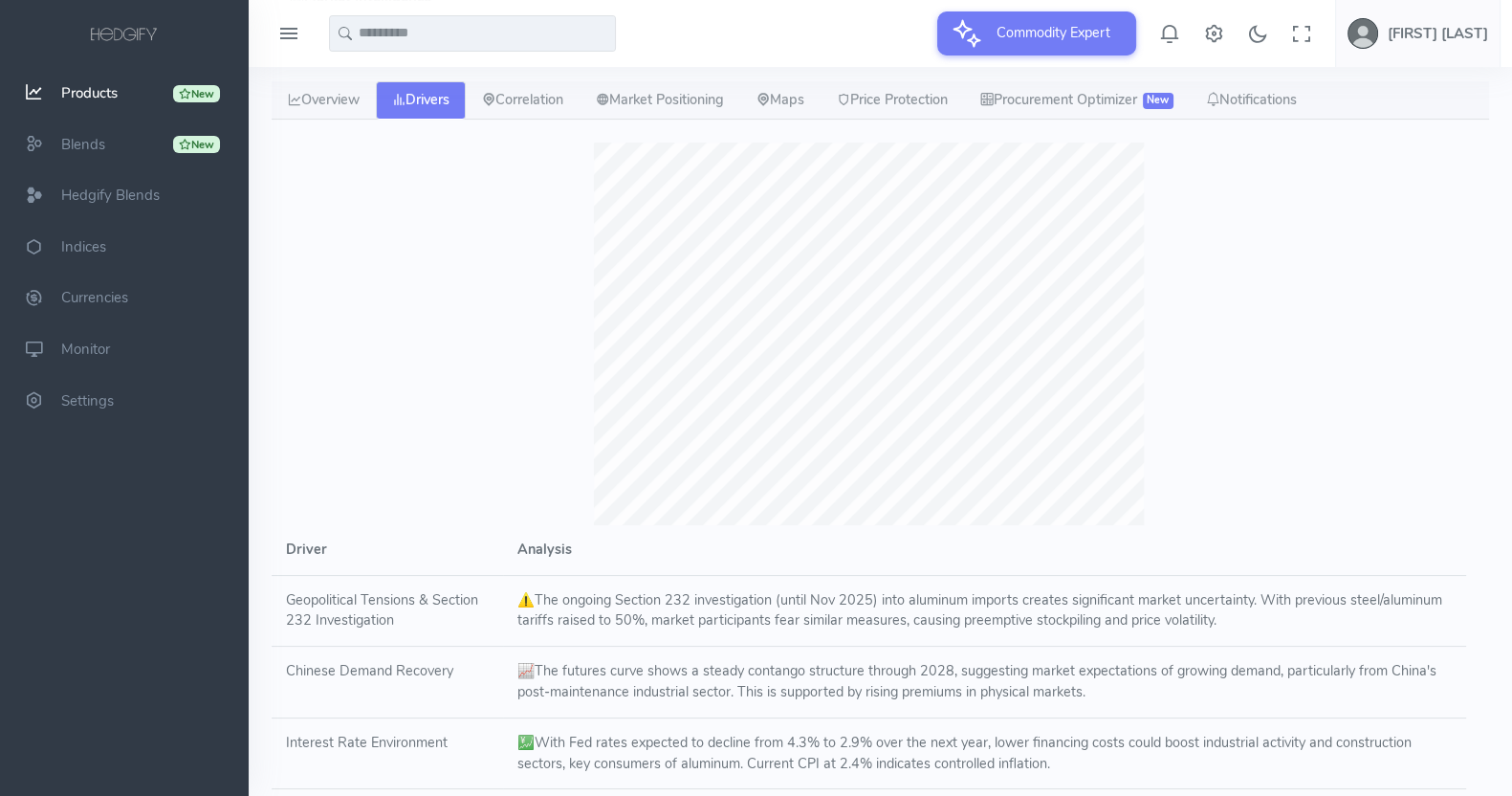 scroll, scrollTop: 119, scrollLeft: 0, axis: vertical 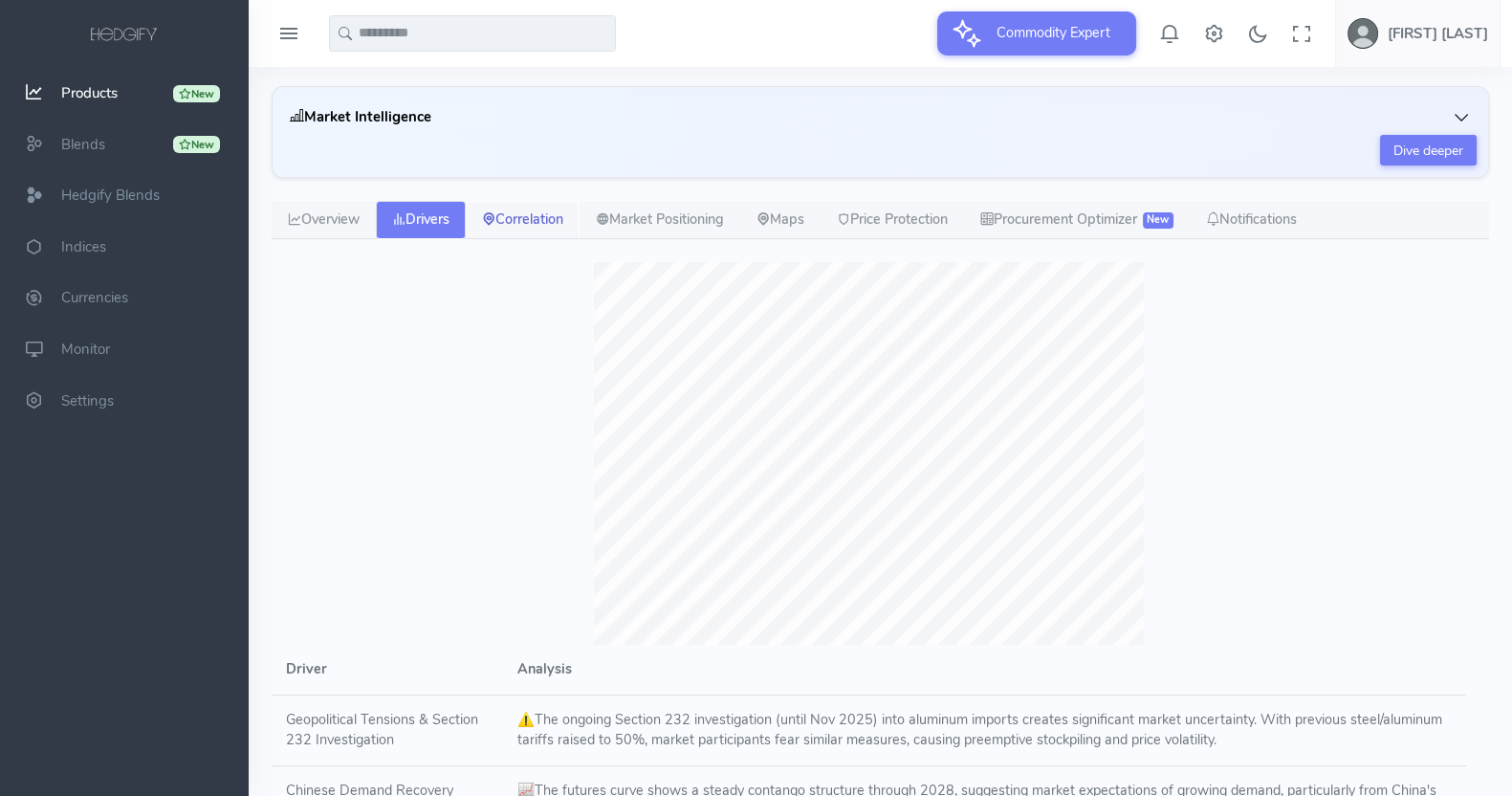 click on "Correlation" at bounding box center [522, 220] 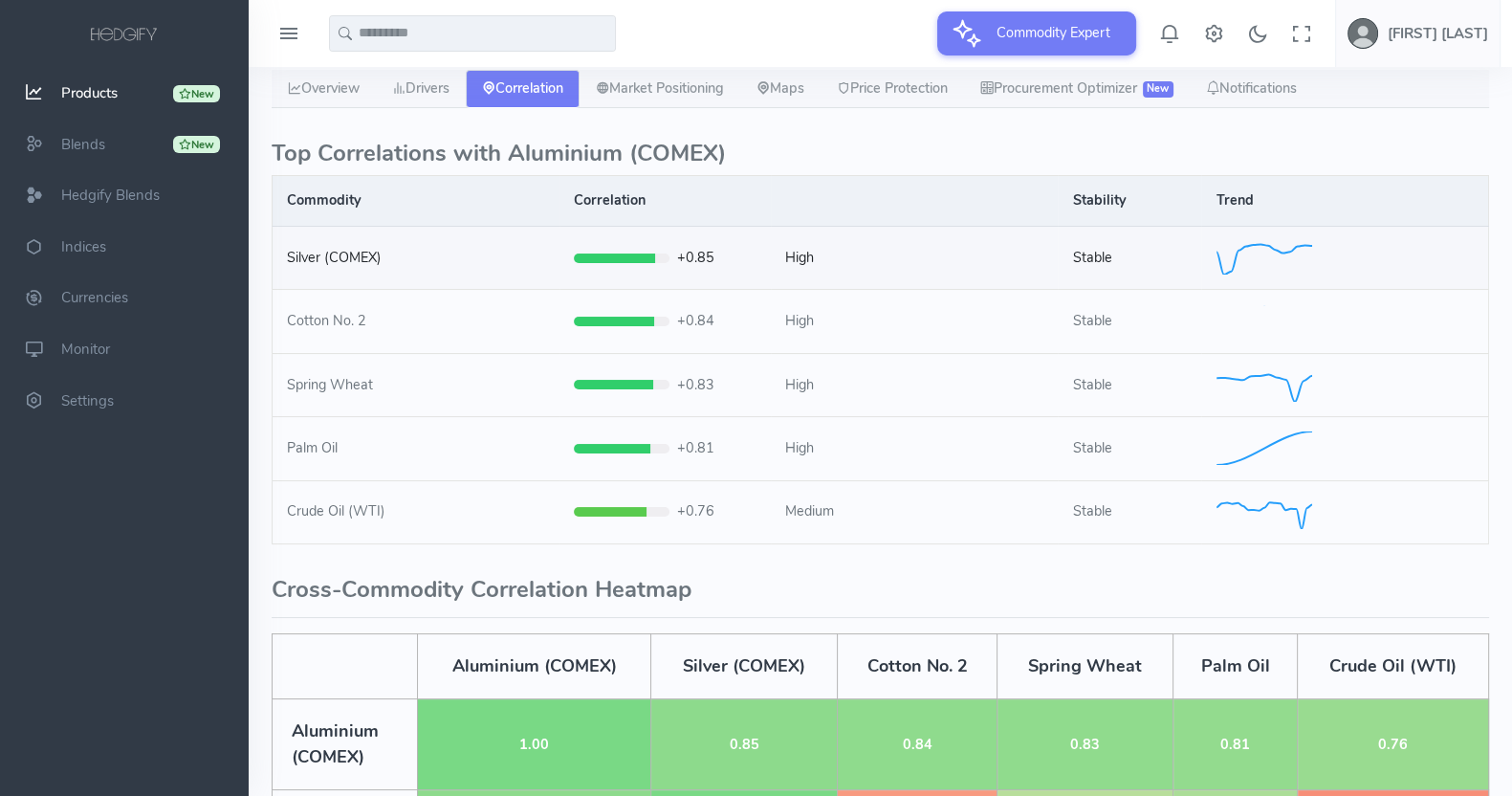 scroll, scrollTop: 222, scrollLeft: 0, axis: vertical 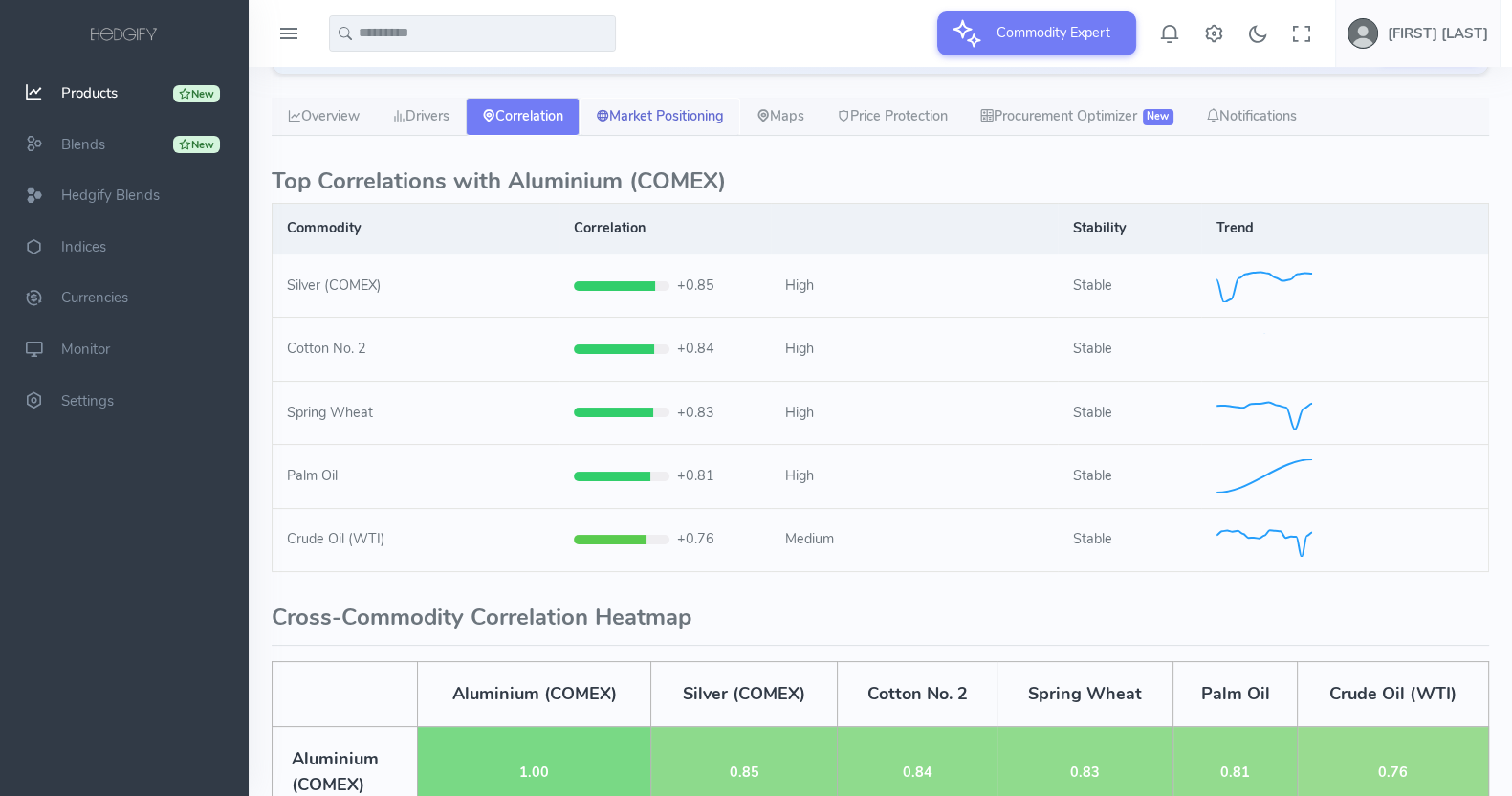 click on "Market Positioning" at bounding box center [660, 117] 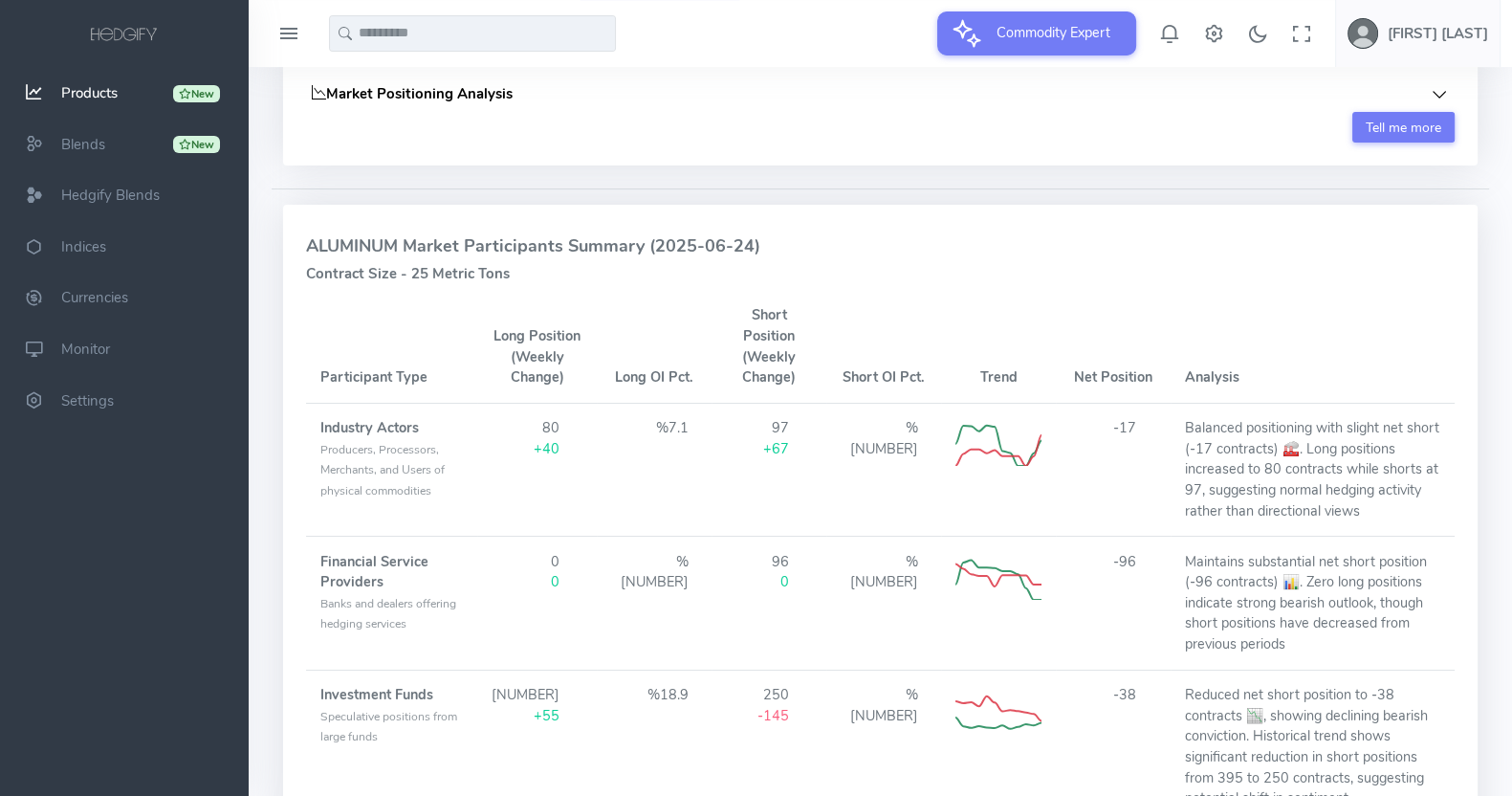 scroll, scrollTop: 222, scrollLeft: 0, axis: vertical 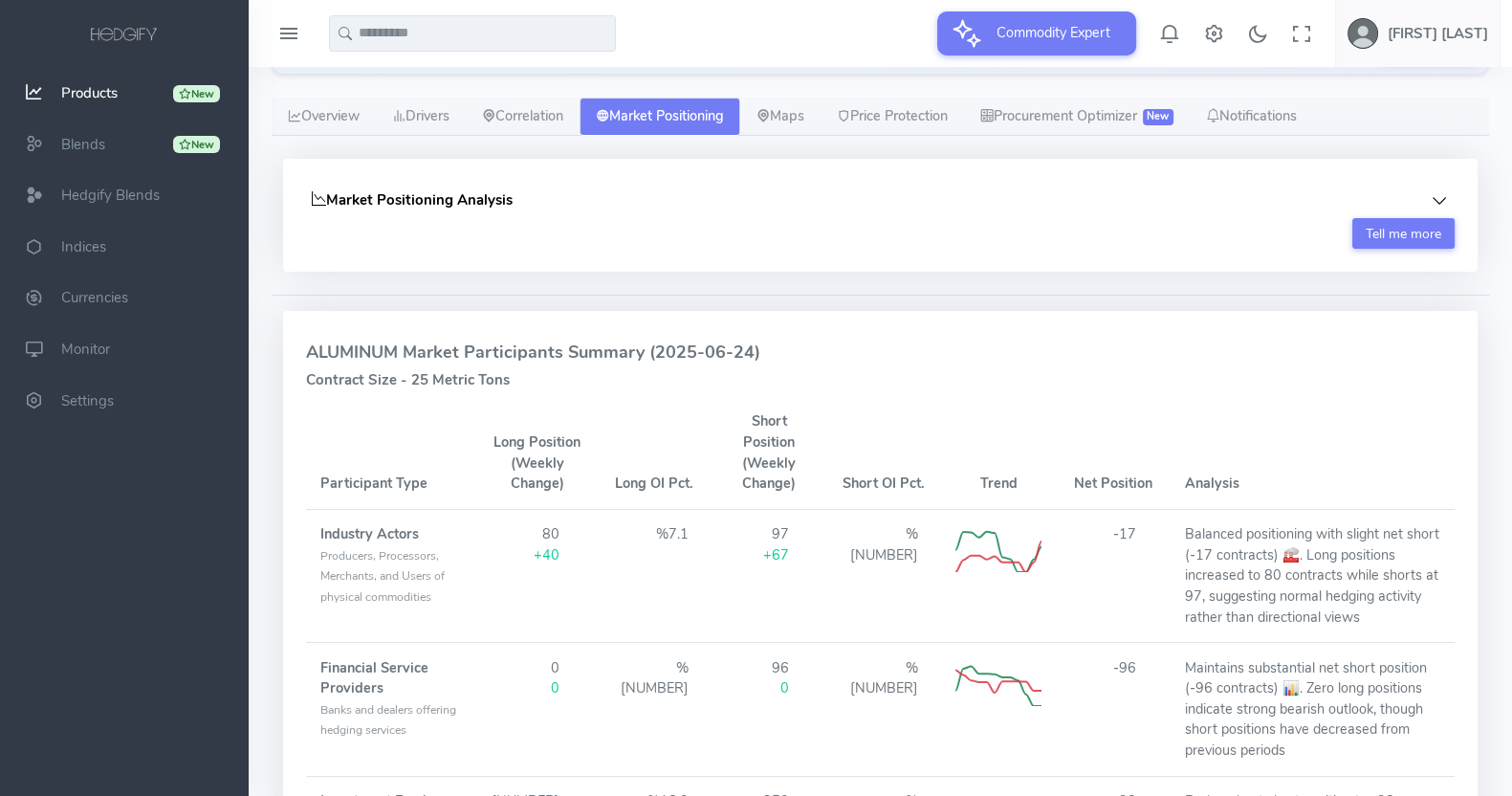 click 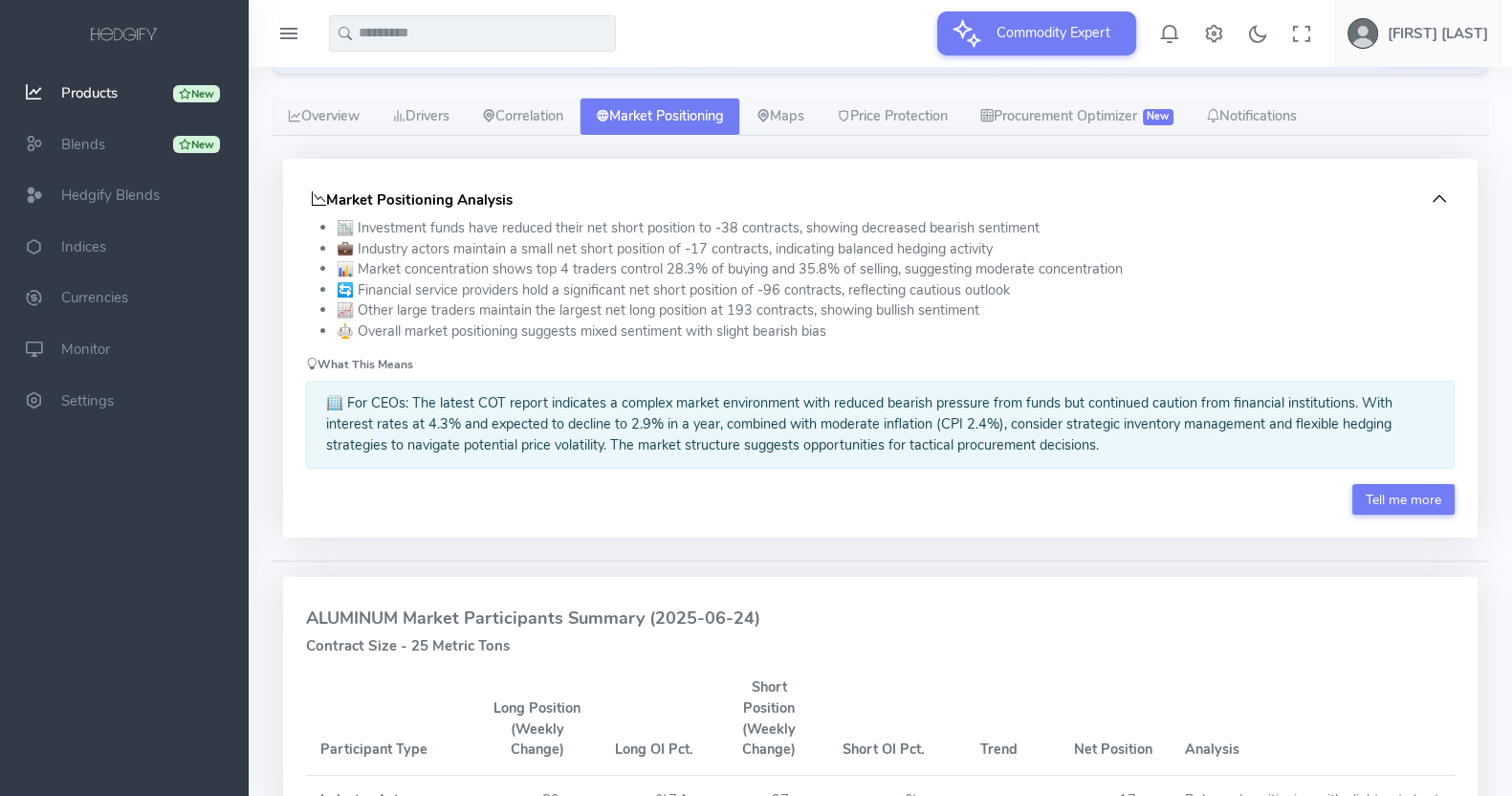 click 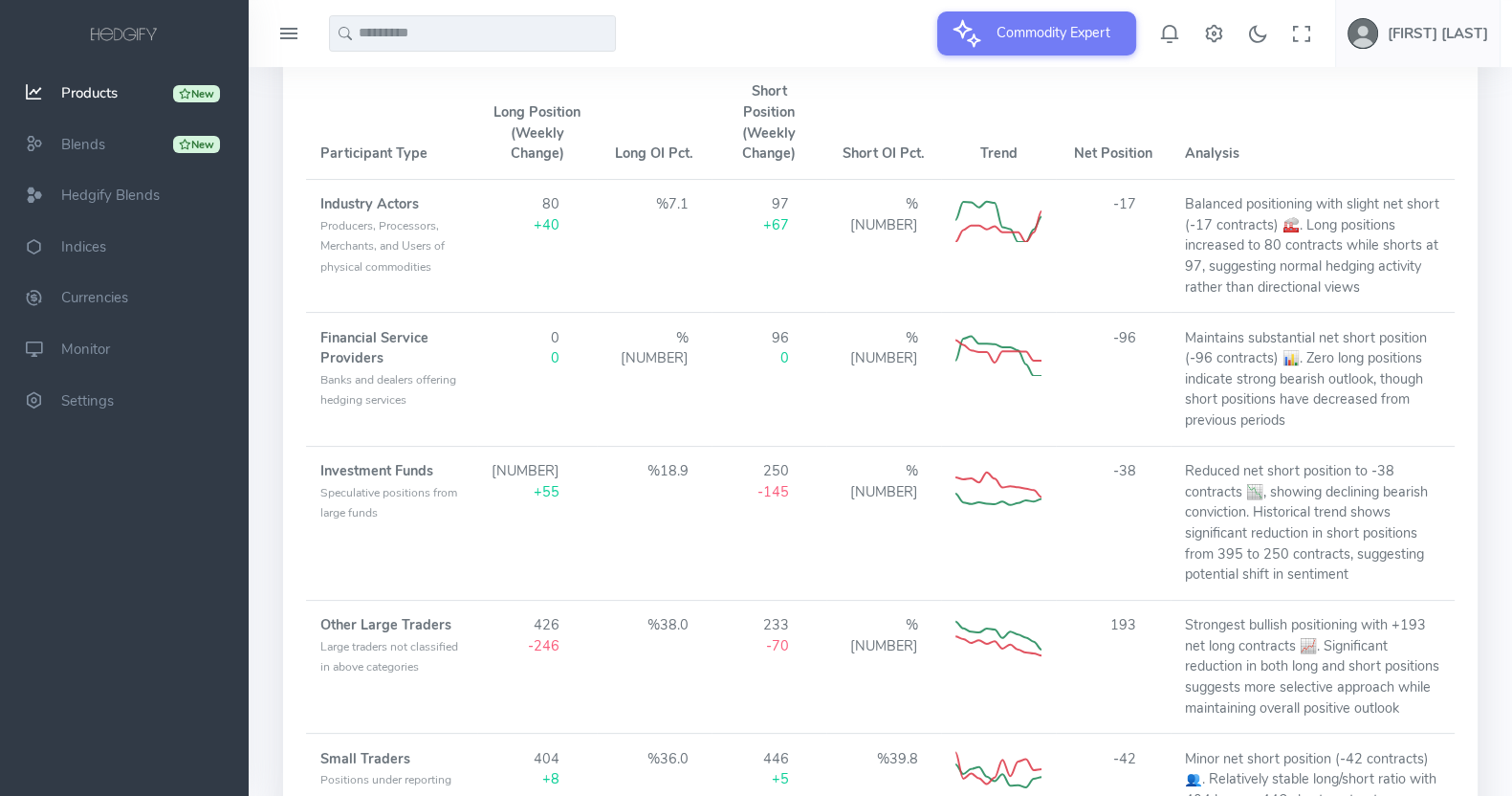 scroll, scrollTop: 581, scrollLeft: 0, axis: vertical 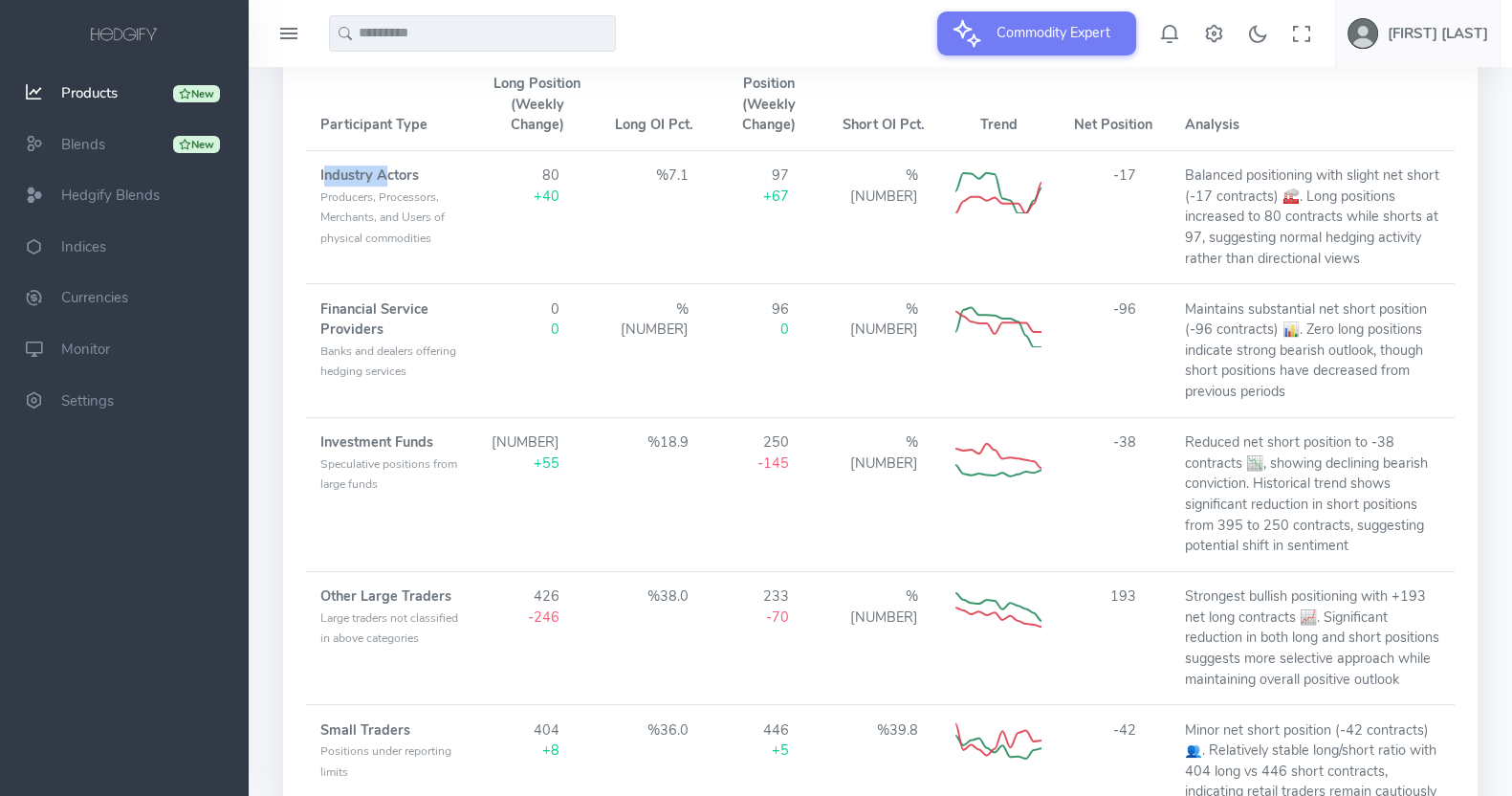 drag, startPoint x: 326, startPoint y: 166, endPoint x: 389, endPoint y: 165, distance: 63.007936 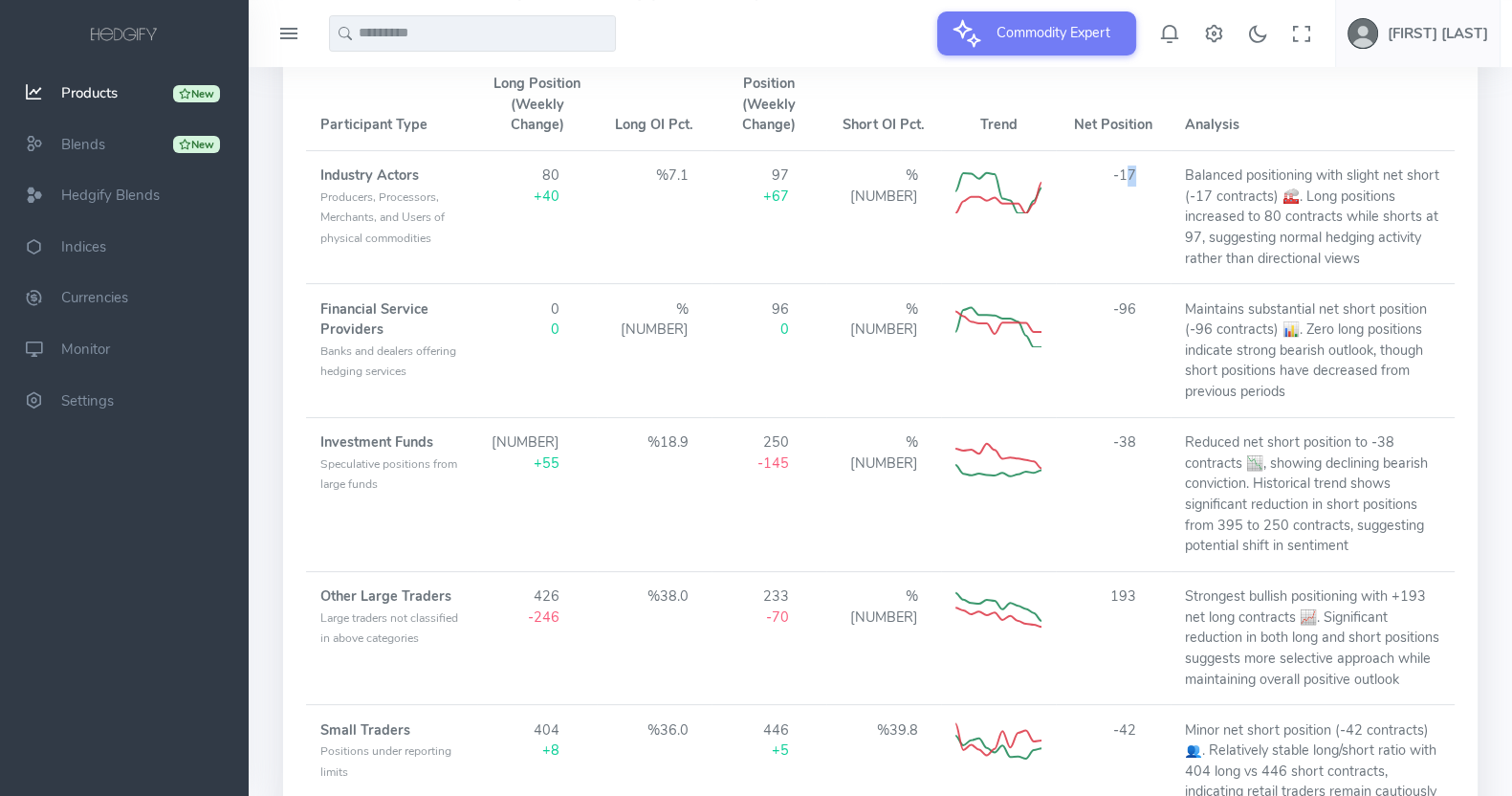 drag, startPoint x: 1123, startPoint y: 169, endPoint x: 1135, endPoint y: 169, distance: 12 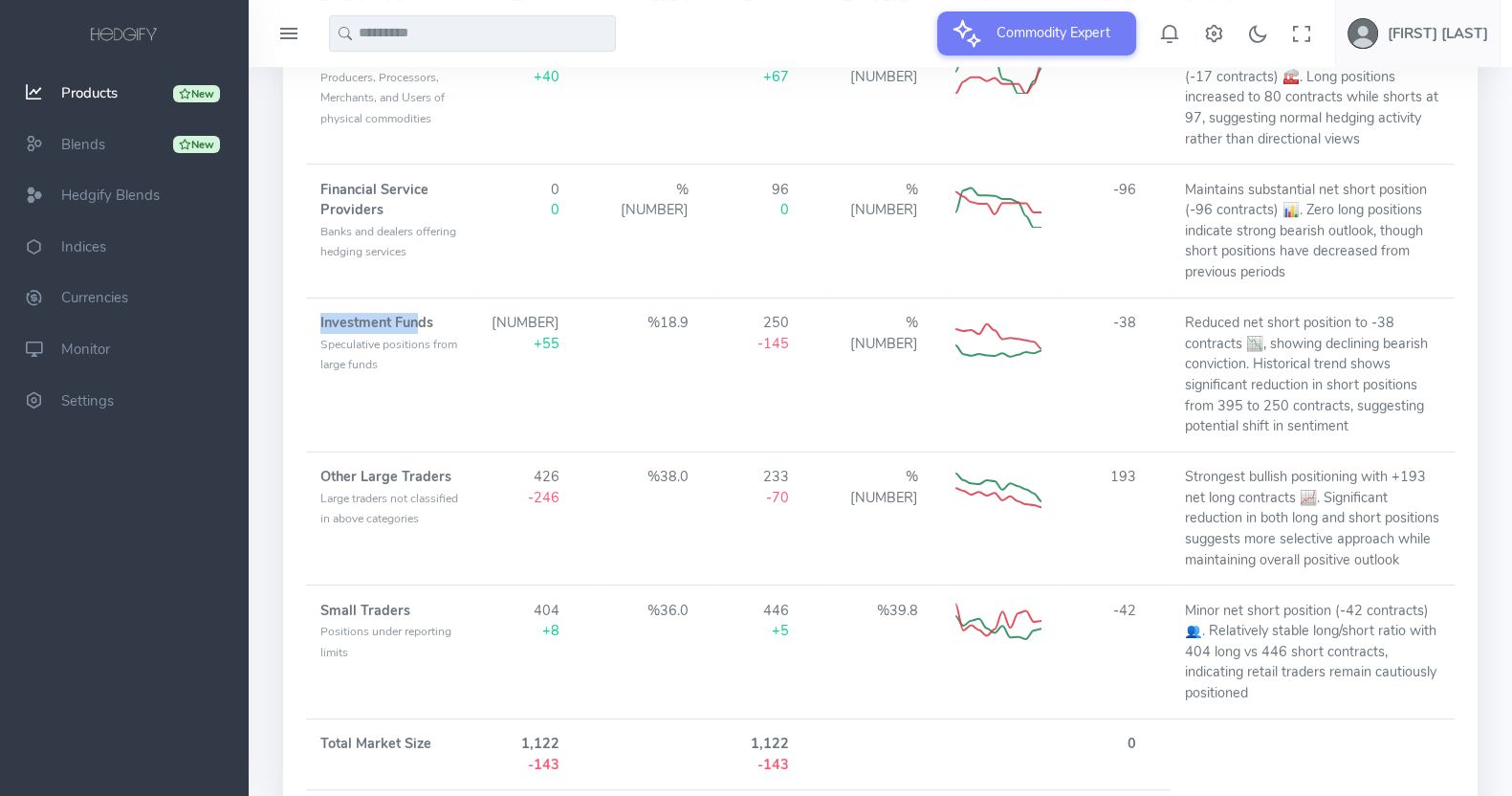 drag, startPoint x: 311, startPoint y: 318, endPoint x: 421, endPoint y: 323, distance: 110.11358 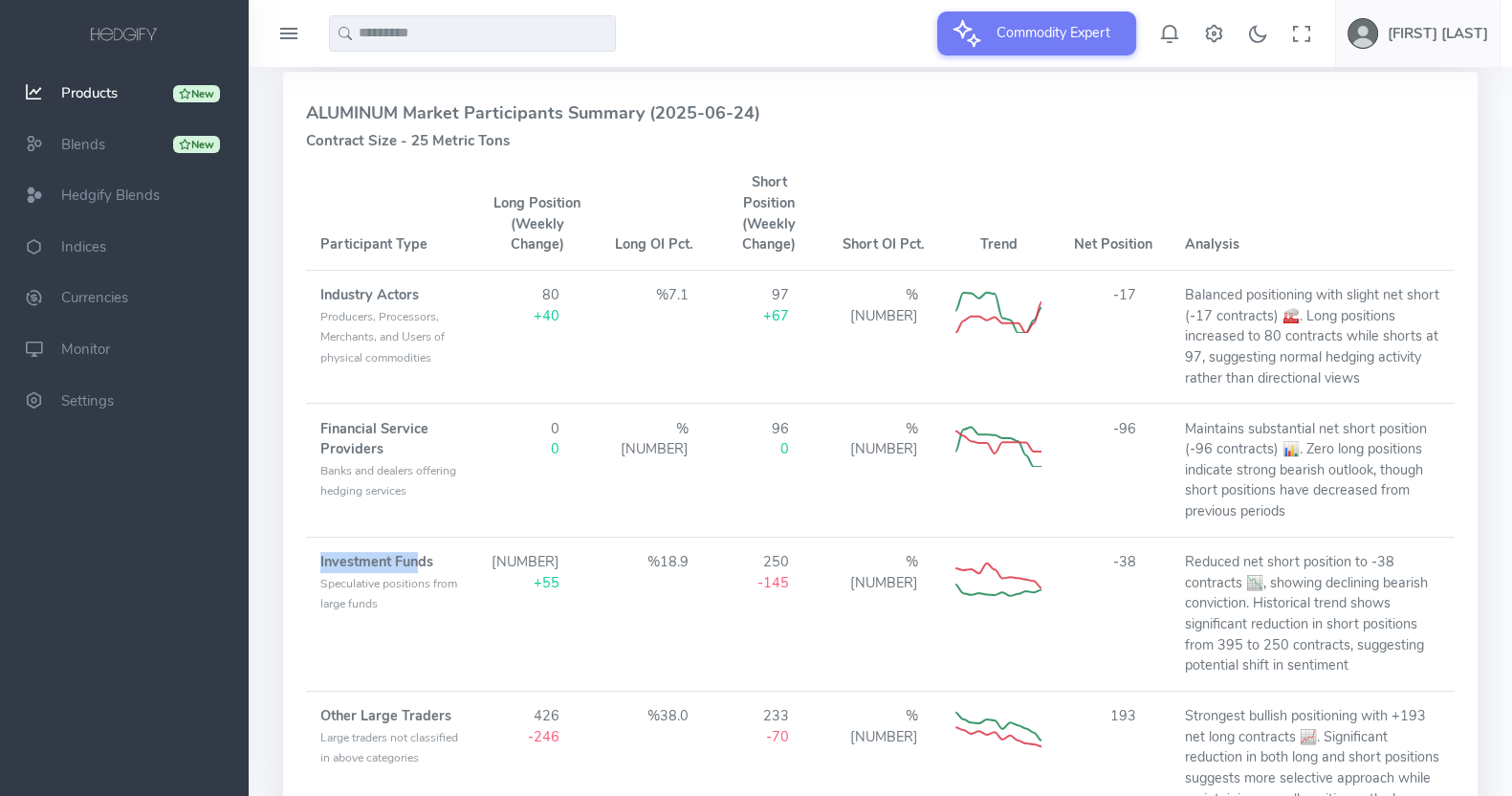 scroll, scrollTop: 581, scrollLeft: 0, axis: vertical 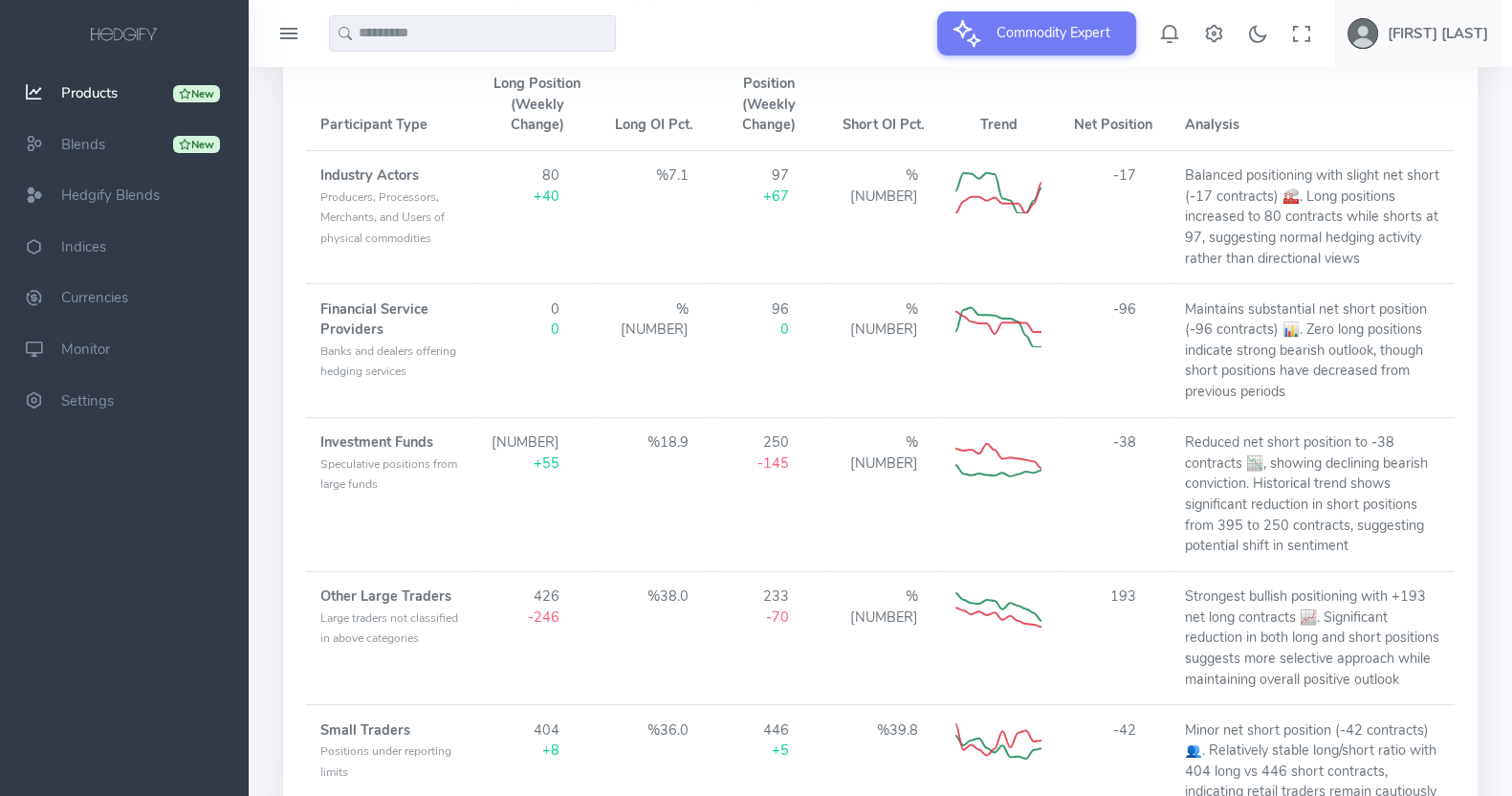 click on "-38" at bounding box center (1113, 494) 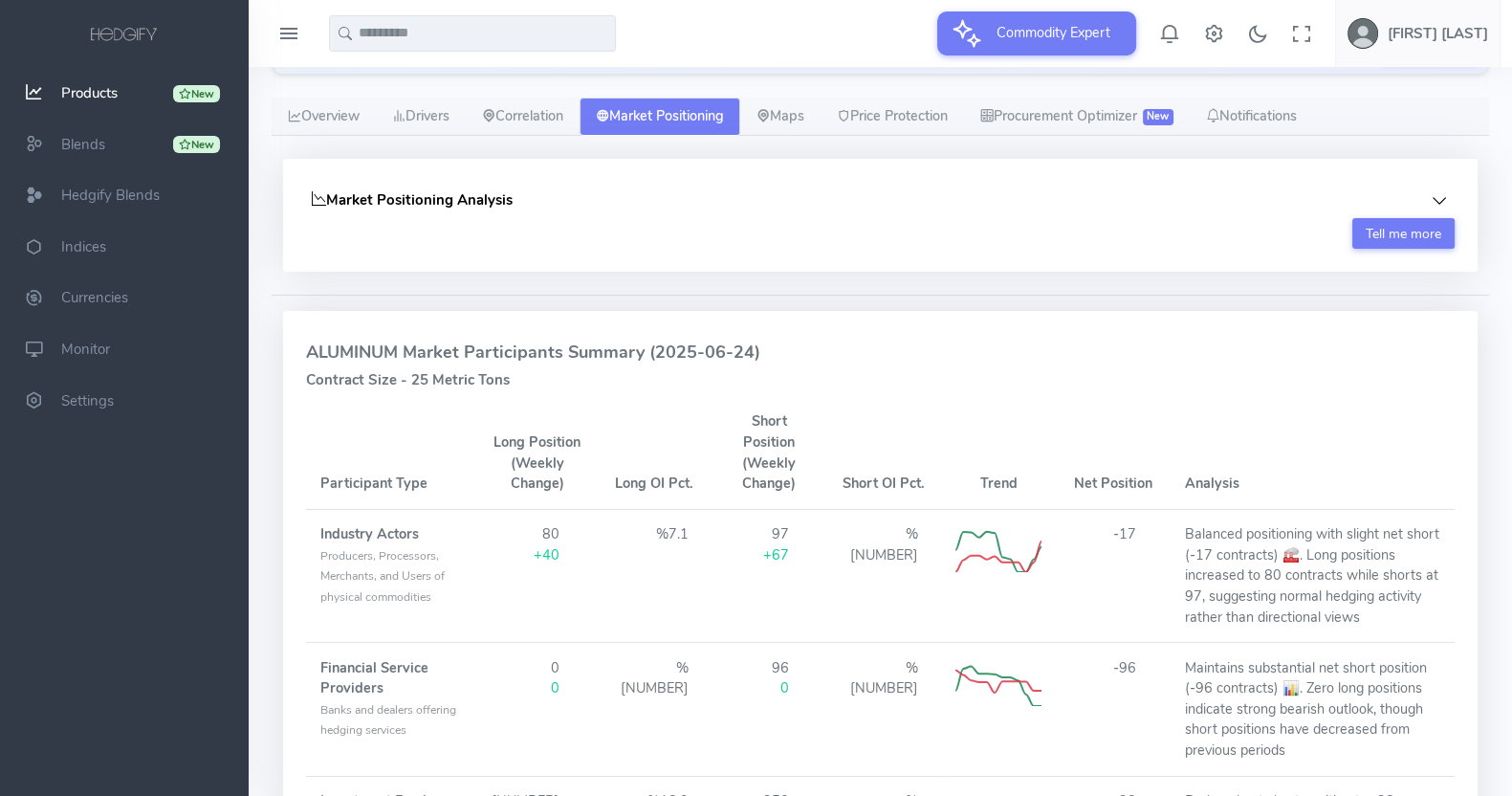 scroll, scrollTop: 0, scrollLeft: 0, axis: both 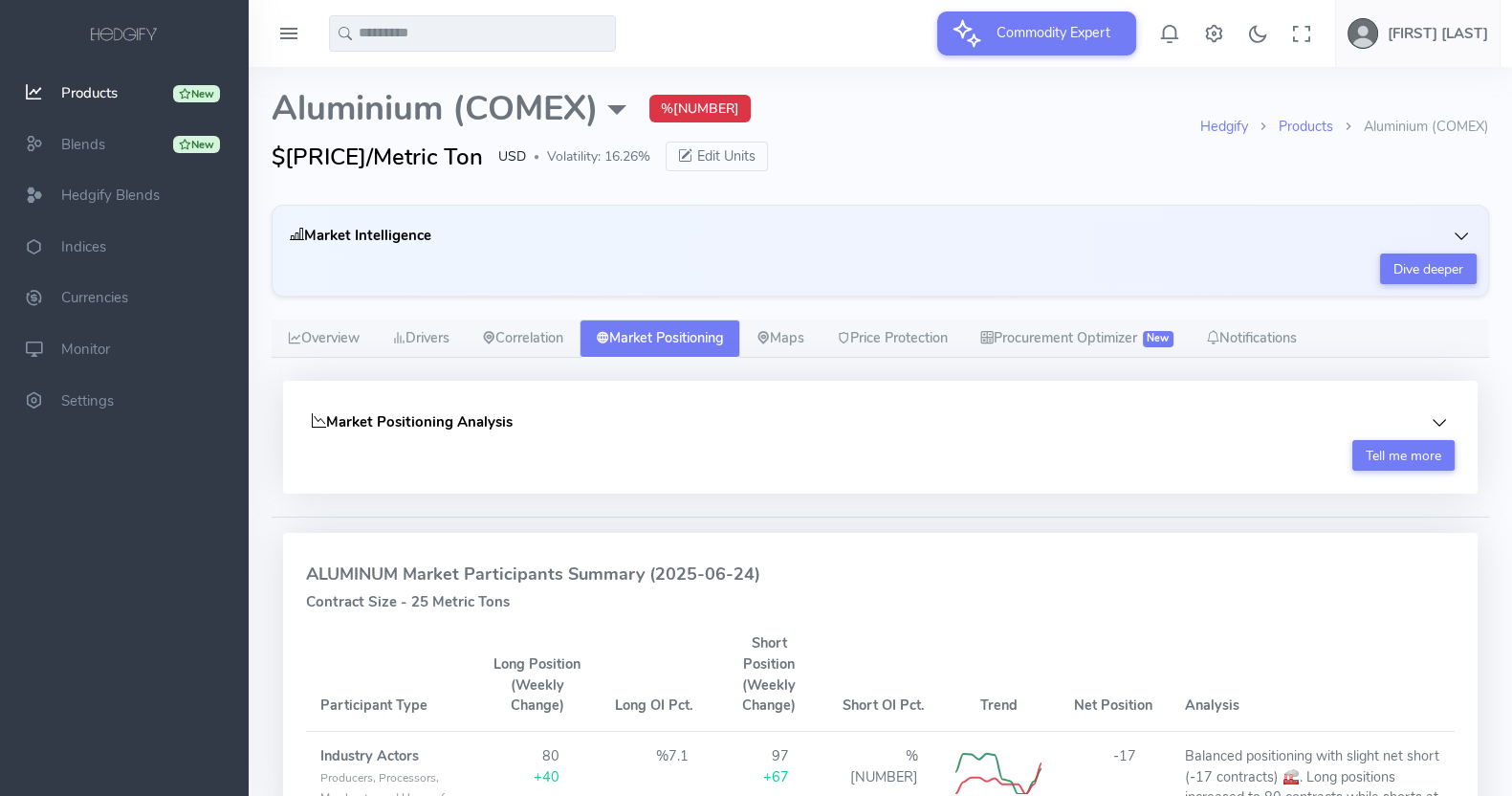 drag, startPoint x: 411, startPoint y: 18, endPoint x: 421, endPoint y: 25, distance: 12.206556 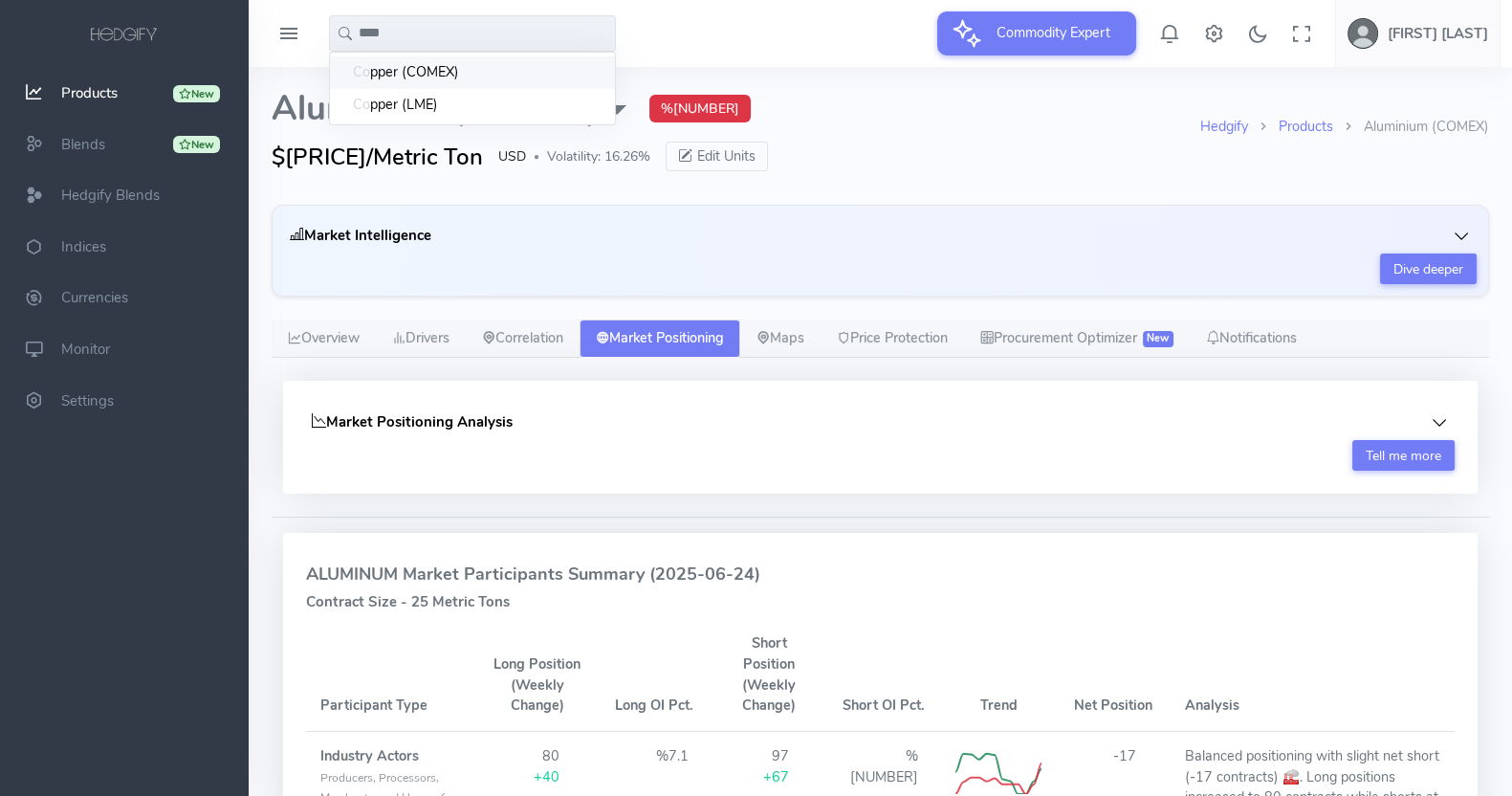 click on "pper (COMEX)" at bounding box center [414, 73] 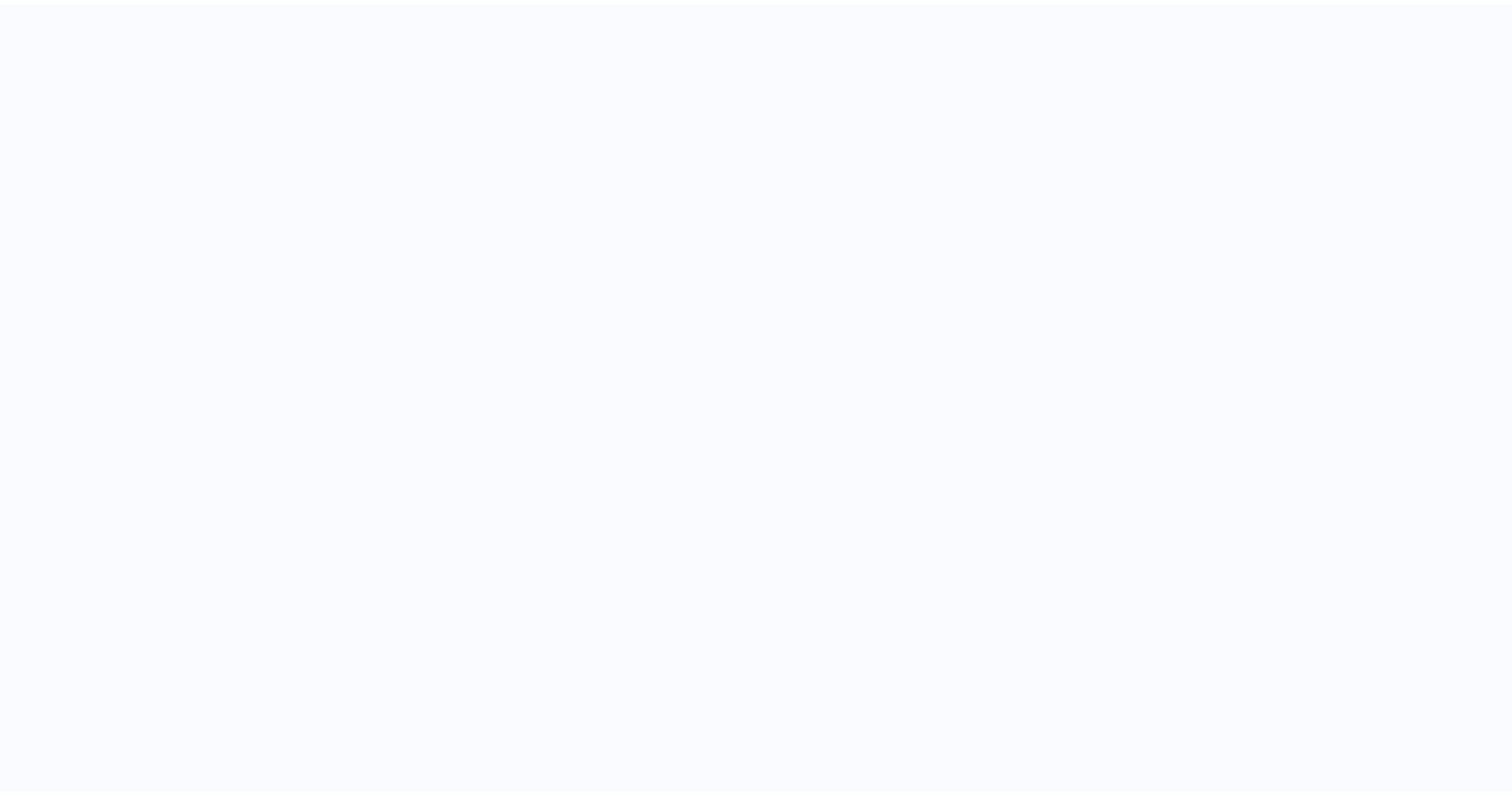 scroll, scrollTop: 0, scrollLeft: 0, axis: both 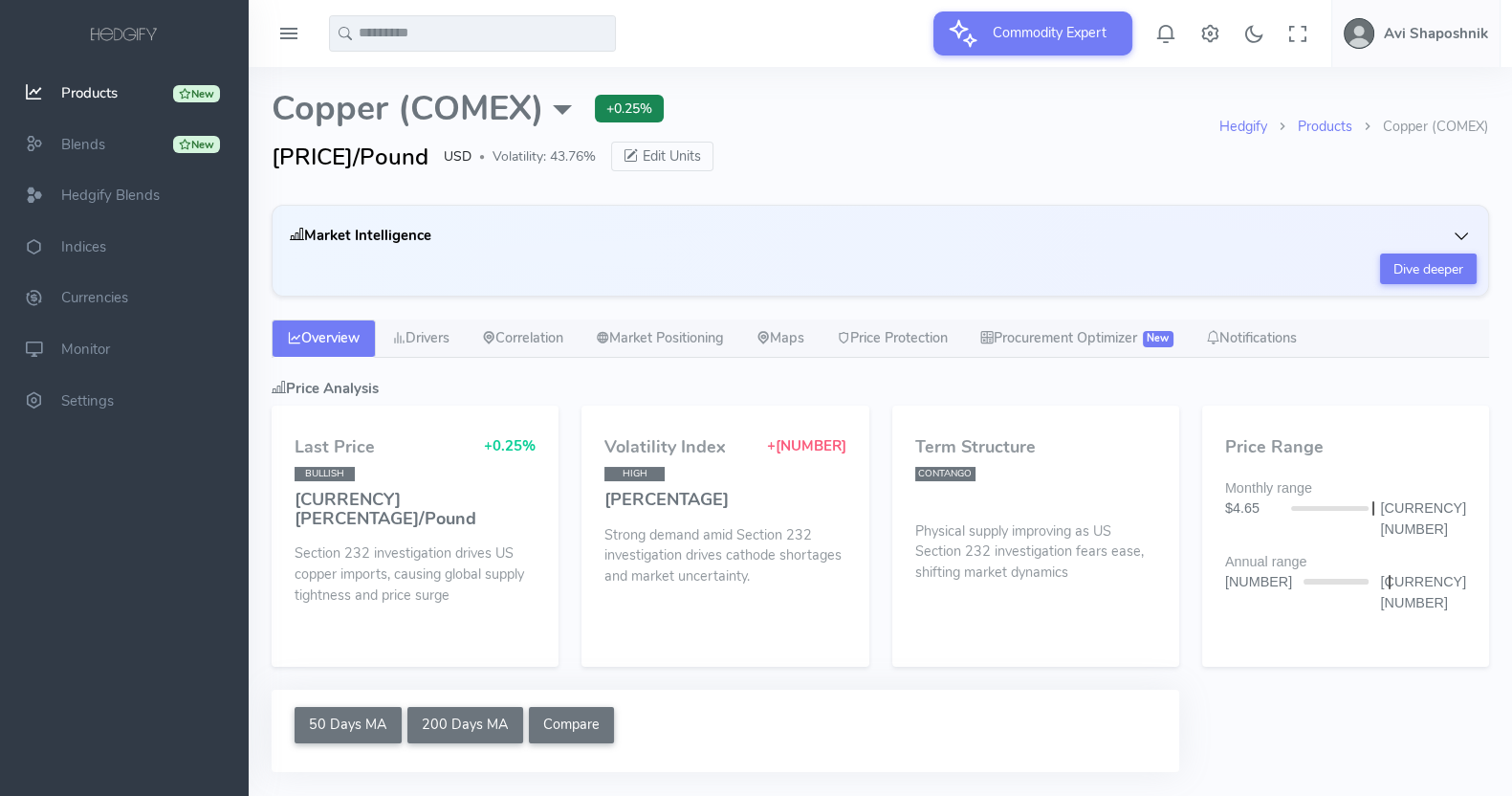 select on "****" 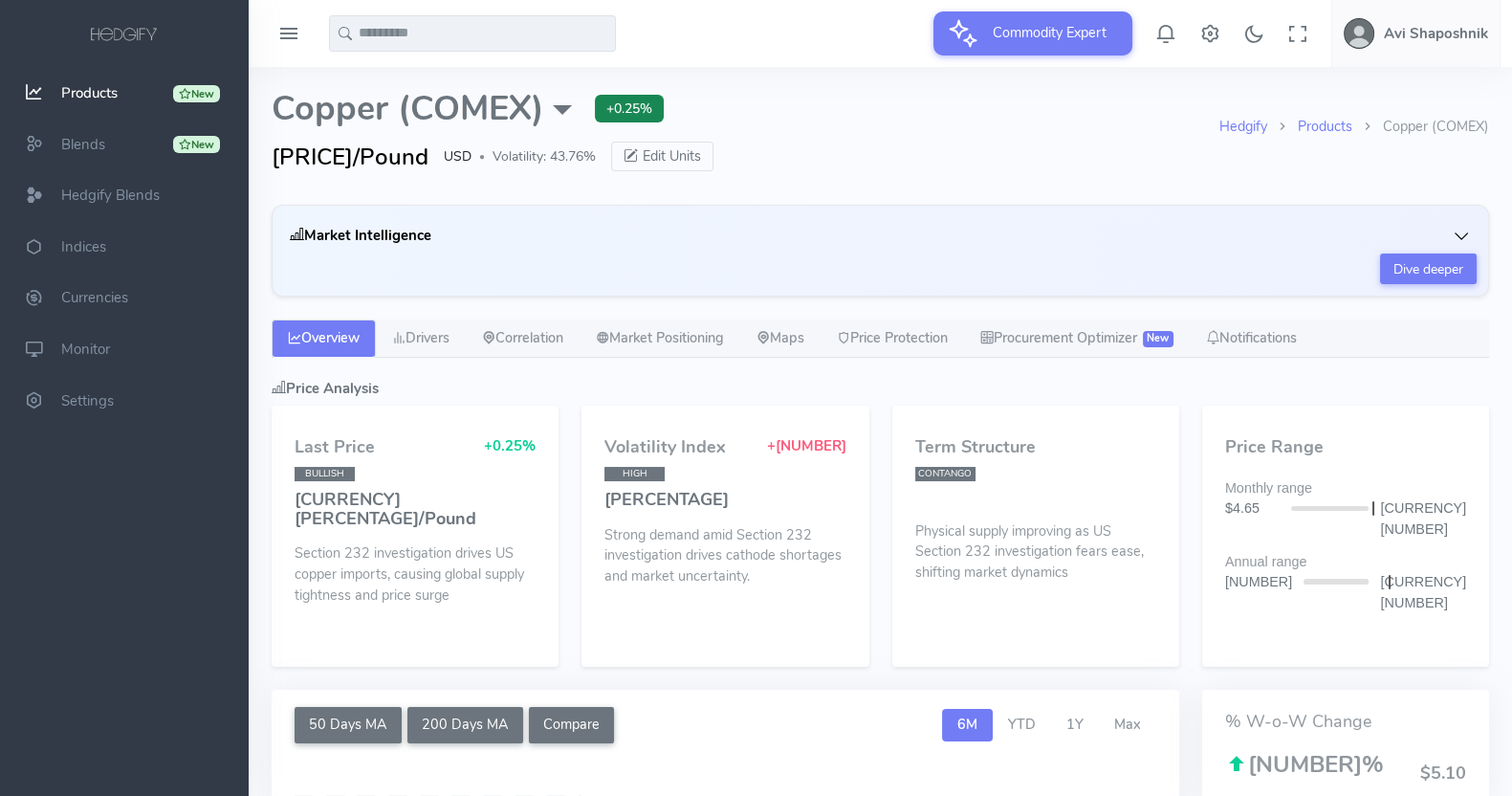 type on "**********" 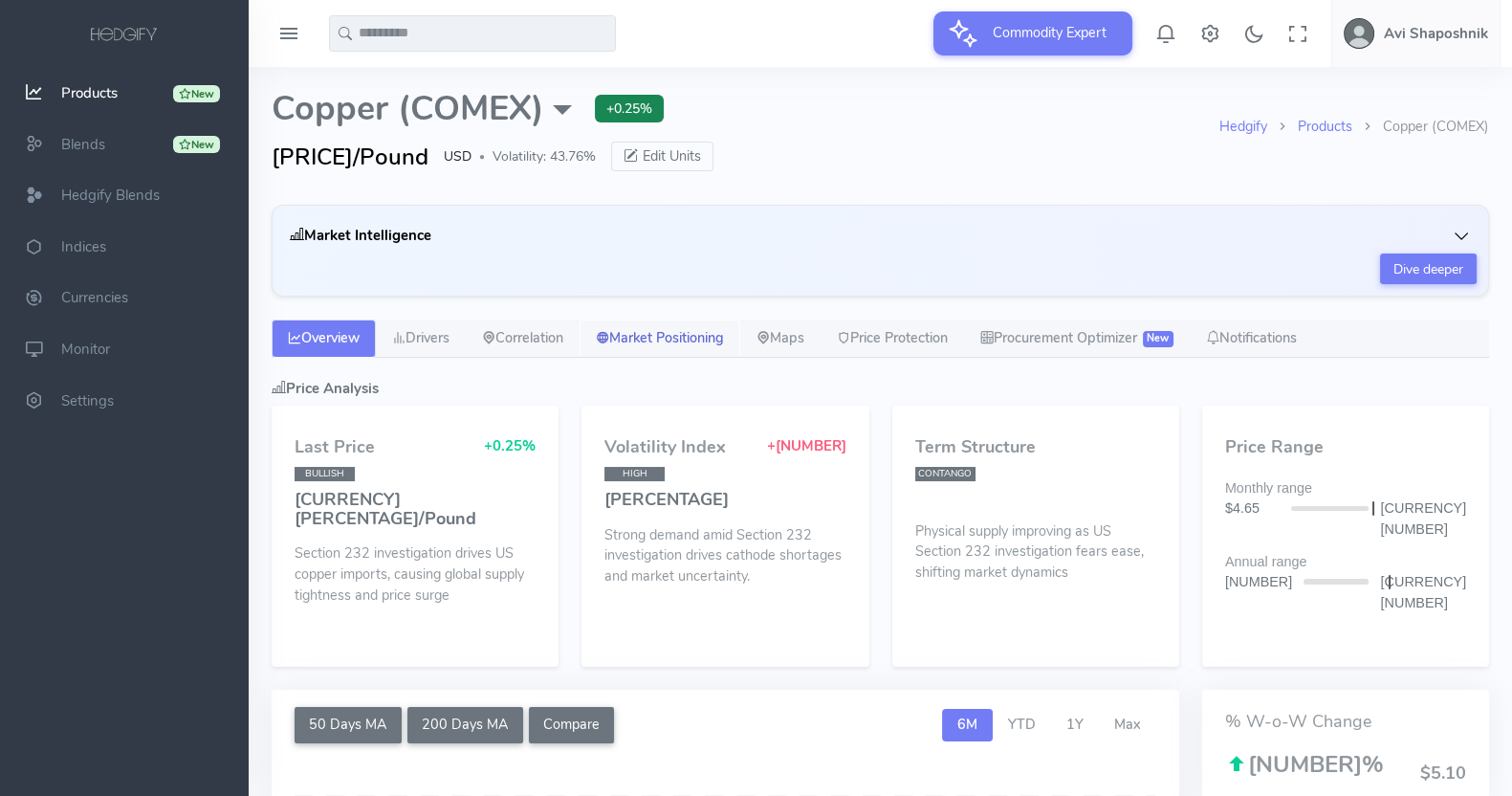 click on "Market Positioning" at bounding box center (660, 339) 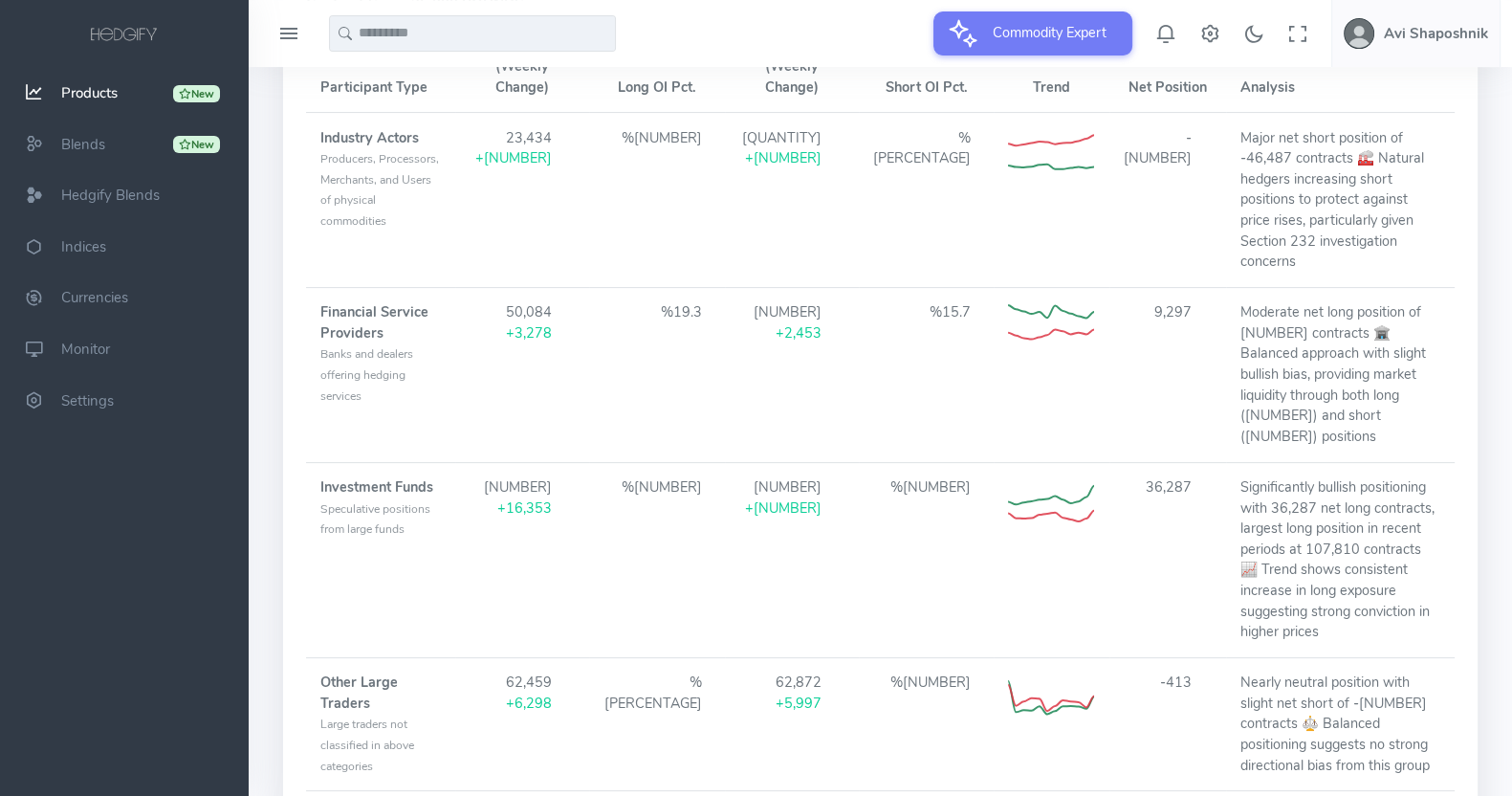 scroll, scrollTop: 477, scrollLeft: 0, axis: vertical 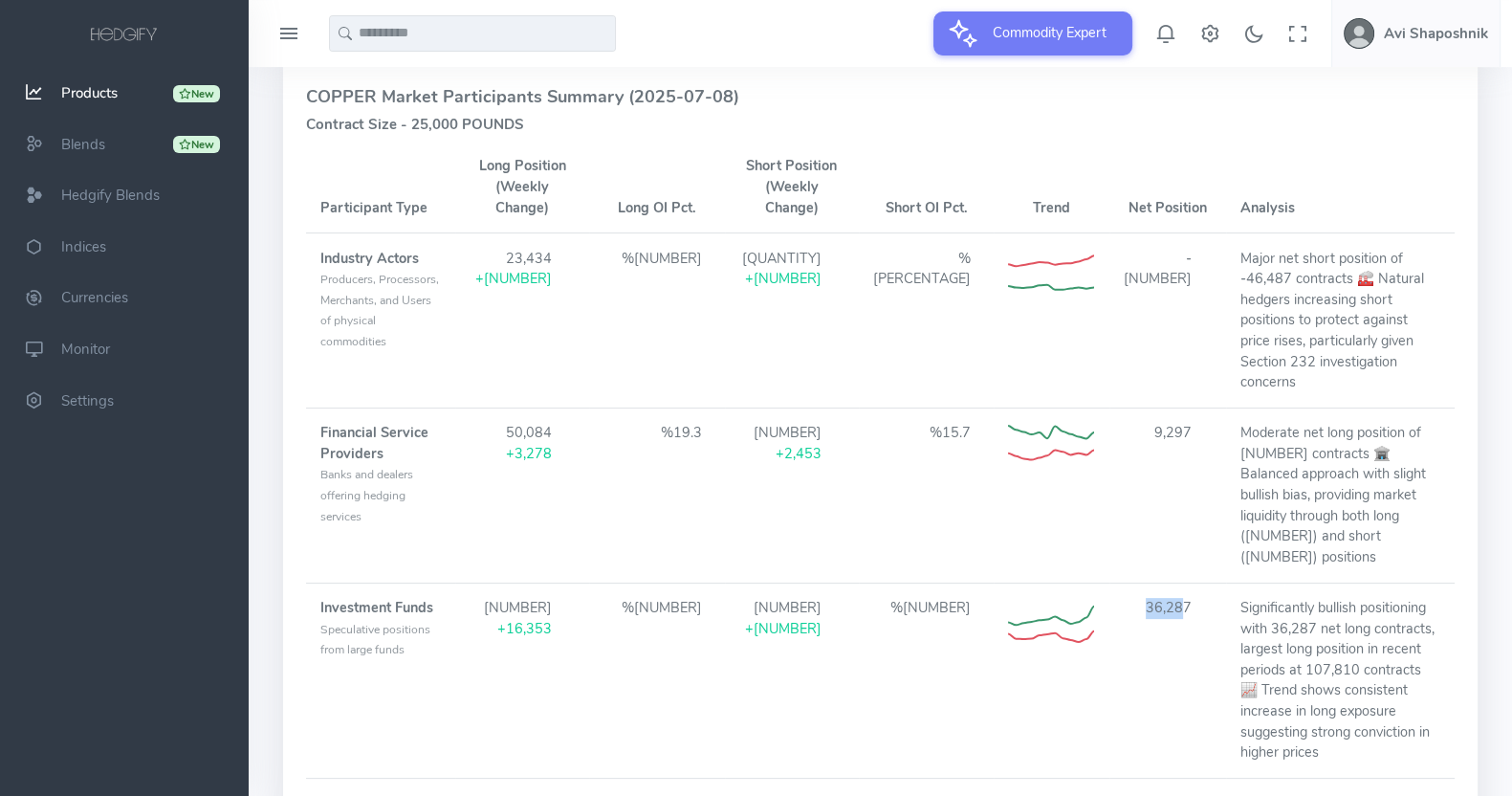 drag, startPoint x: 1088, startPoint y: 539, endPoint x: 1124, endPoint y: 538, distance: 36.01389 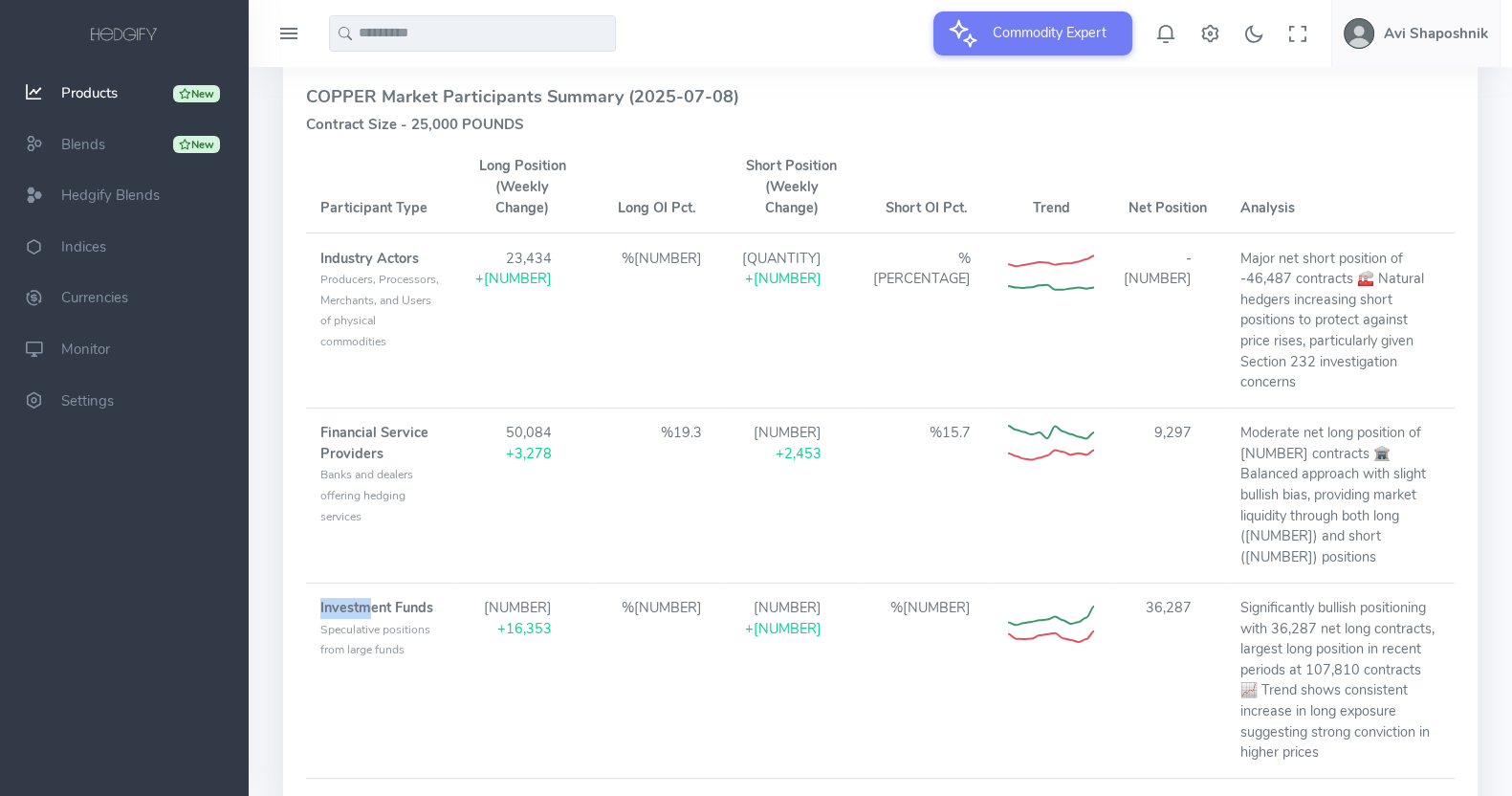 drag, startPoint x: 316, startPoint y: 538, endPoint x: 368, endPoint y: 542, distance: 52.153619 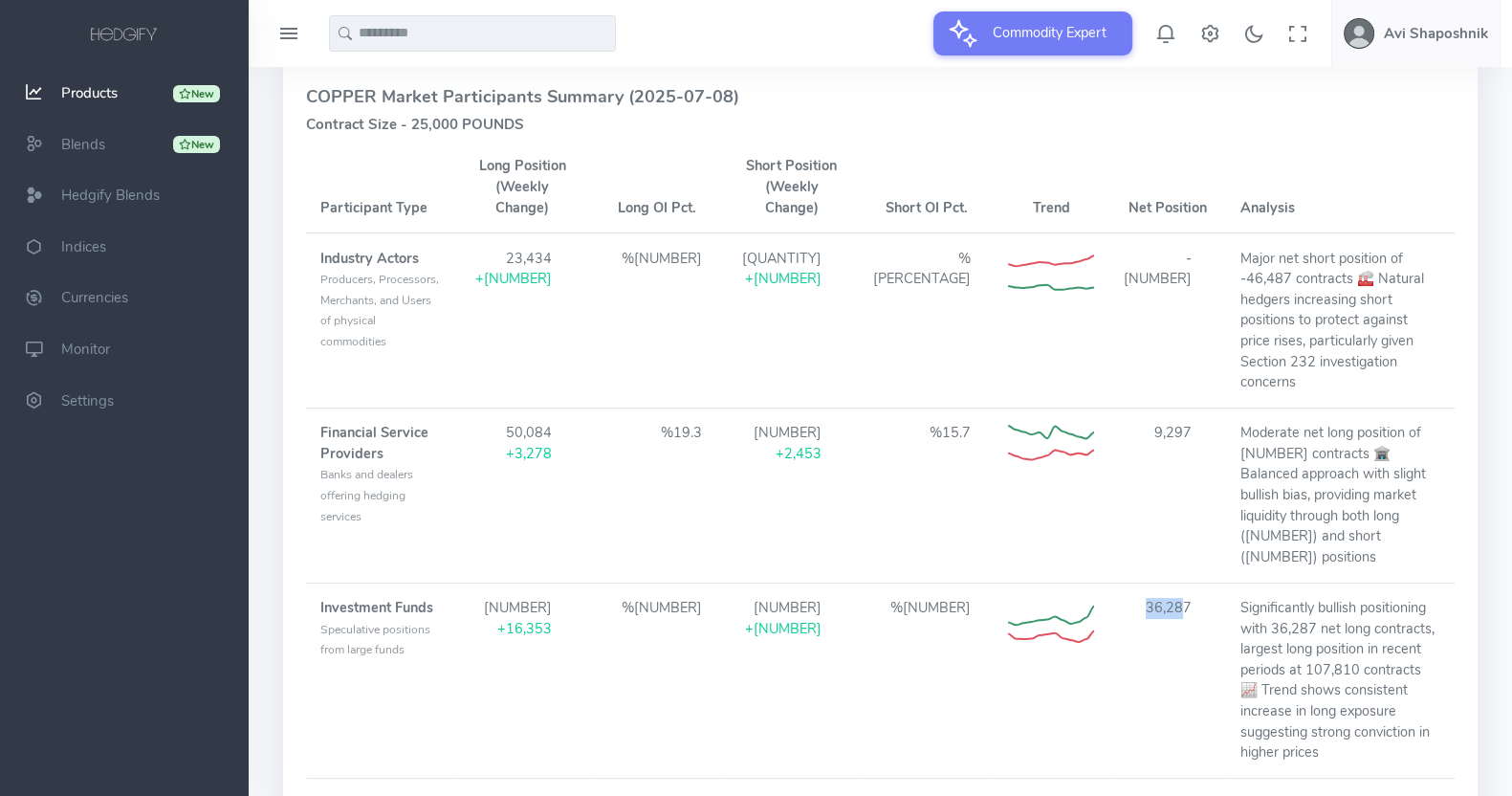 drag, startPoint x: 1082, startPoint y: 541, endPoint x: 1123, endPoint y: 541, distance: 41 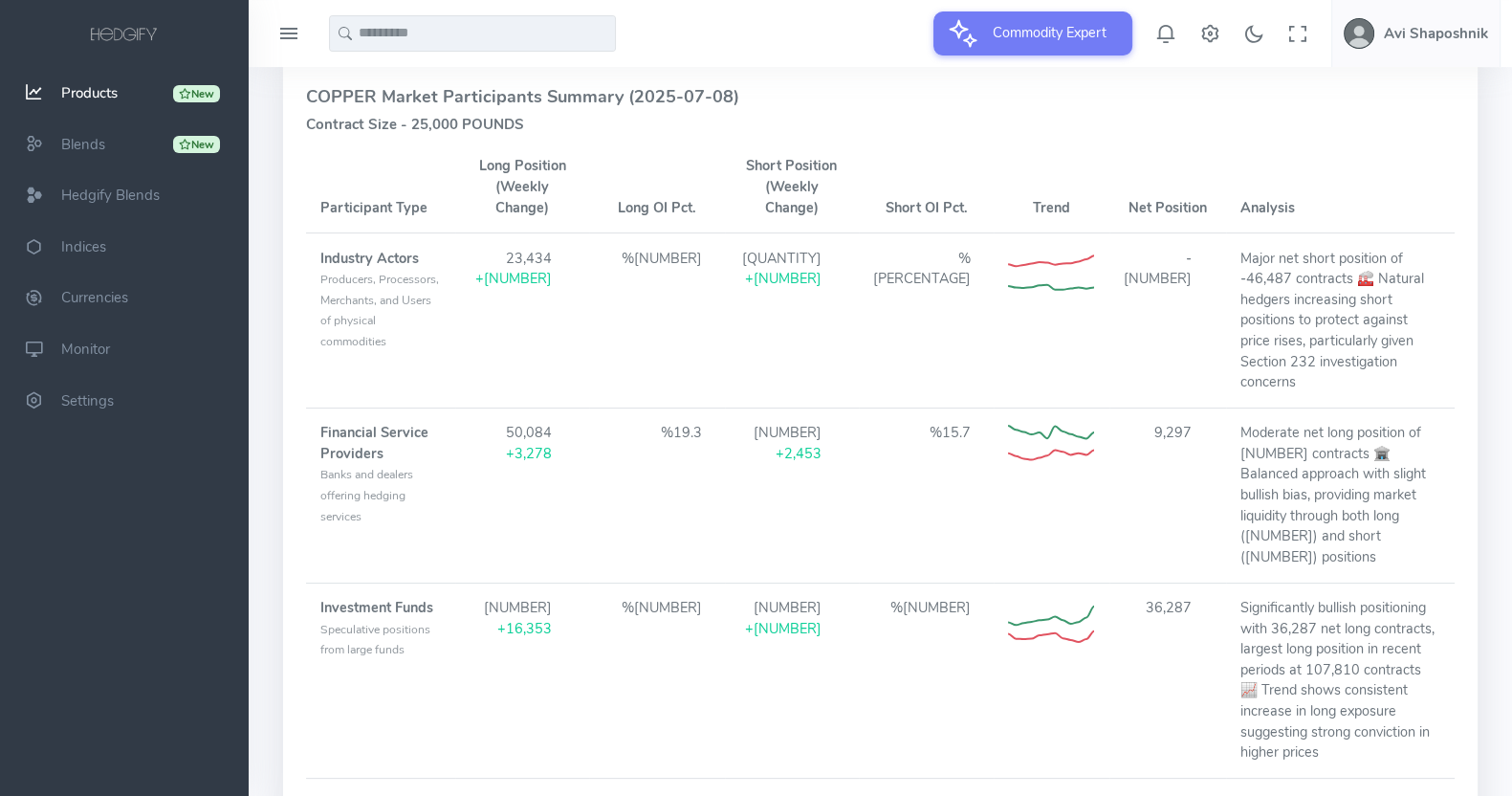 click on "36,287" at bounding box center [1168, 680] 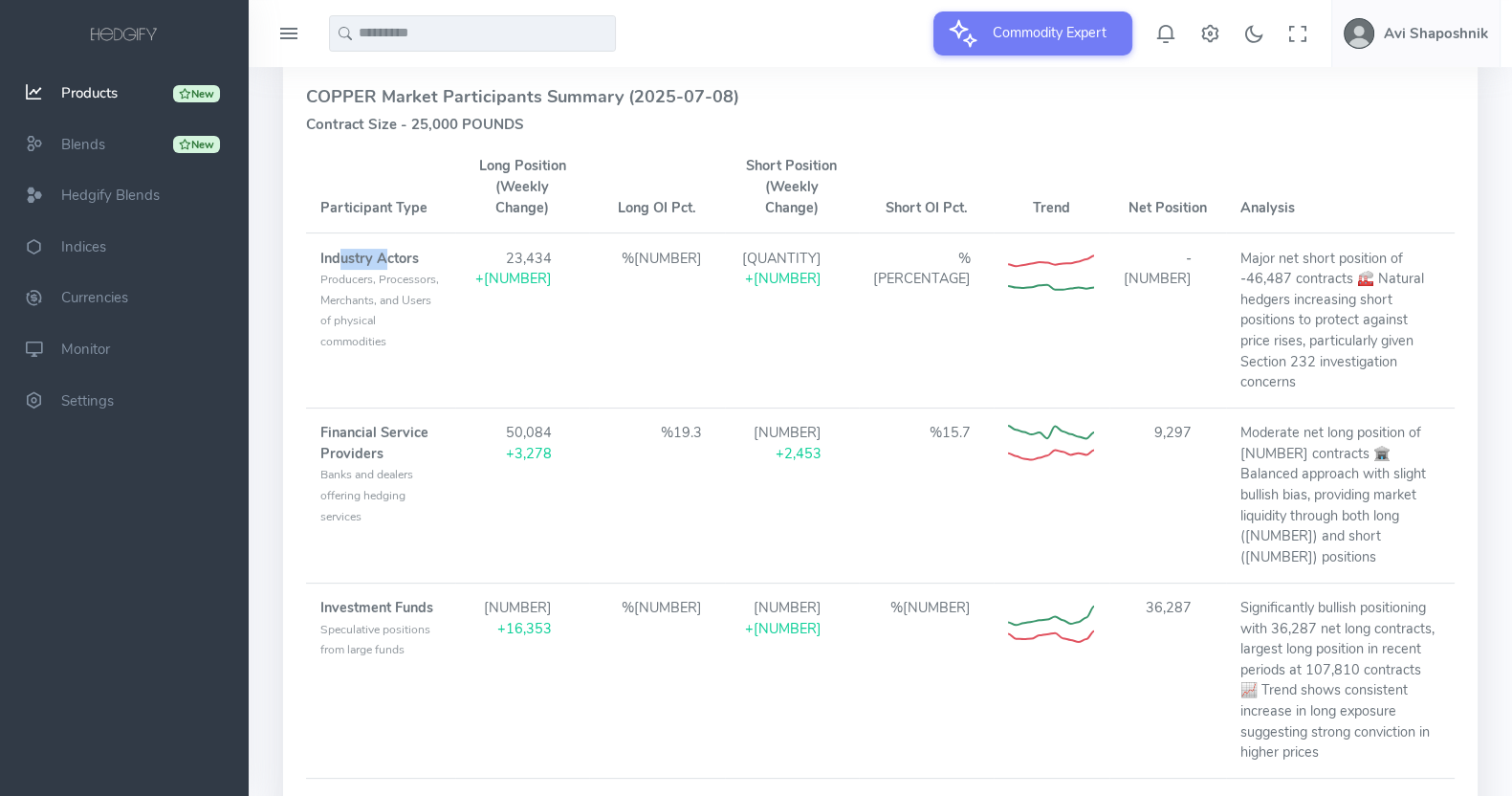 drag, startPoint x: 349, startPoint y: 270, endPoint x: 385, endPoint y: 276, distance: 36.496575 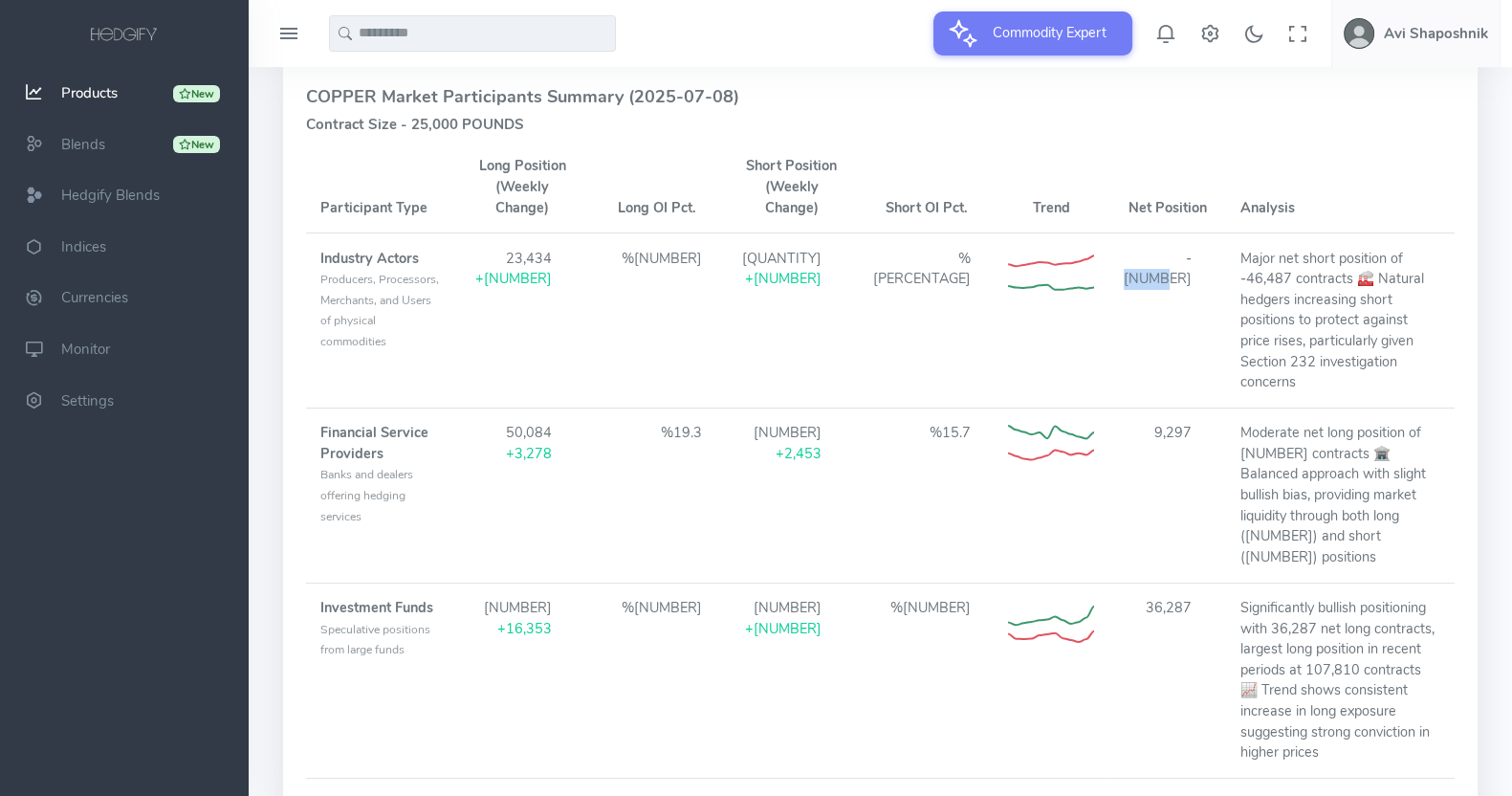 drag, startPoint x: 1090, startPoint y: 275, endPoint x: 1123, endPoint y: 276, distance: 33.0151 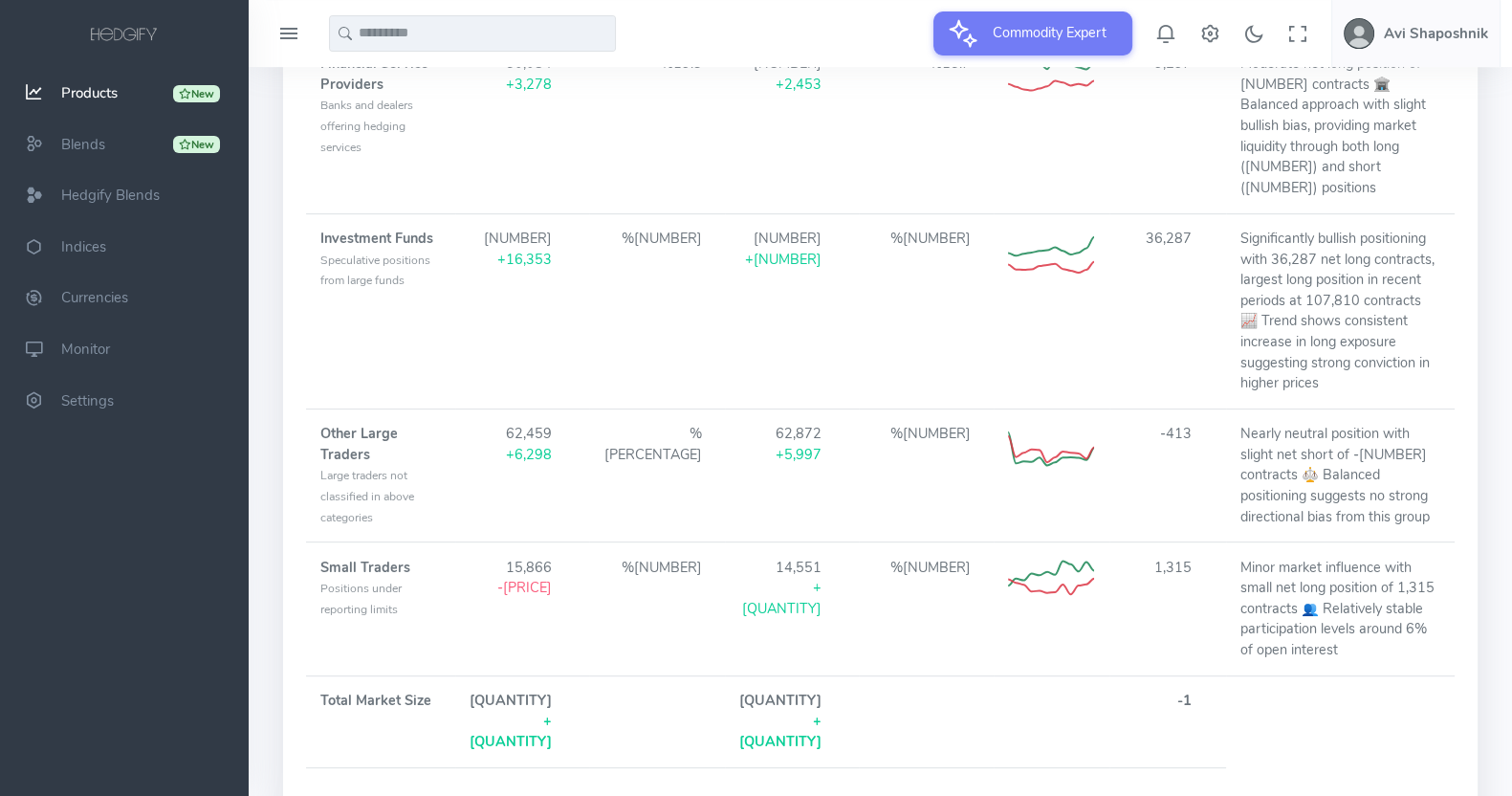 scroll, scrollTop: 1184, scrollLeft: 0, axis: vertical 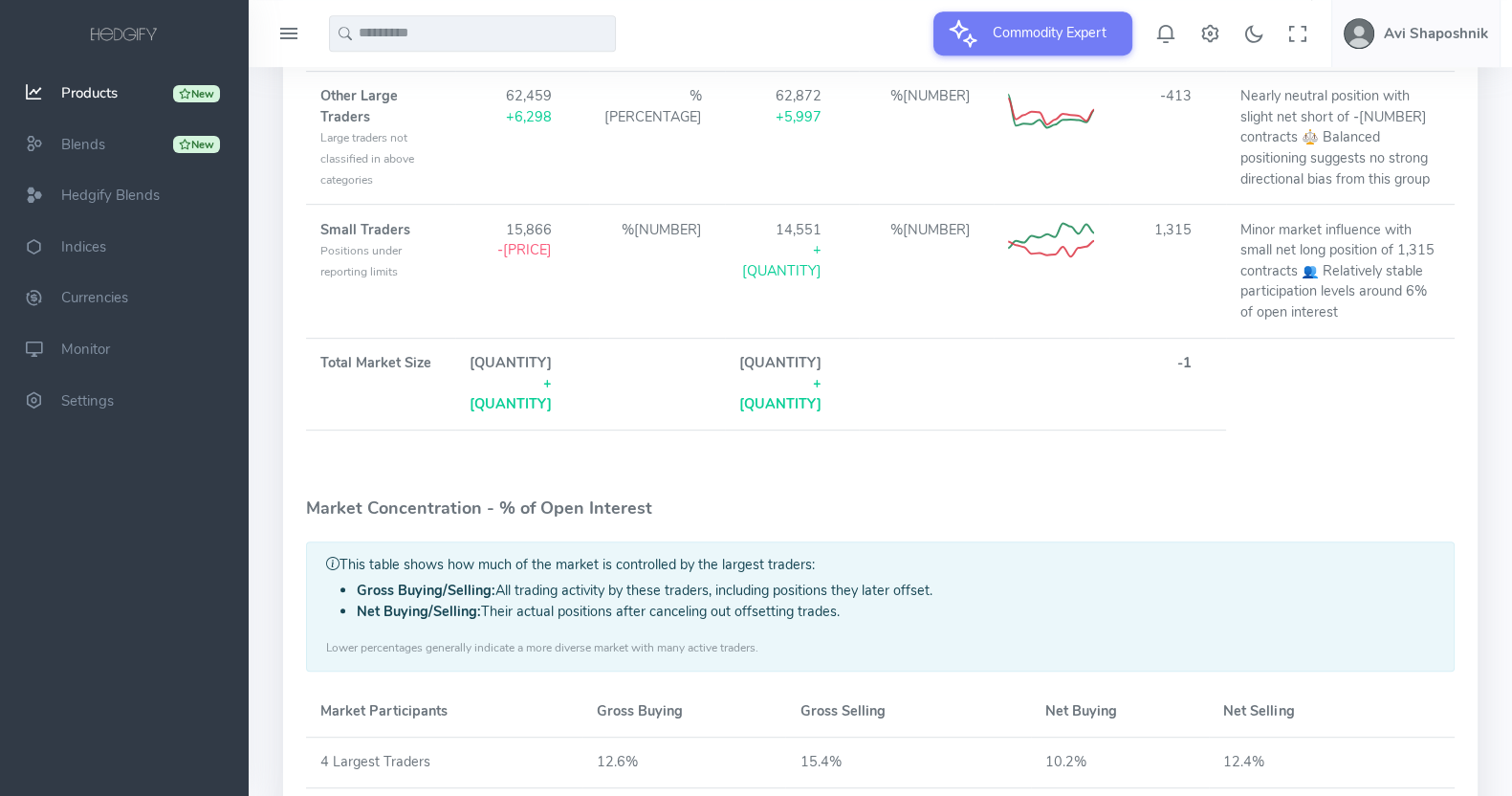 drag, startPoint x: 630, startPoint y: 644, endPoint x: 643, endPoint y: 644, distance: 13 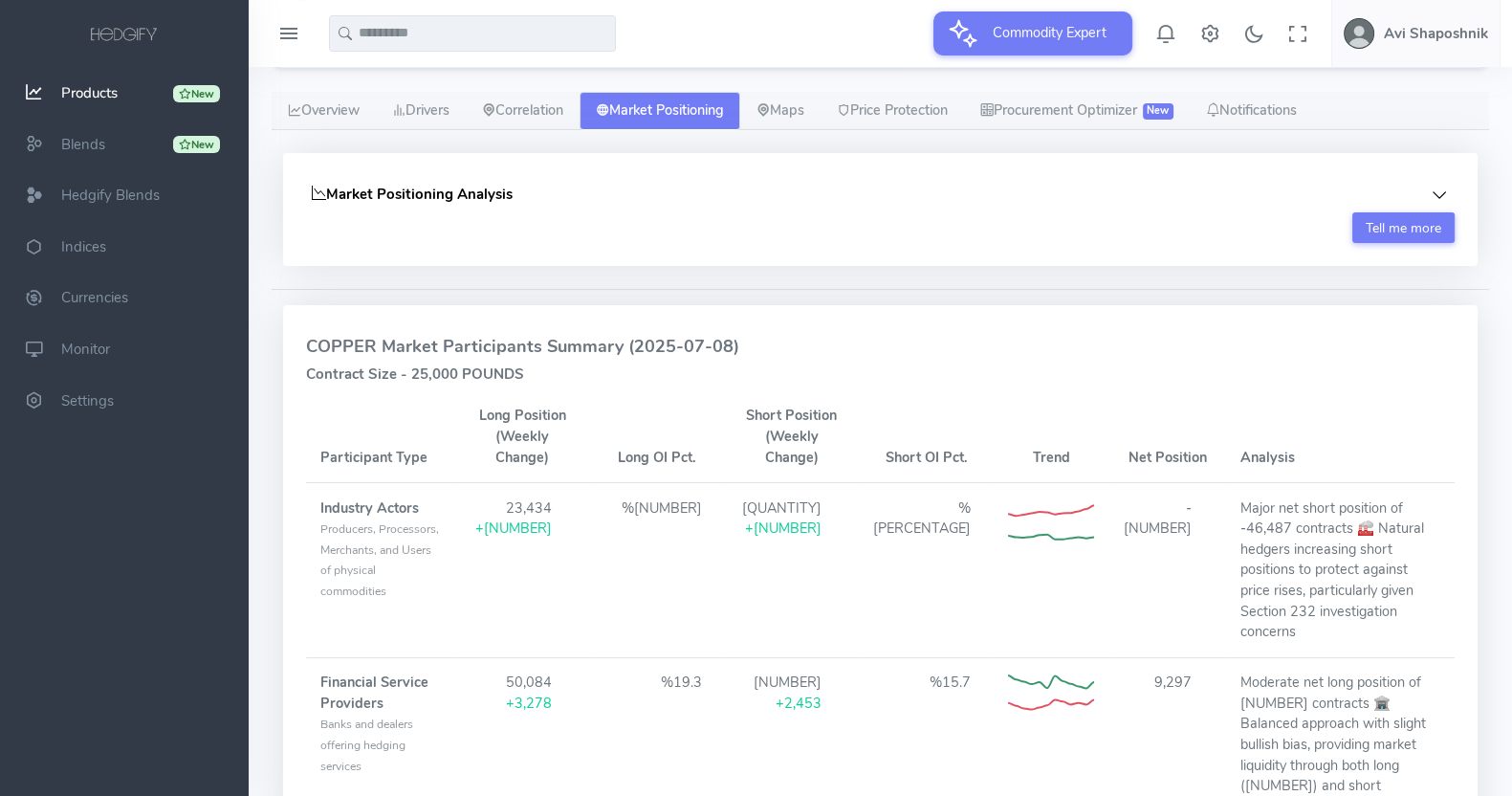 scroll, scrollTop: 0, scrollLeft: 0, axis: both 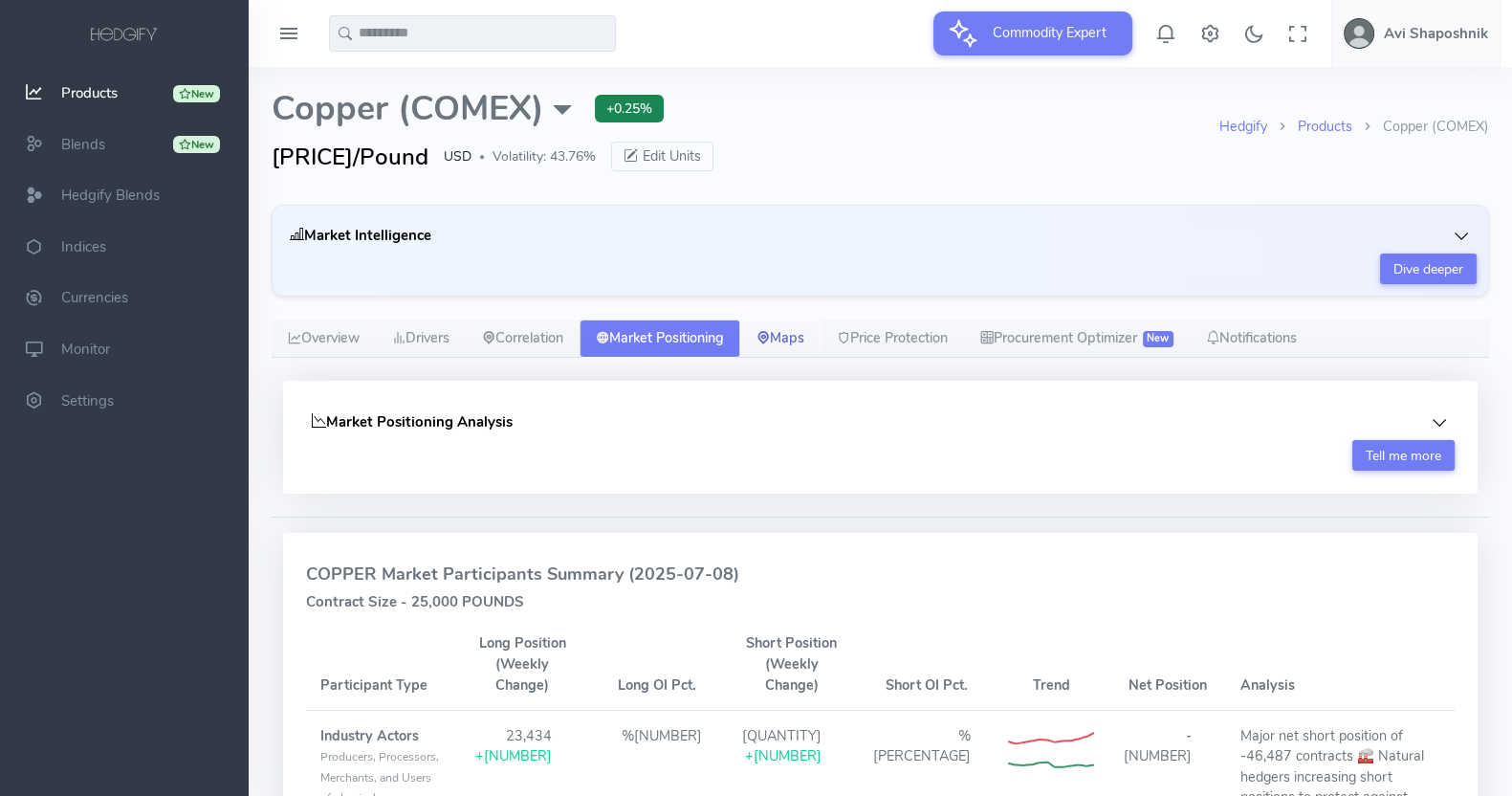click on "Maps" at bounding box center [780, 339] 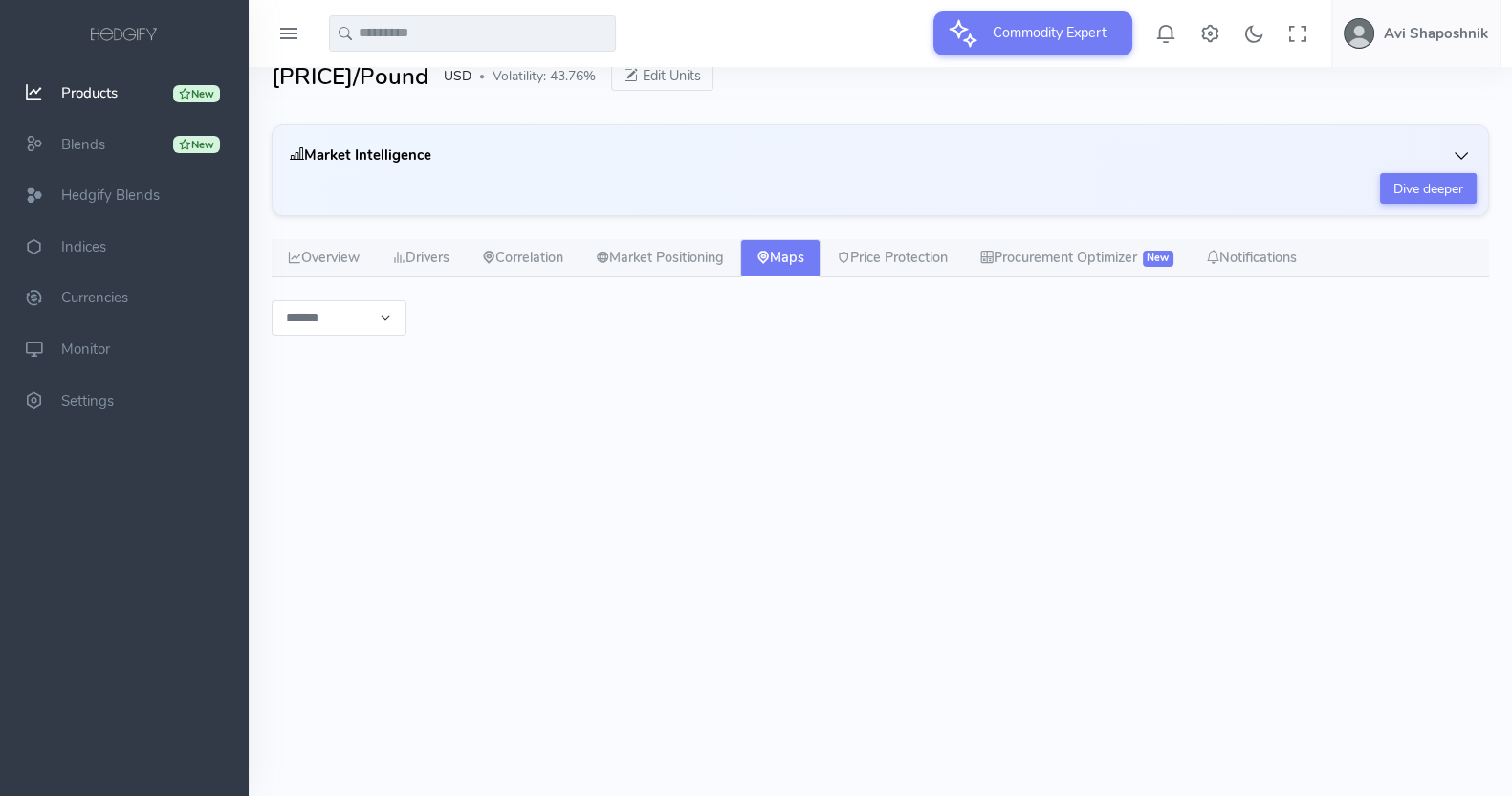 scroll, scrollTop: 119, scrollLeft: 0, axis: vertical 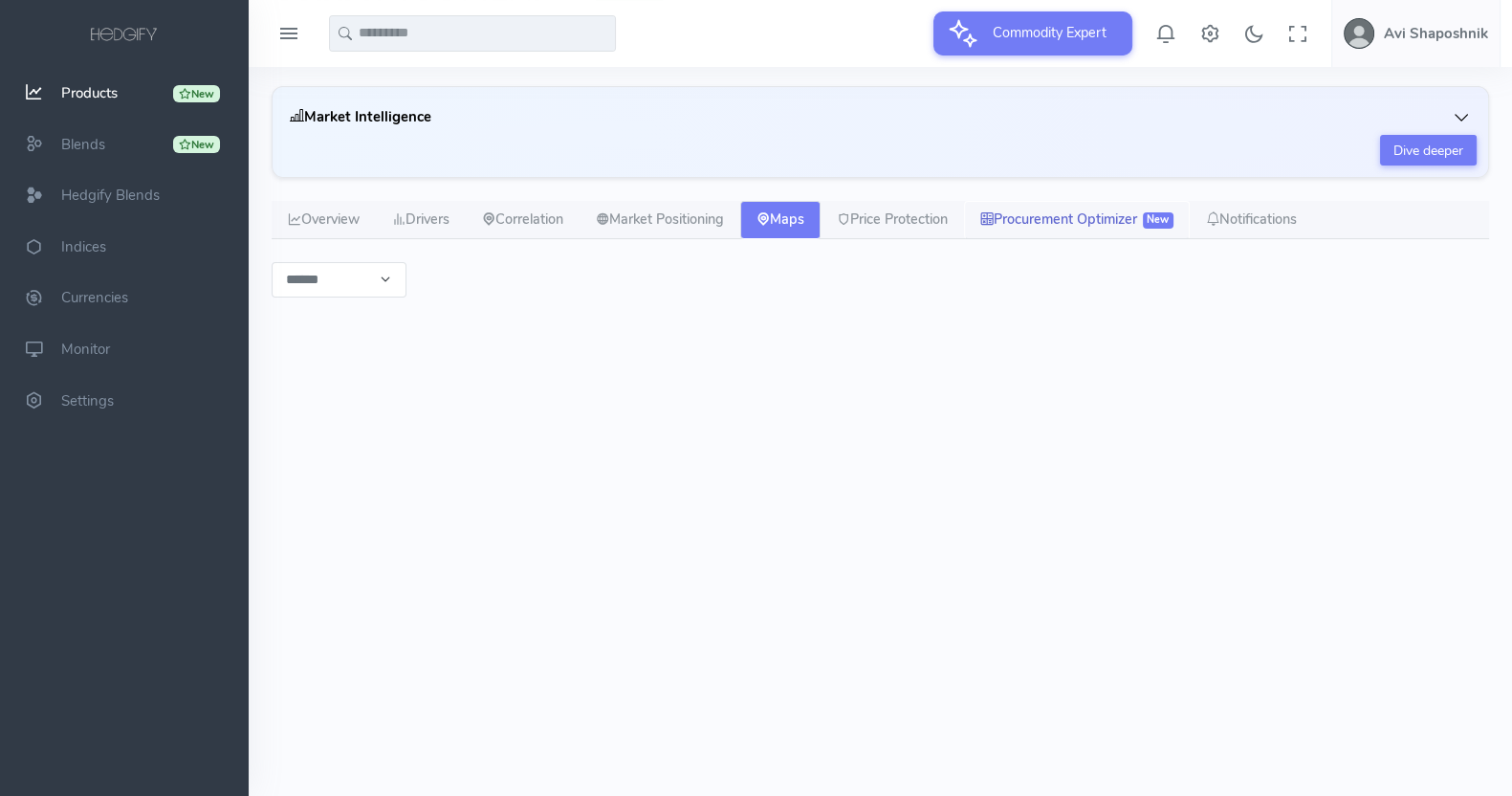 click on "Procurement Optimizer
New" at bounding box center [1077, 220] 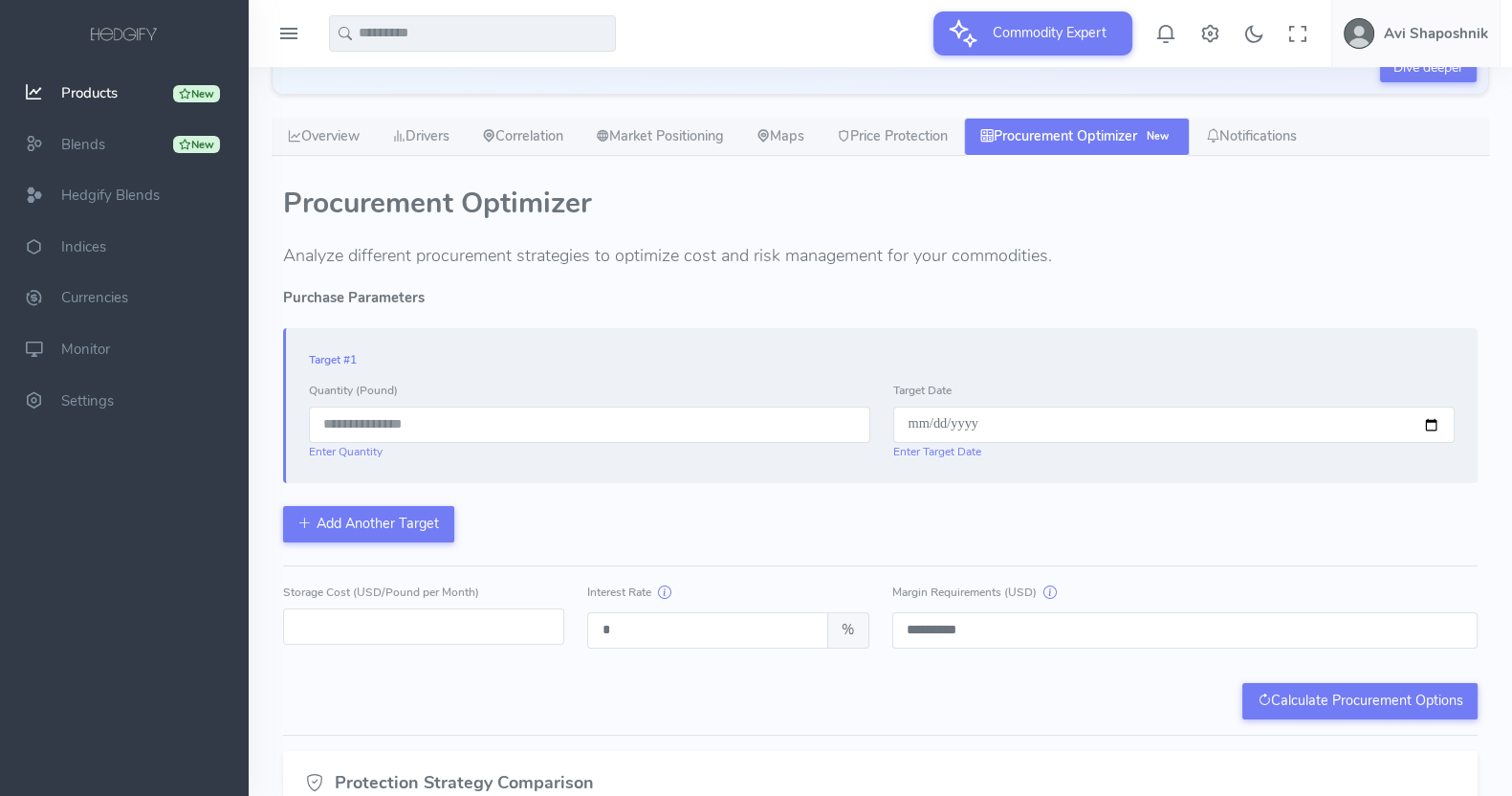 scroll, scrollTop: 238, scrollLeft: 0, axis: vertical 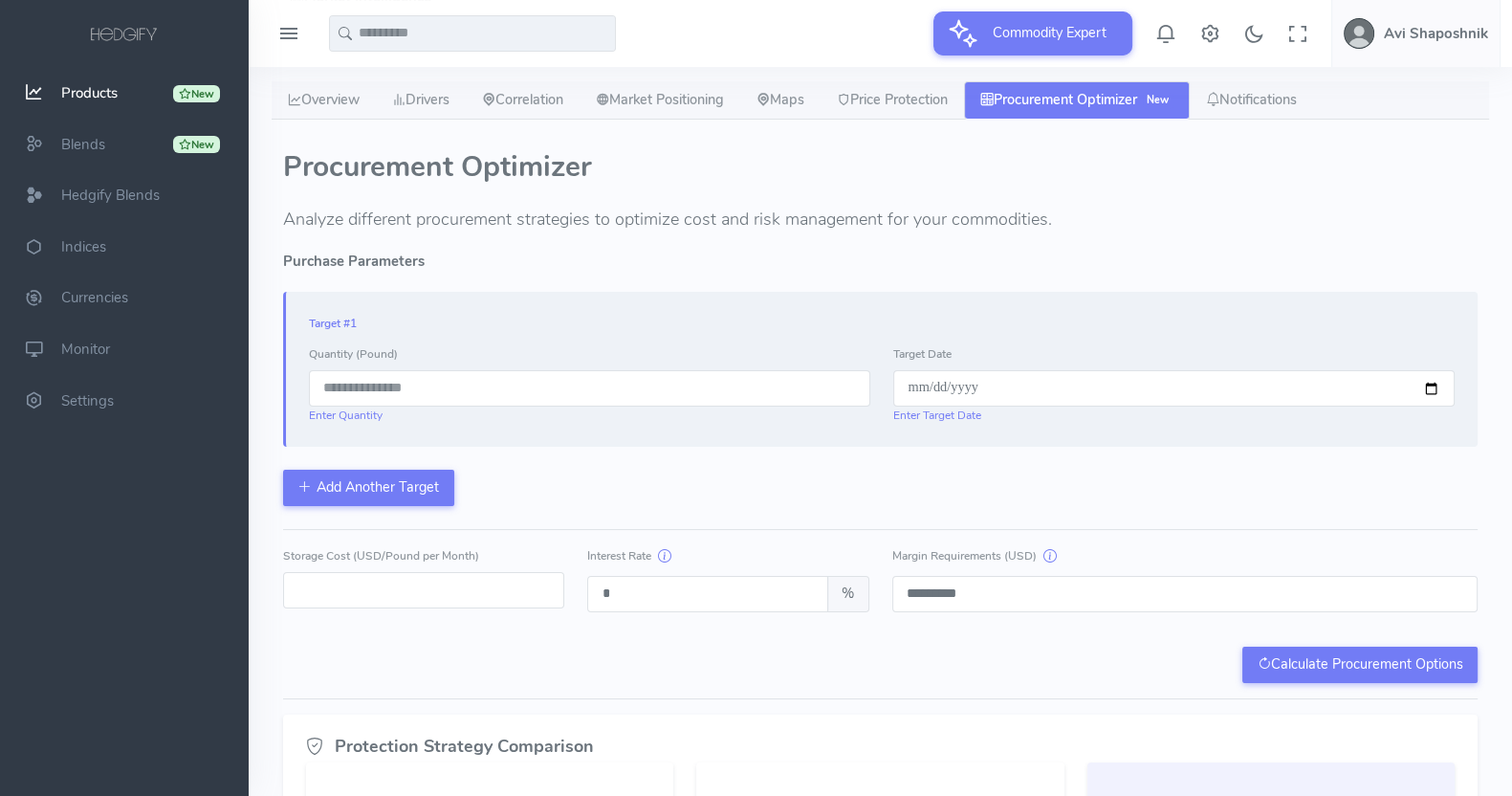 drag, startPoint x: 386, startPoint y: 387, endPoint x: 481, endPoint y: 363, distance: 97.98469 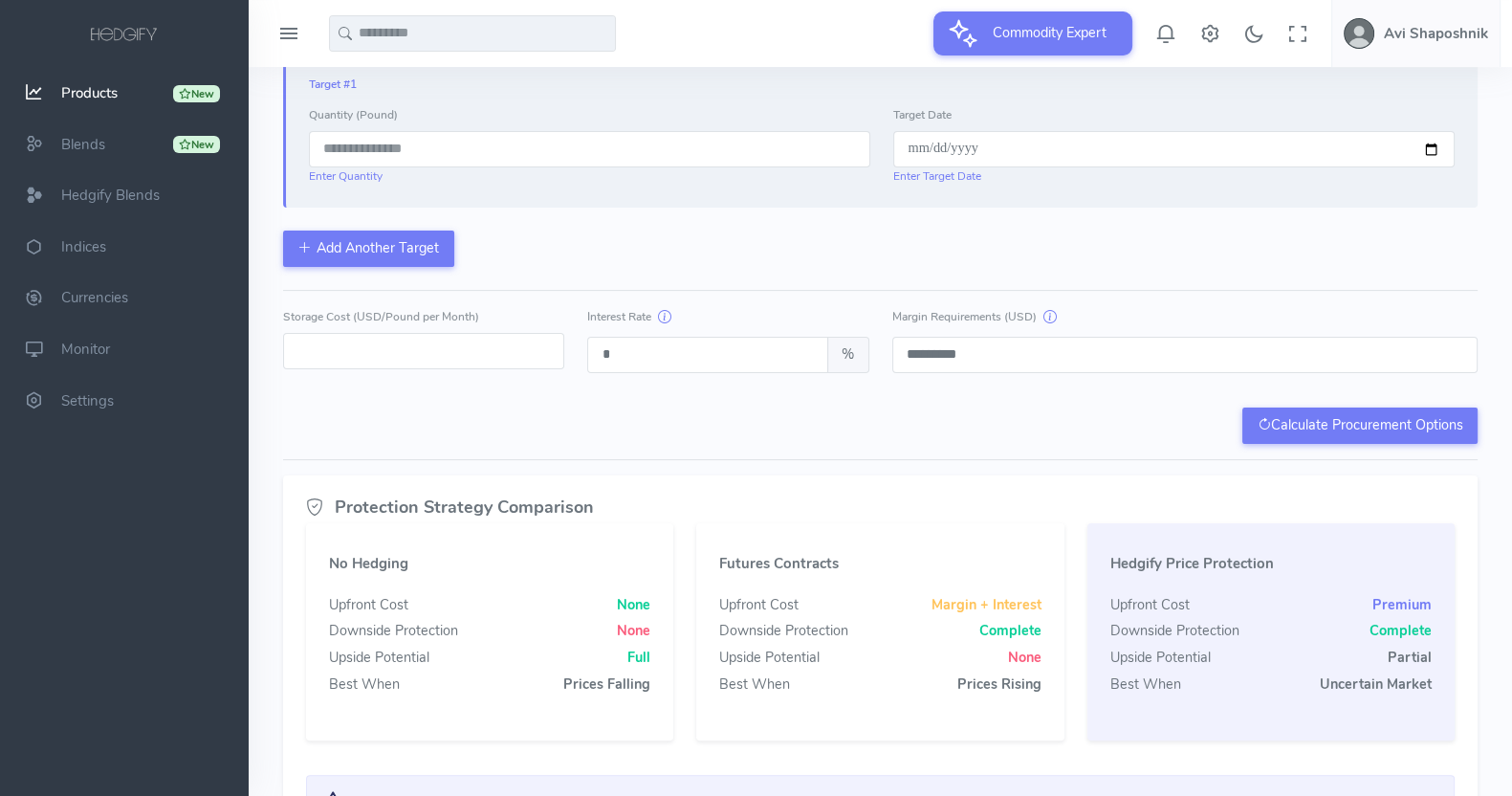 drag, startPoint x: 363, startPoint y: 347, endPoint x: 253, endPoint y: 345, distance: 110.01818 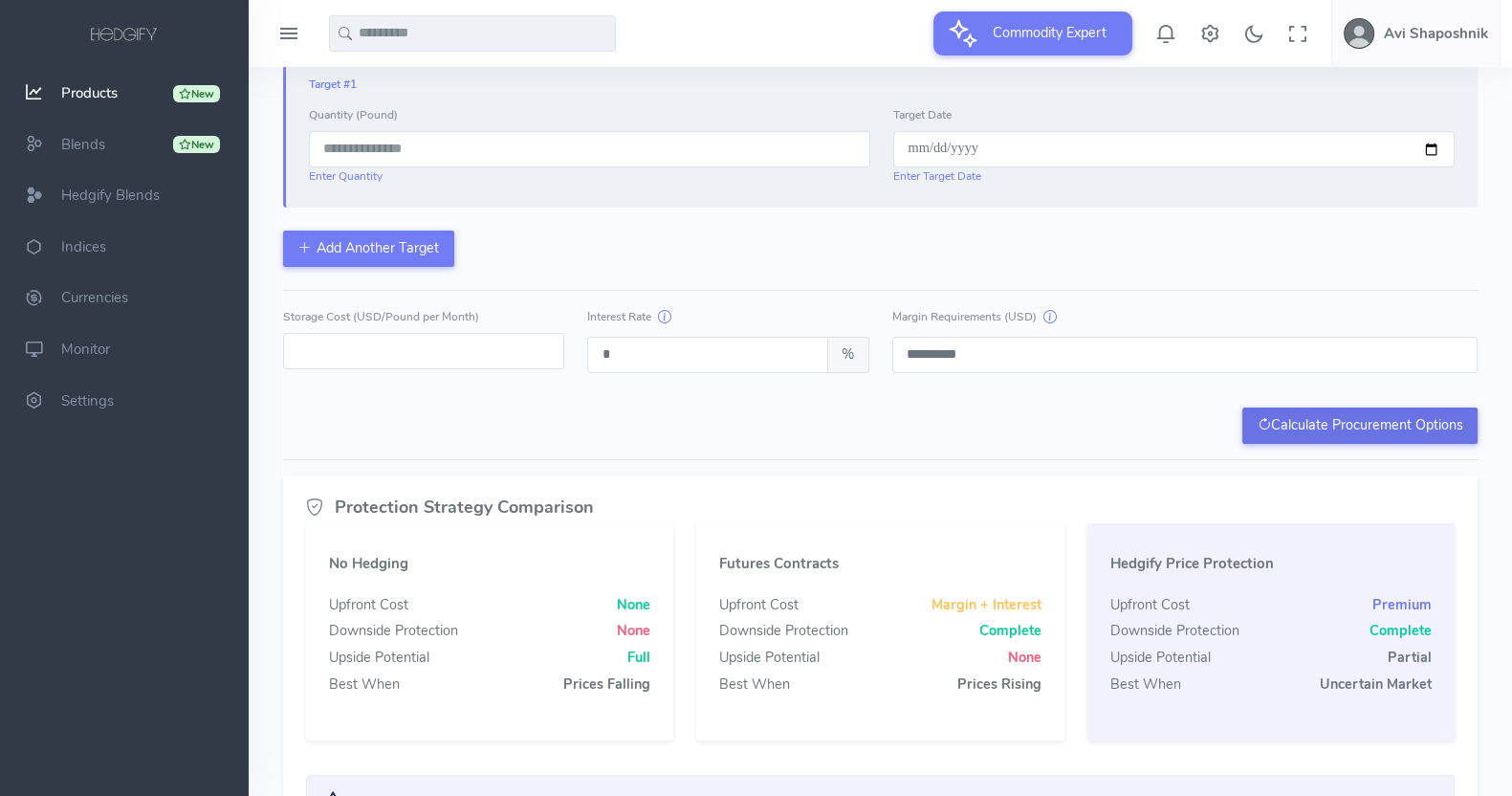 click on "Calculate Procurement Options" at bounding box center (1360, 426) 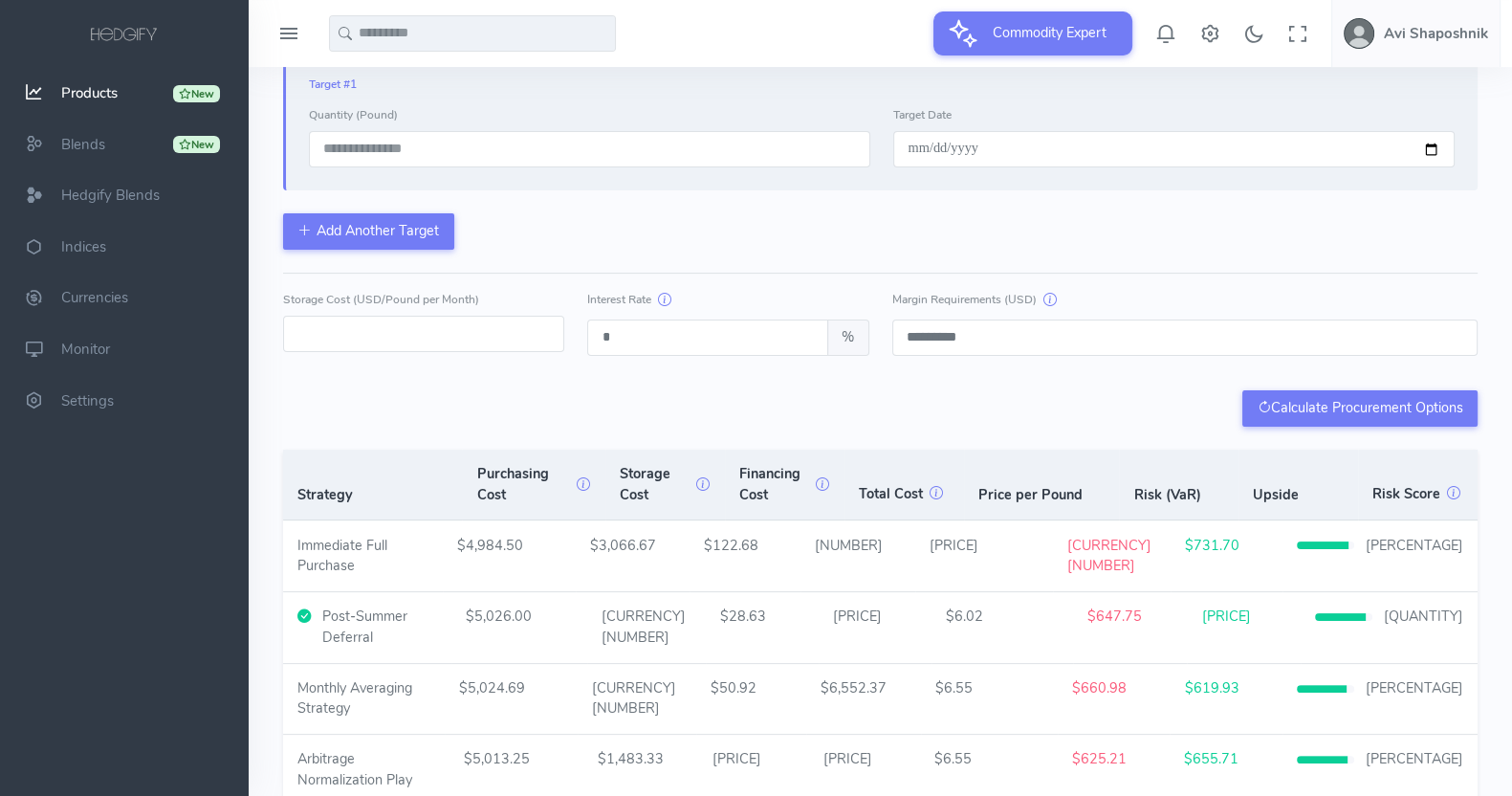 scroll, scrollTop: 718, scrollLeft: 0, axis: vertical 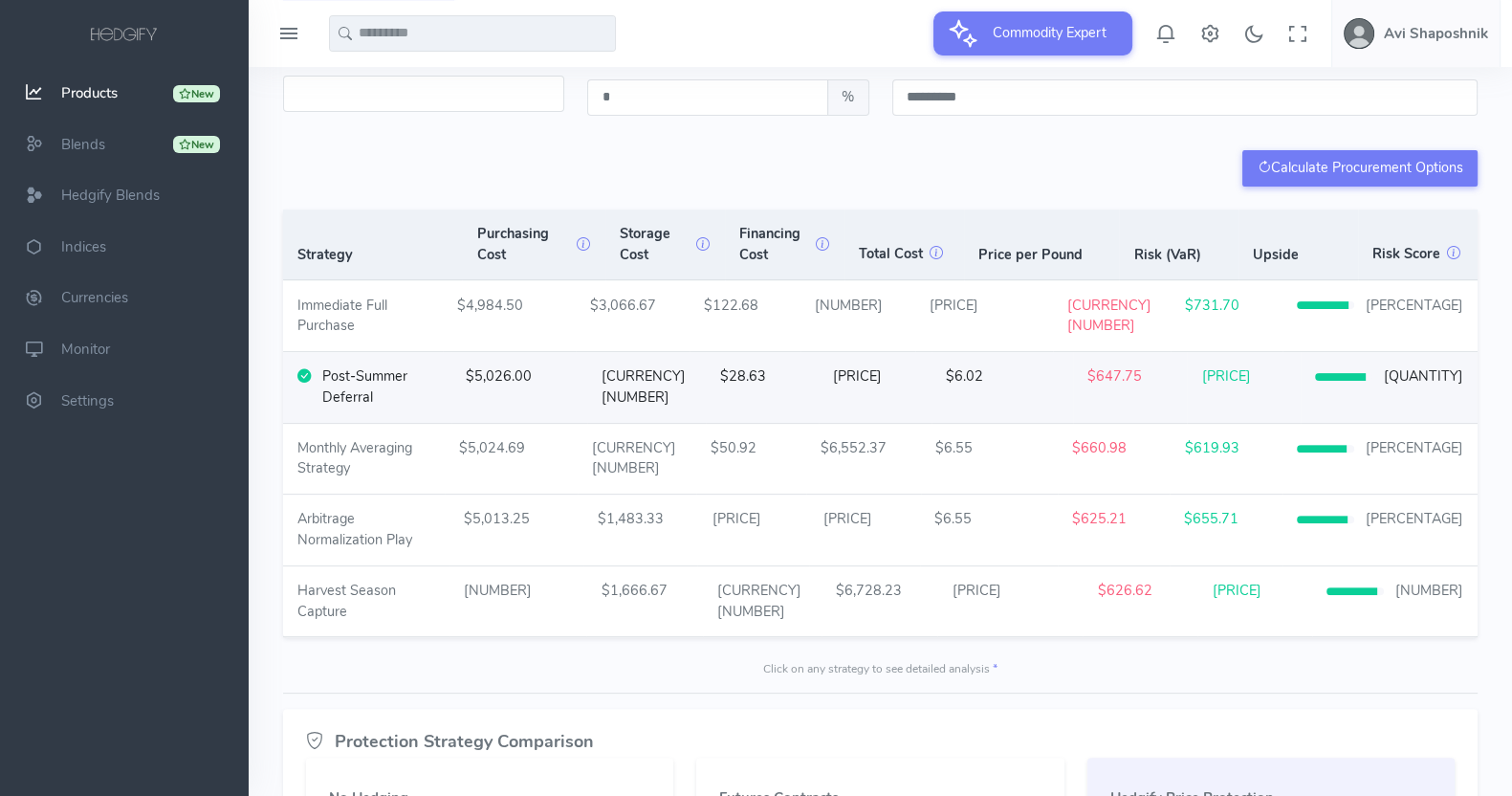 click on "$5,026.00" at bounding box center [519, 387] 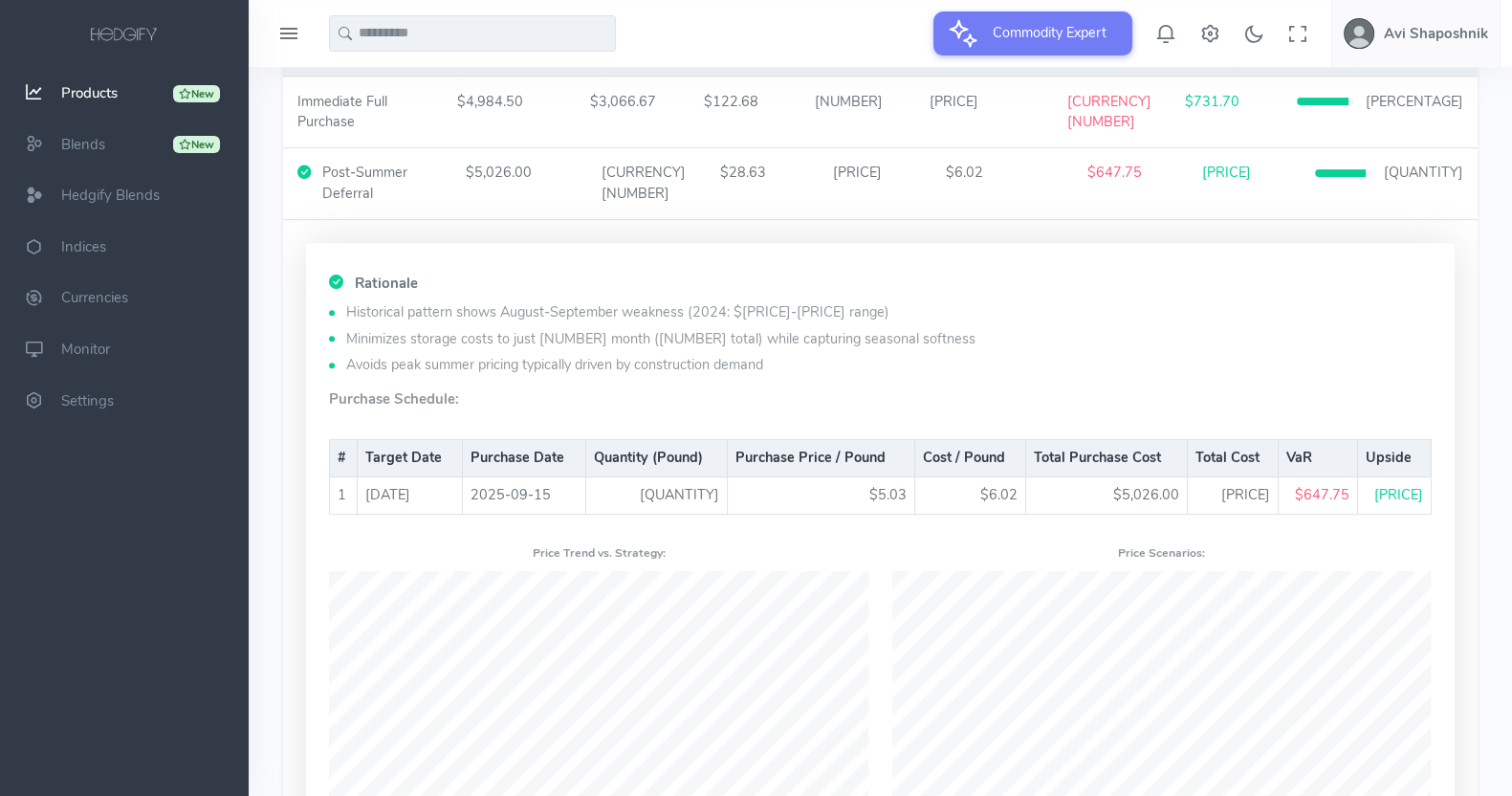 scroll, scrollTop: 956, scrollLeft: 0, axis: vertical 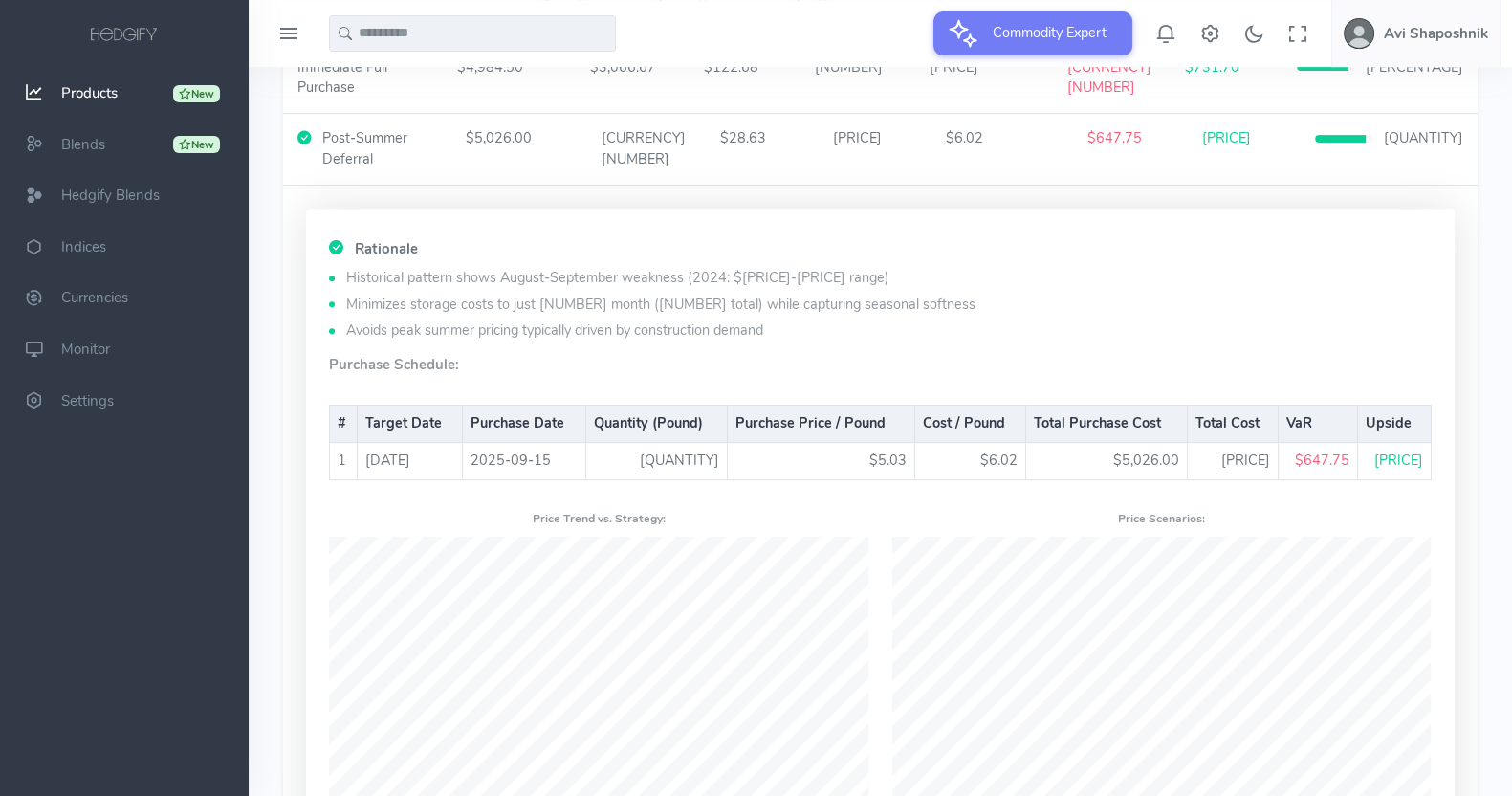 drag, startPoint x: 345, startPoint y: 270, endPoint x: 812, endPoint y: 263, distance: 467.0525 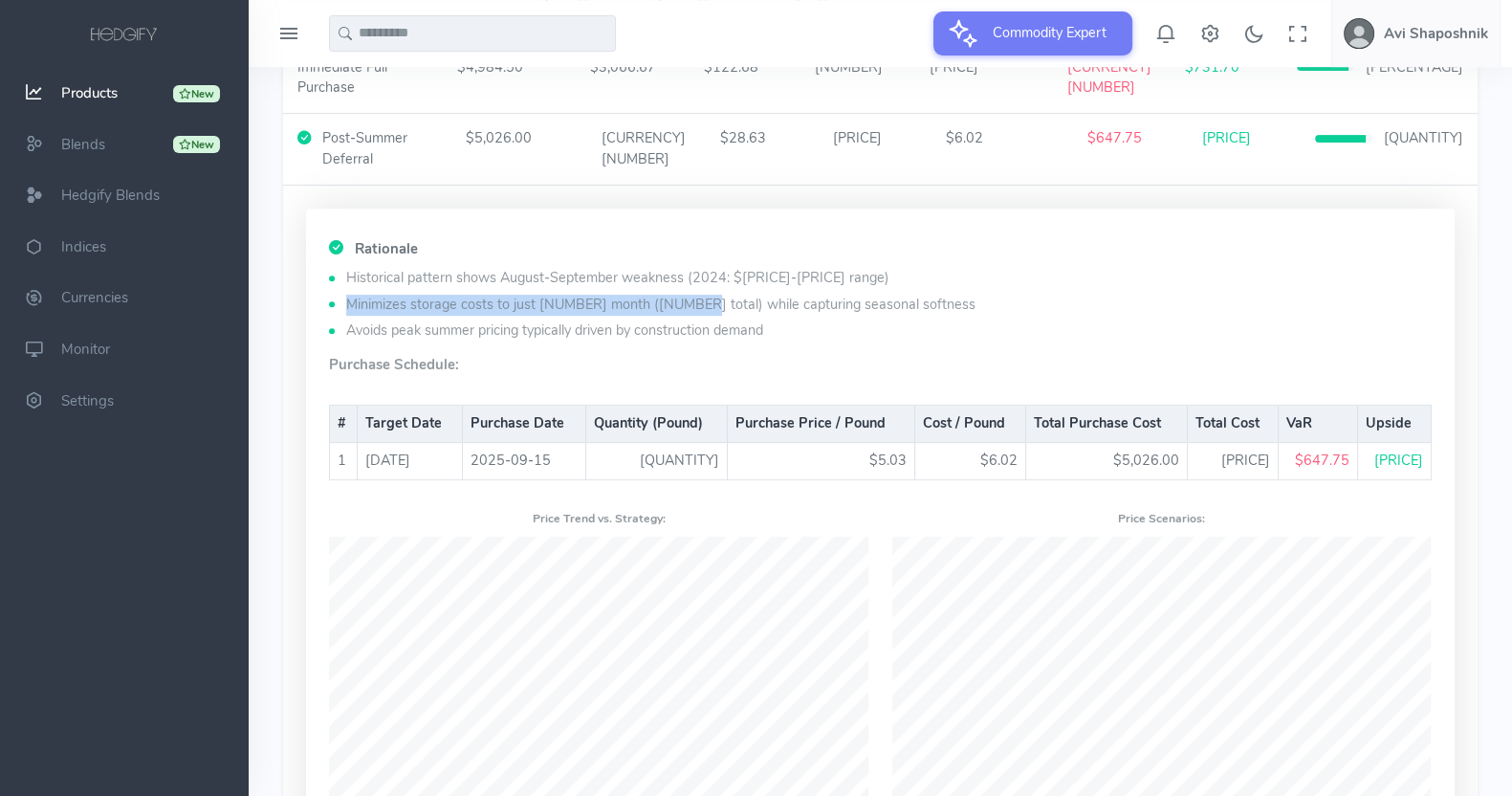 drag, startPoint x: 340, startPoint y: 302, endPoint x: 487, endPoint y: 302, distance: 147 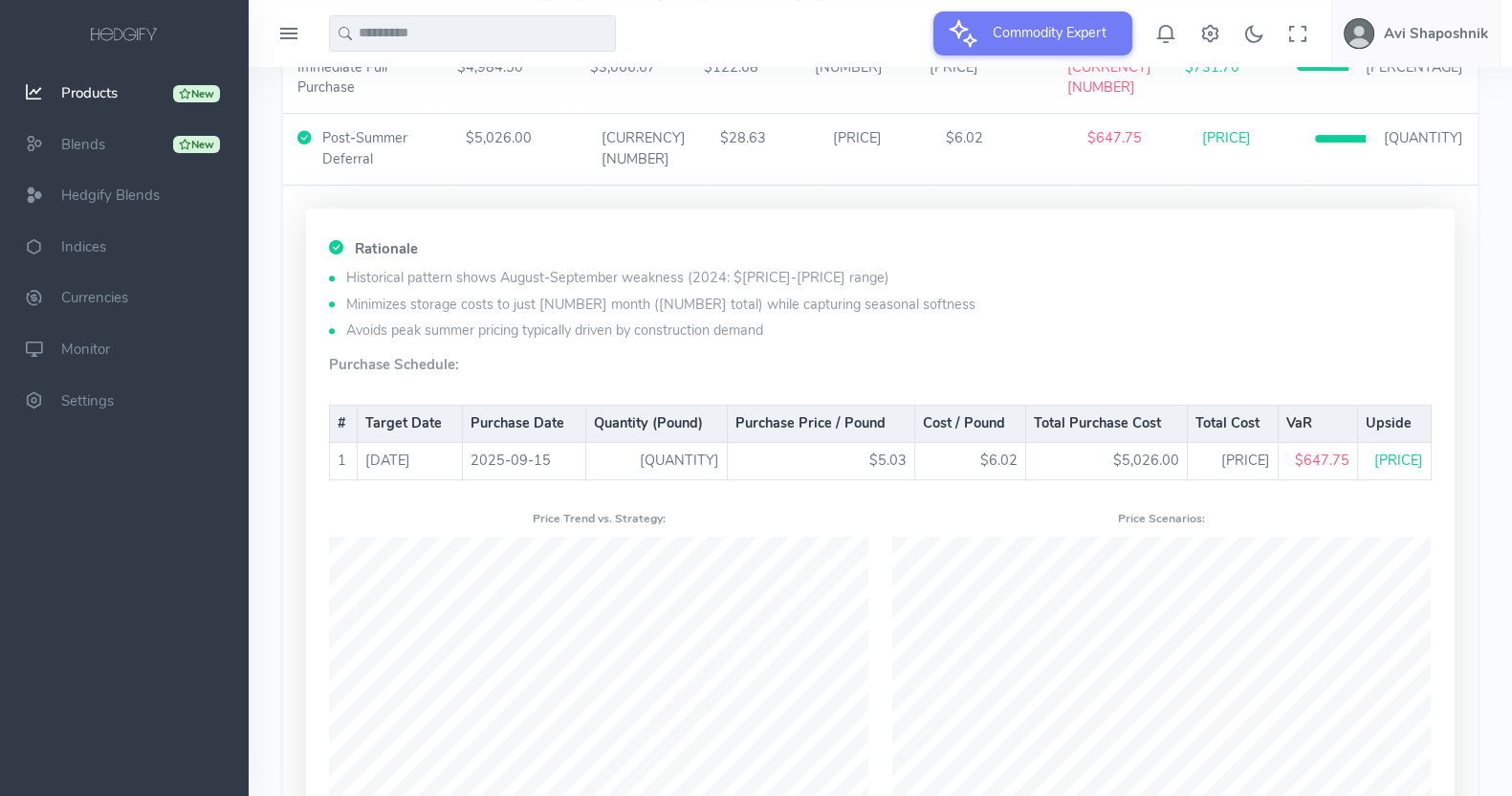 click on "Historical pattern shows August-September weakness (2024: $4.10-$4.50 range)
Minimizes storage costs to just 1 month ($1 total) while capturing seasonal softness
Avoids peak summer pricing typically driven by construction demand" at bounding box center (880, 304) 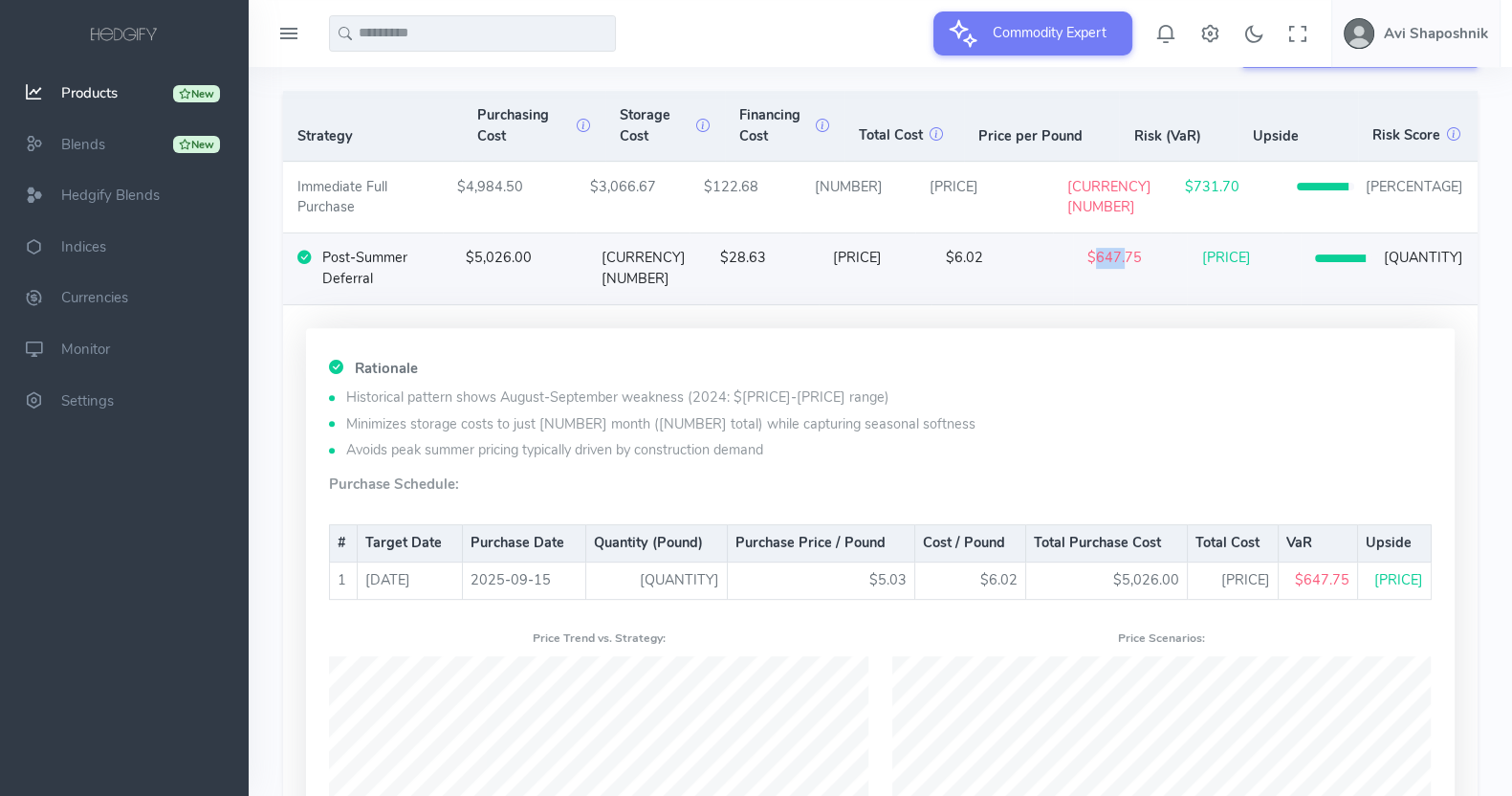 drag, startPoint x: 1143, startPoint y: 254, endPoint x: 1172, endPoint y: 254, distance: 29 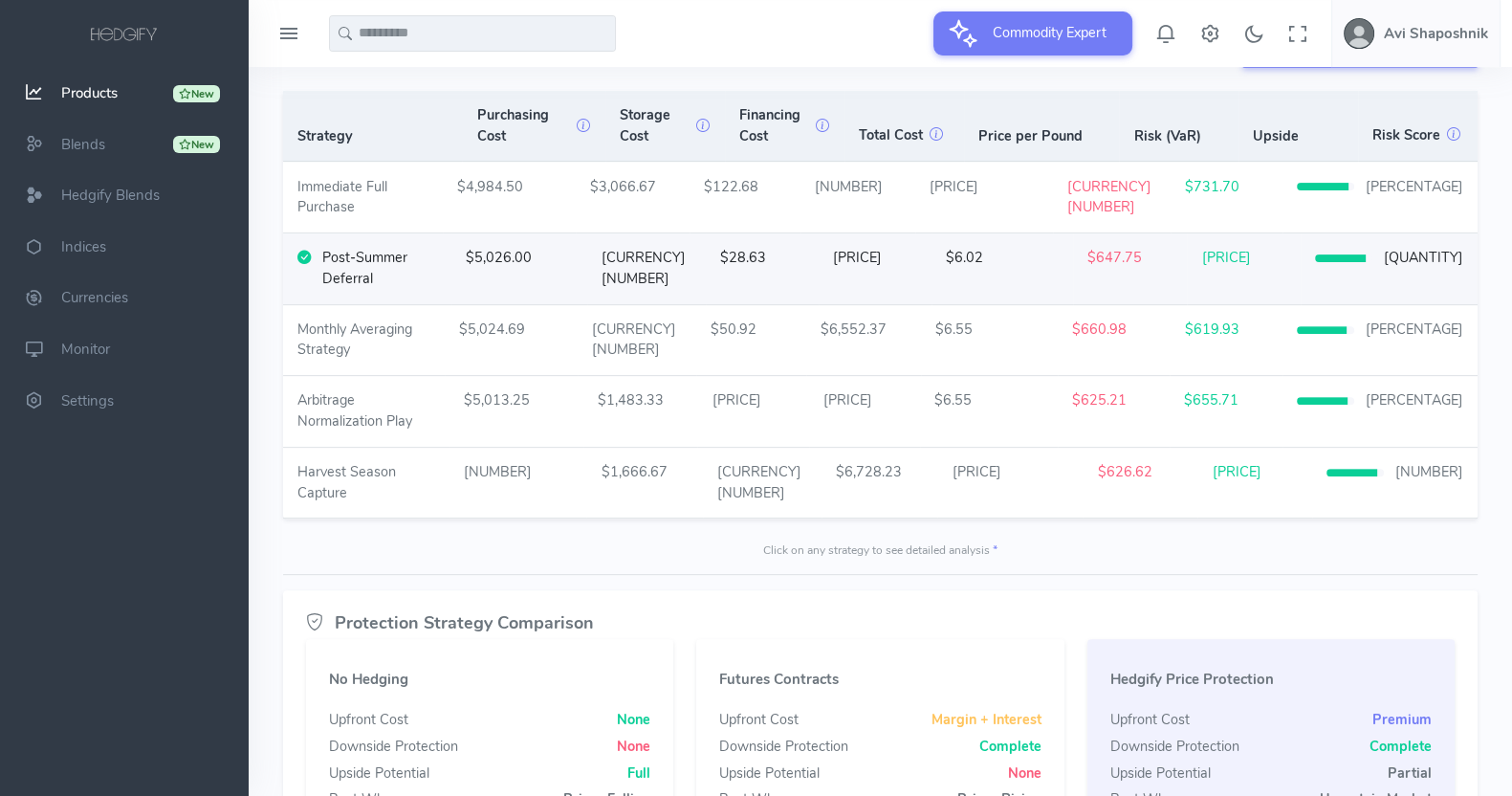 click on "$6.02" at bounding box center (1002, 269) 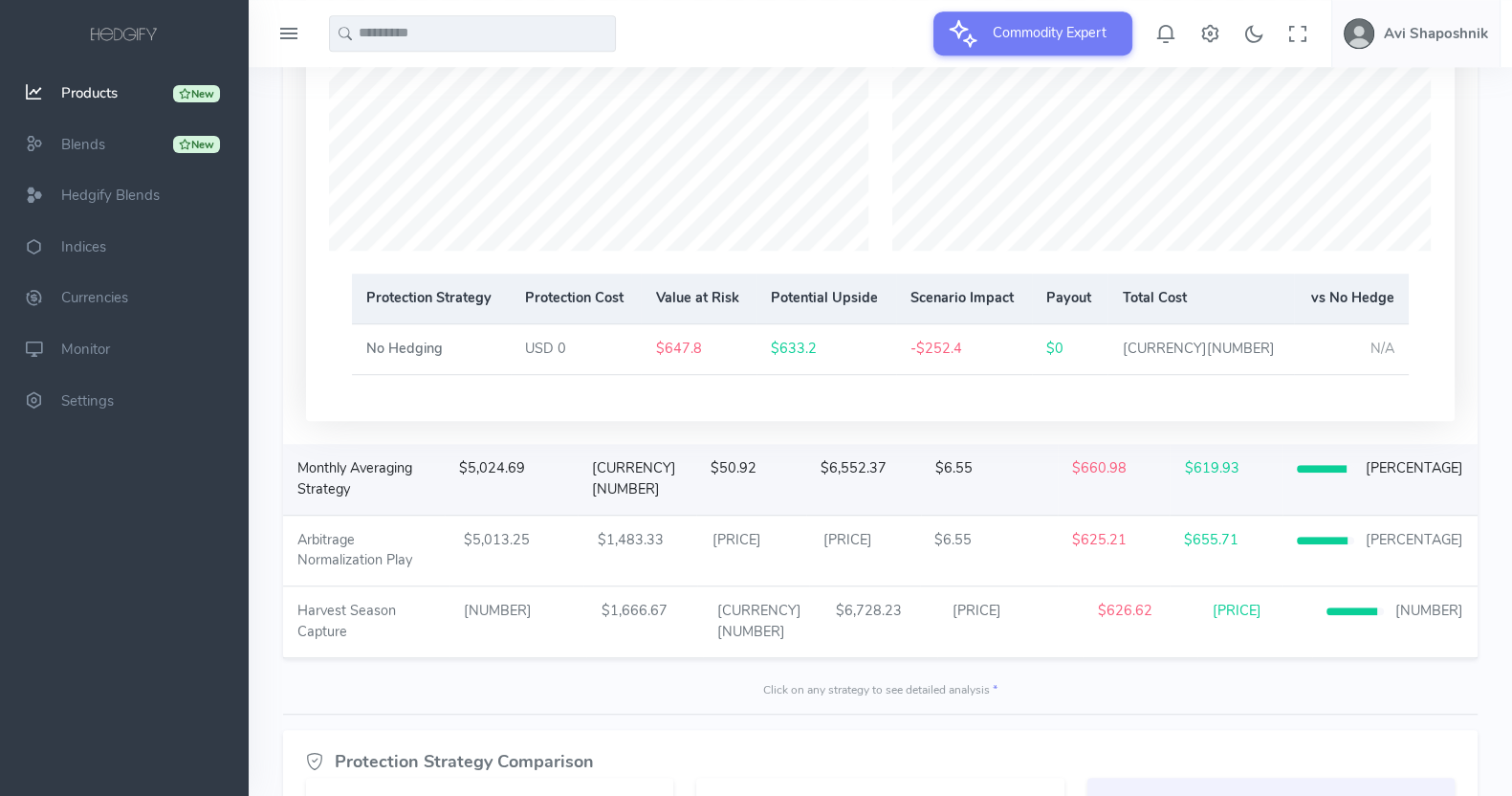 scroll, scrollTop: 1673, scrollLeft: 0, axis: vertical 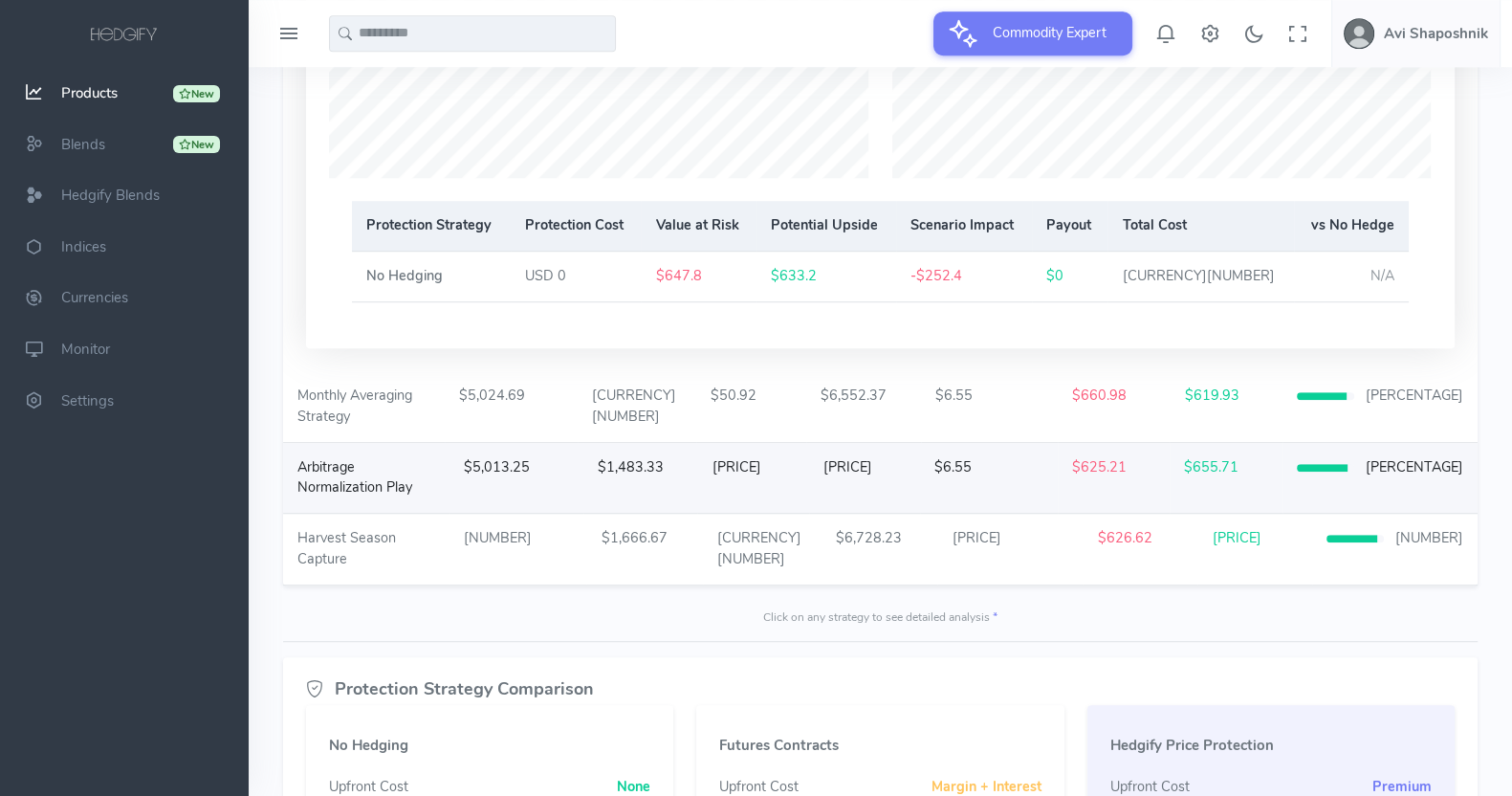 click on "$49.01" at bounding box center (753, 478) 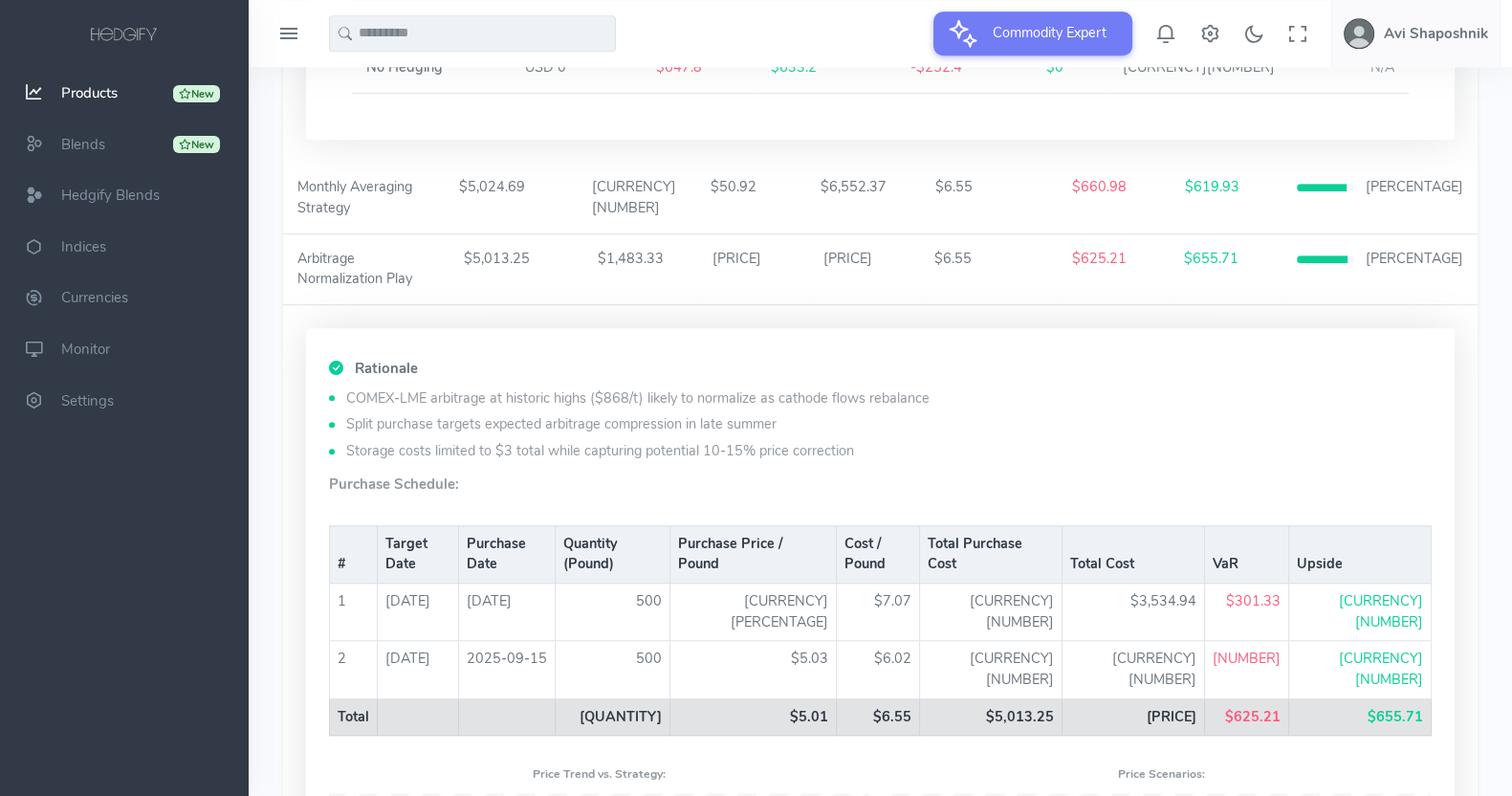 scroll, scrollTop: 1913, scrollLeft: 0, axis: vertical 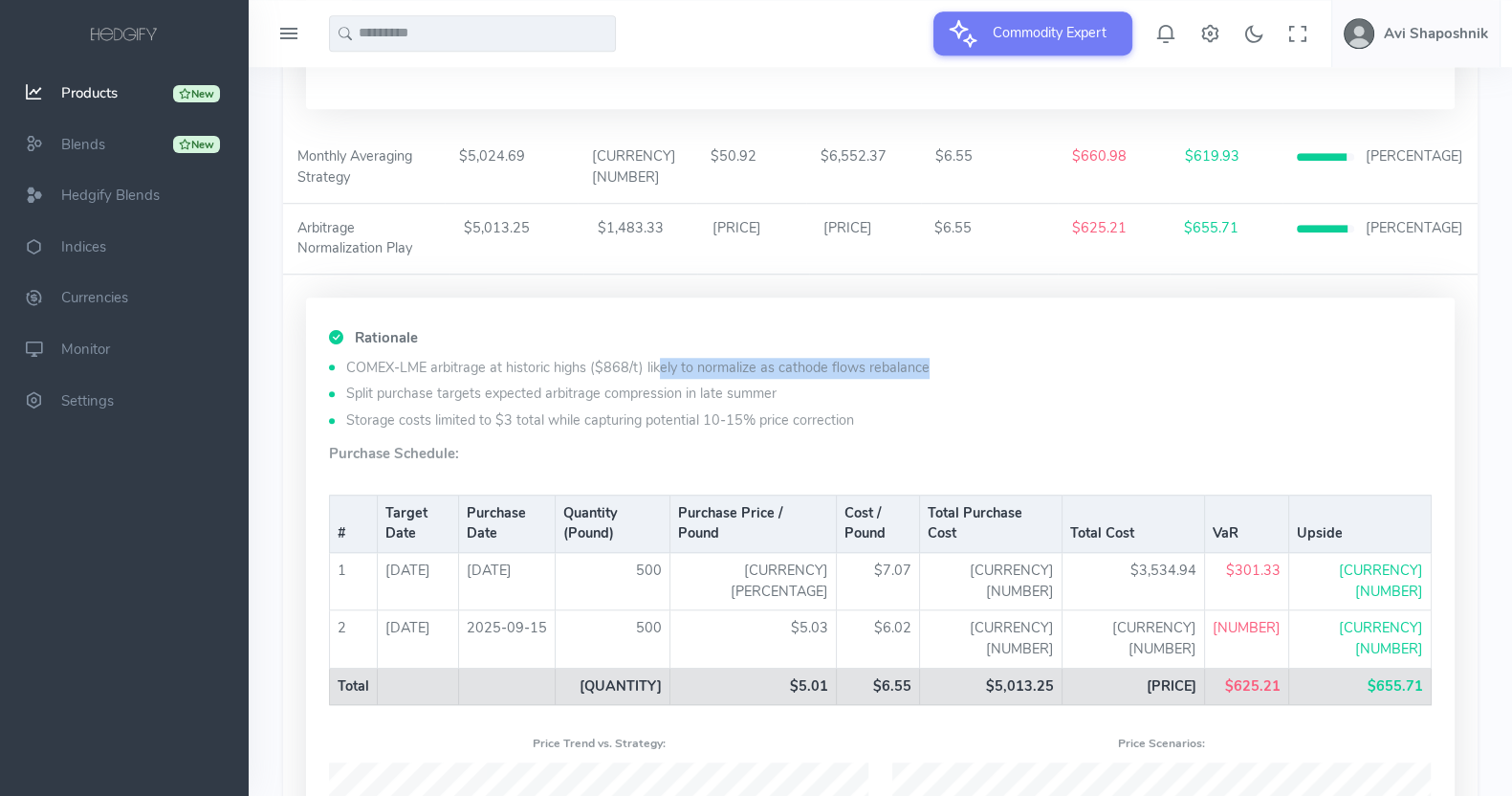 drag, startPoint x: 473, startPoint y: 358, endPoint x: 657, endPoint y: 376, distance: 184.87834 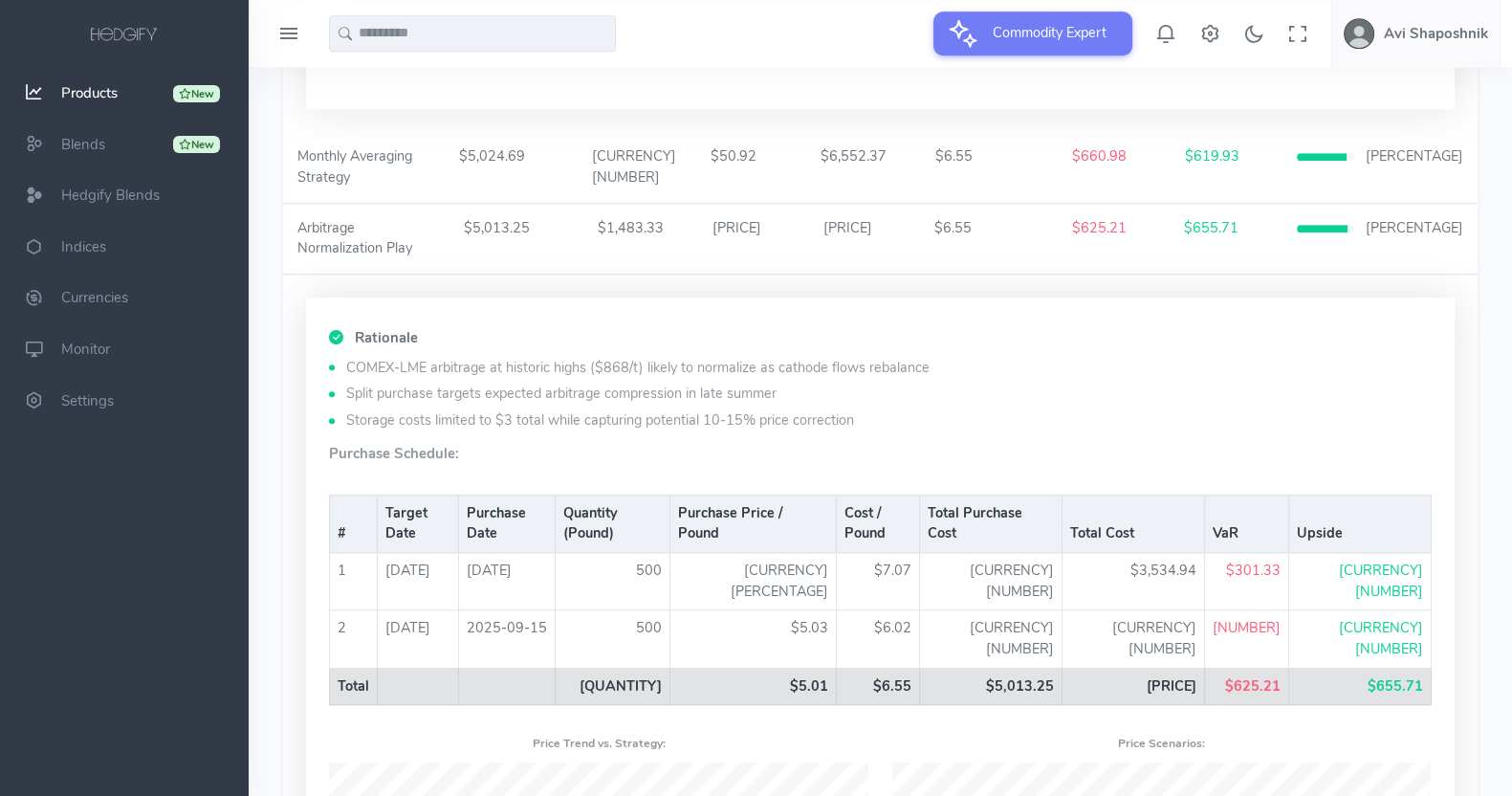 click on "Storage costs limited to $3 total while capturing potential 10-15% price correction" at bounding box center [880, 421] 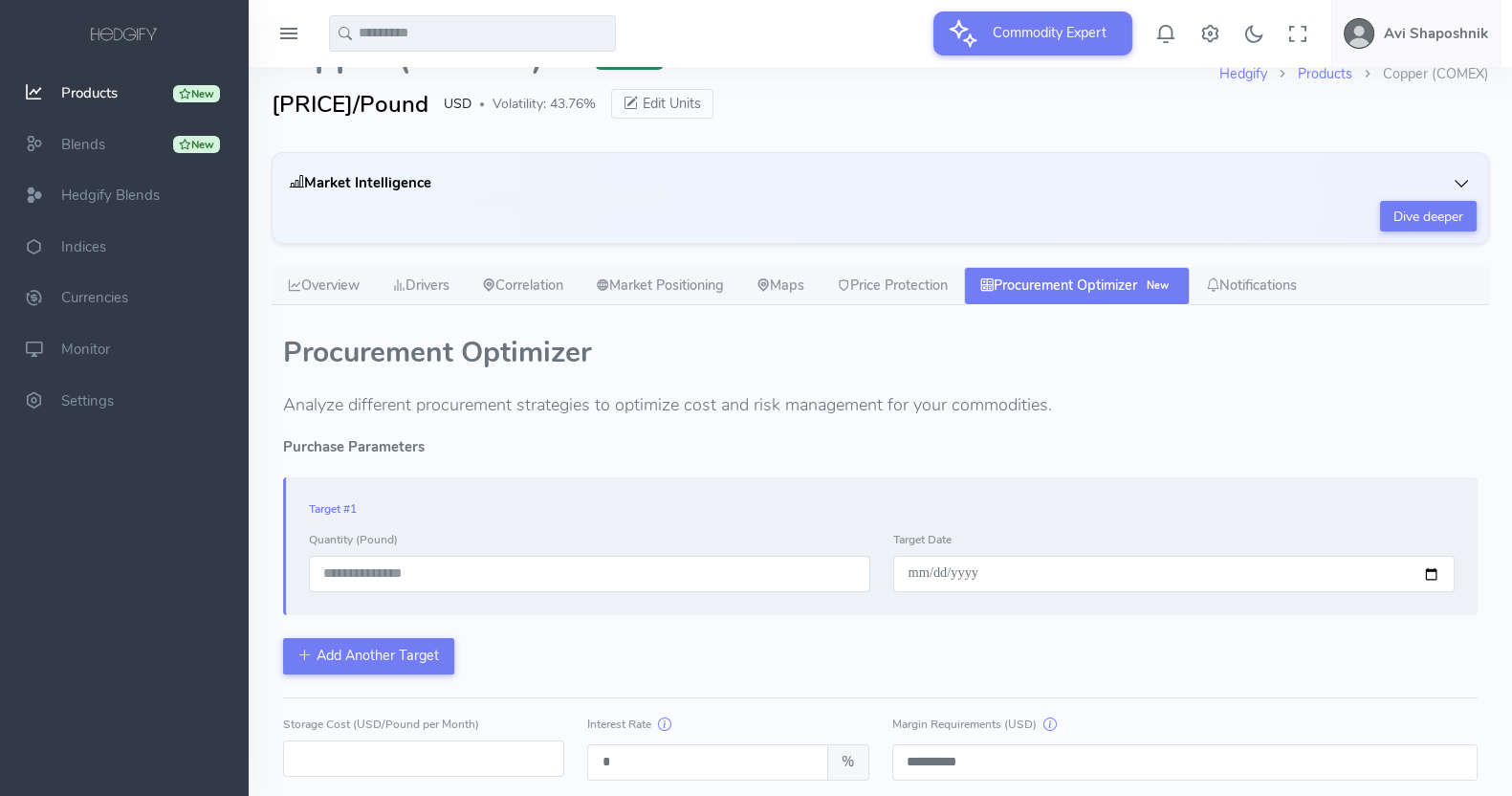 scroll, scrollTop: 0, scrollLeft: 0, axis: both 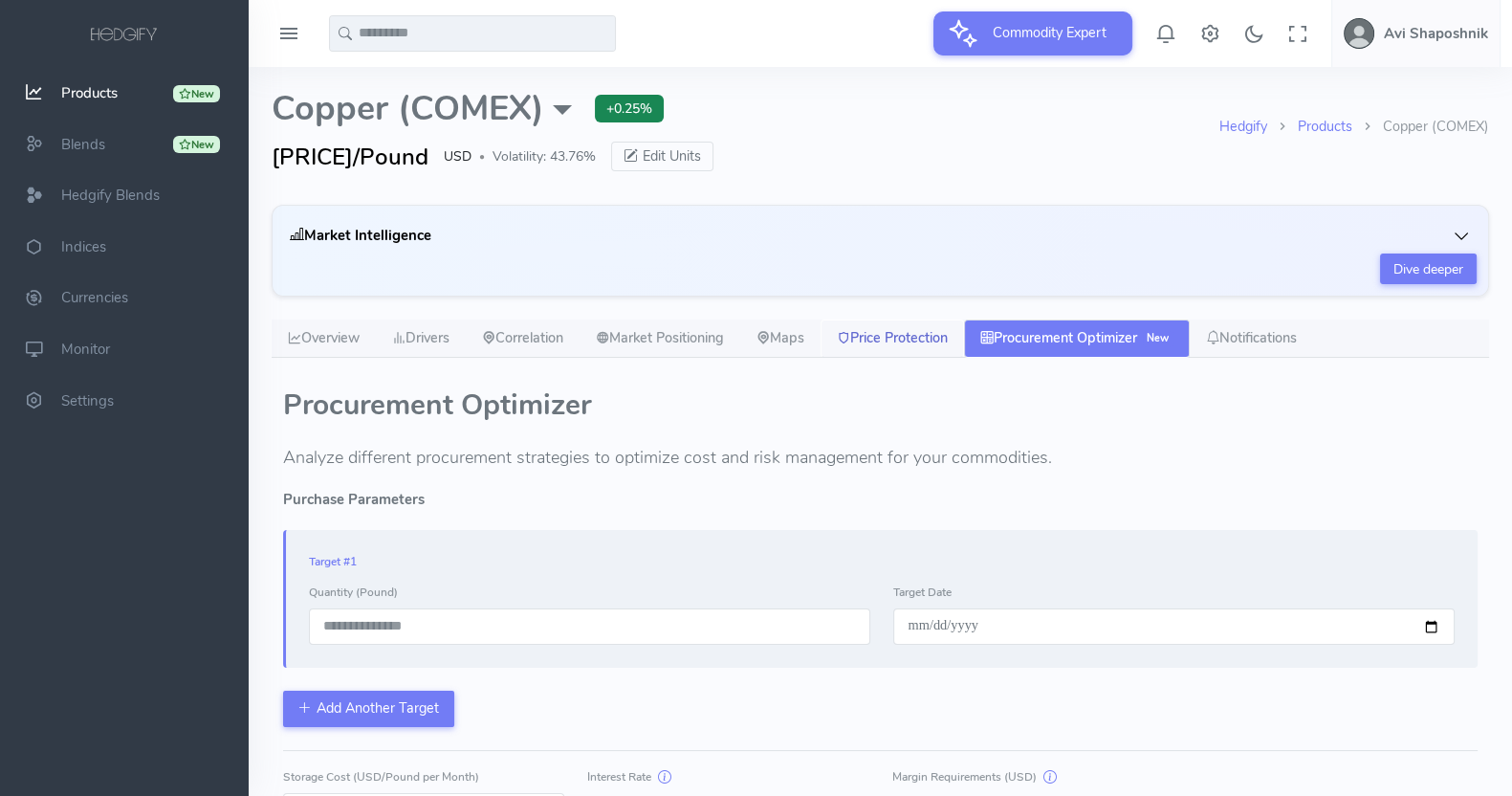 click on "Price Protection" at bounding box center (892, 339) 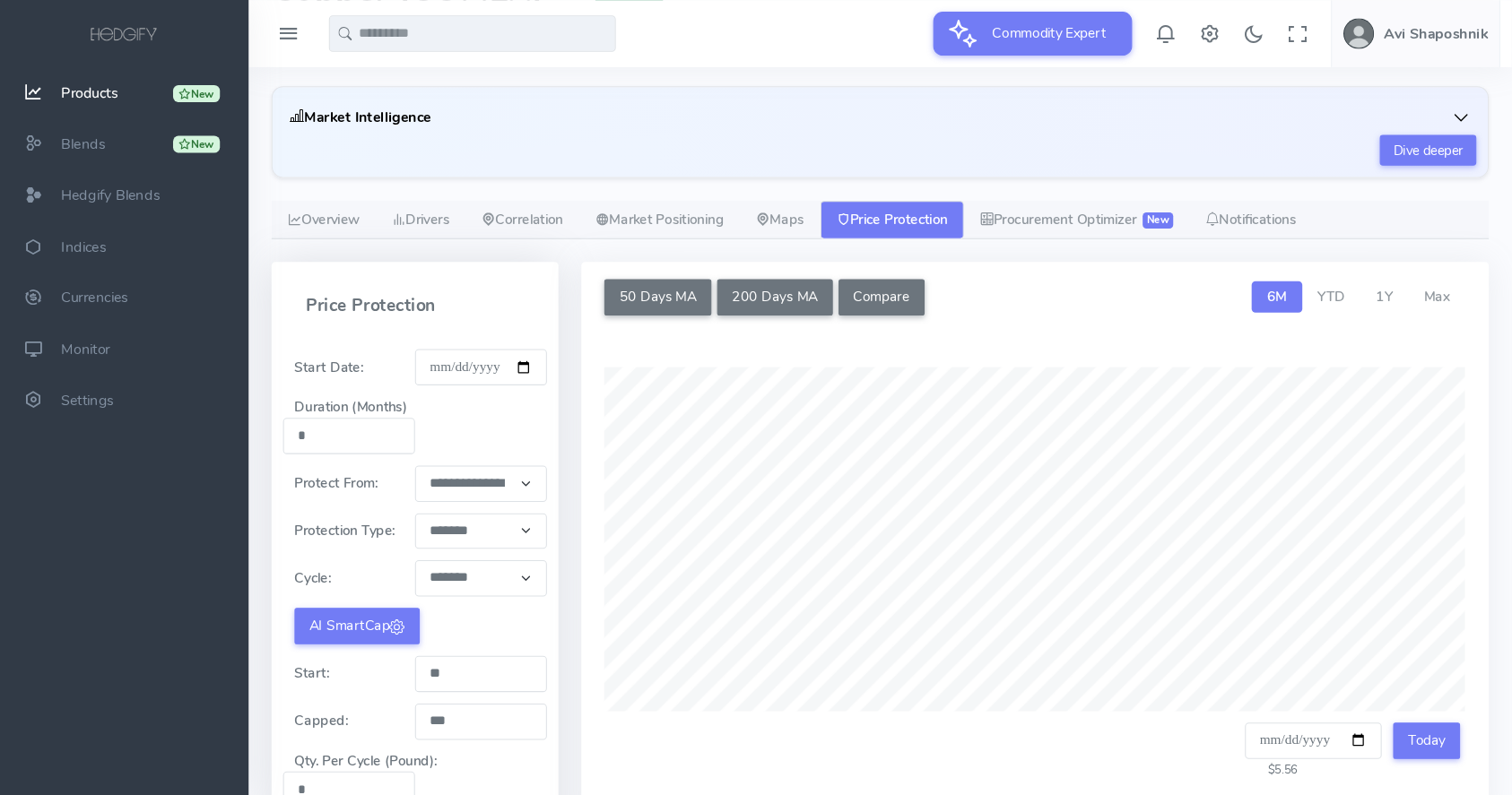 scroll, scrollTop: 112, scrollLeft: 0, axis: vertical 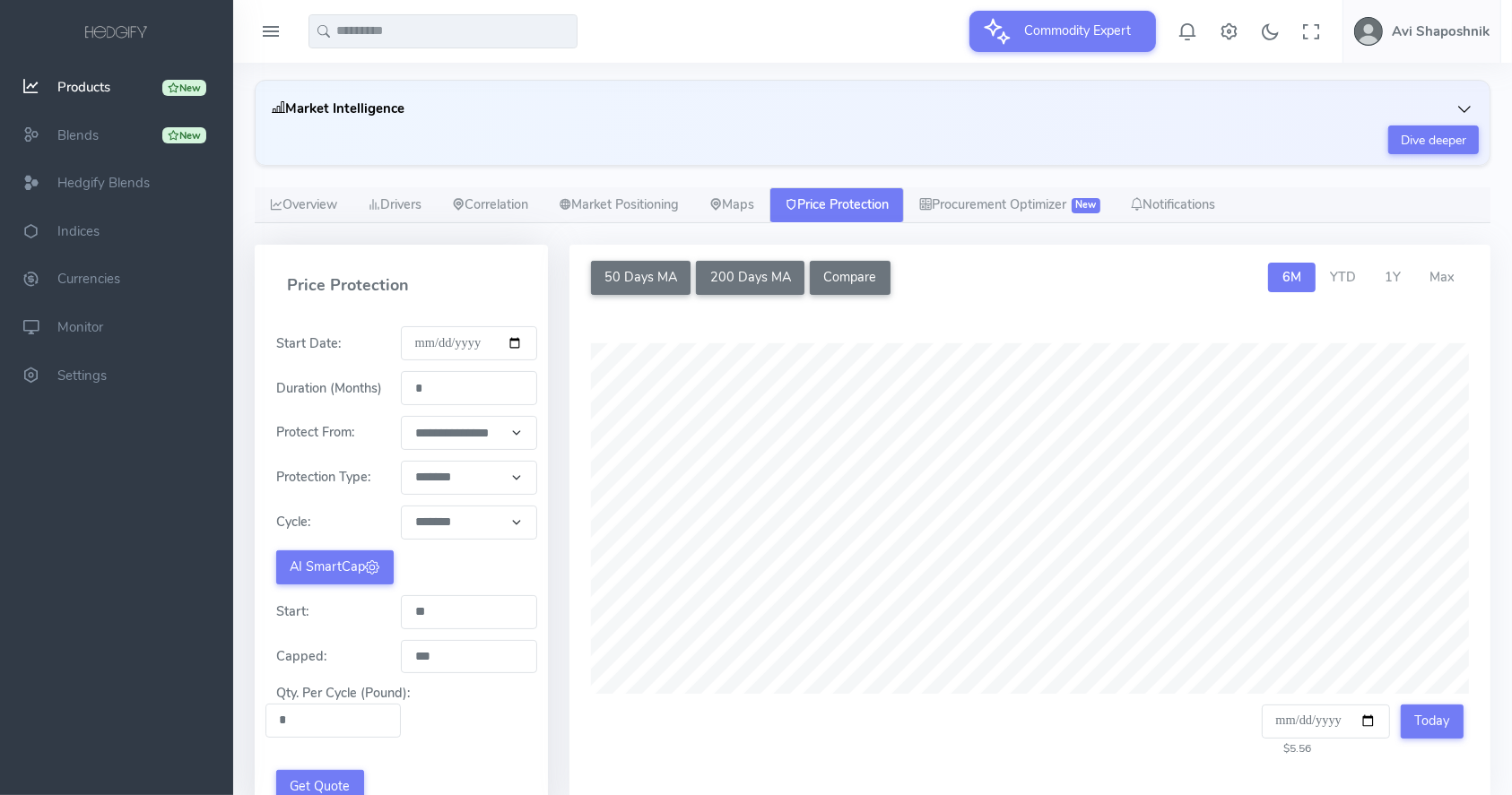 drag, startPoint x: 1421, startPoint y: 0, endPoint x: 560, endPoint y: 267, distance: 901.4488 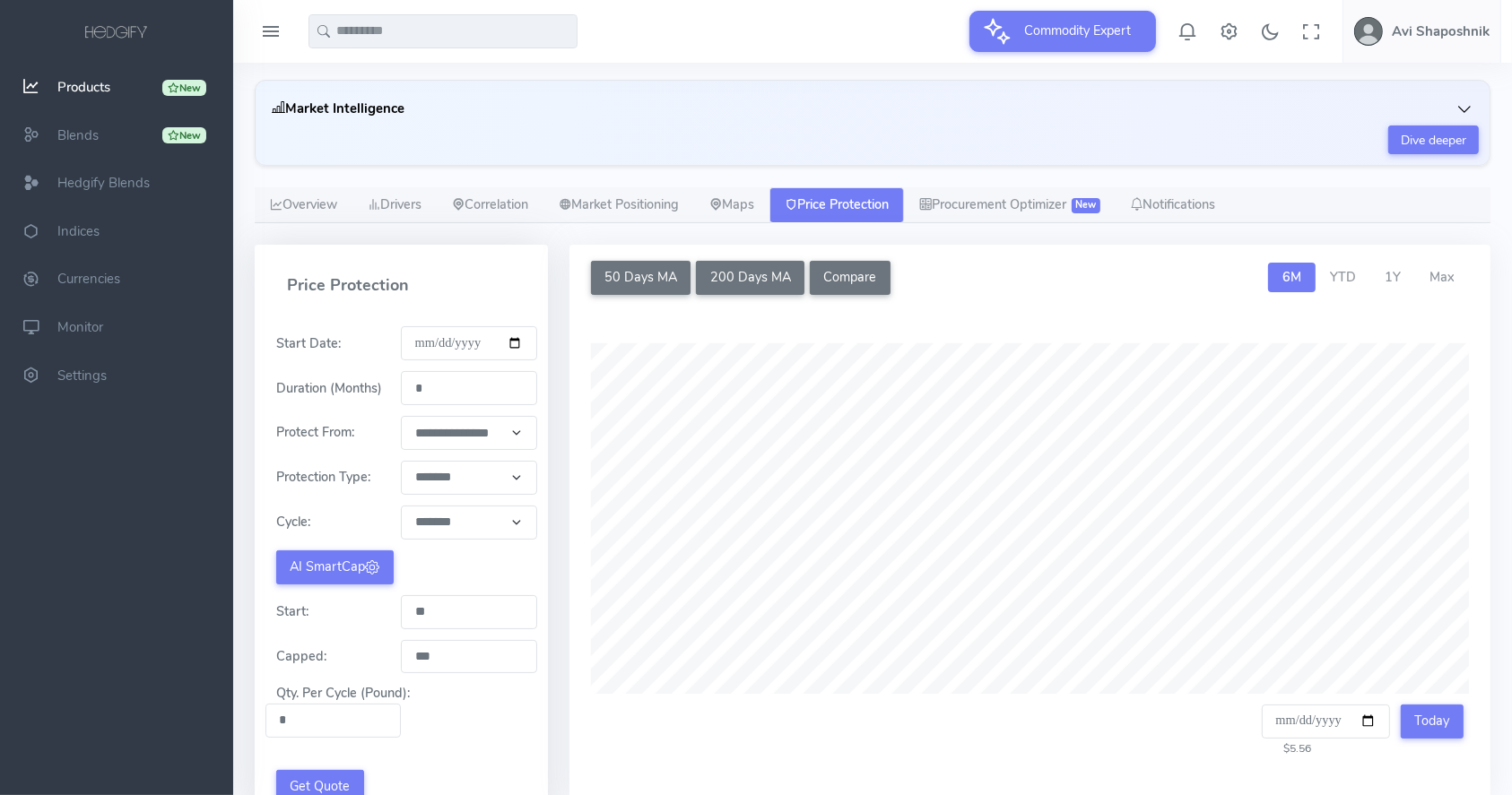 click on "50 Days MA
200 Days MA
Compare
Compare Commodities
Select up to 4 additional commodities to compare
Recently checked
Selected Commodities  (1/5)
Clear all
Copper (COMEX)" at bounding box center (1030, 546) 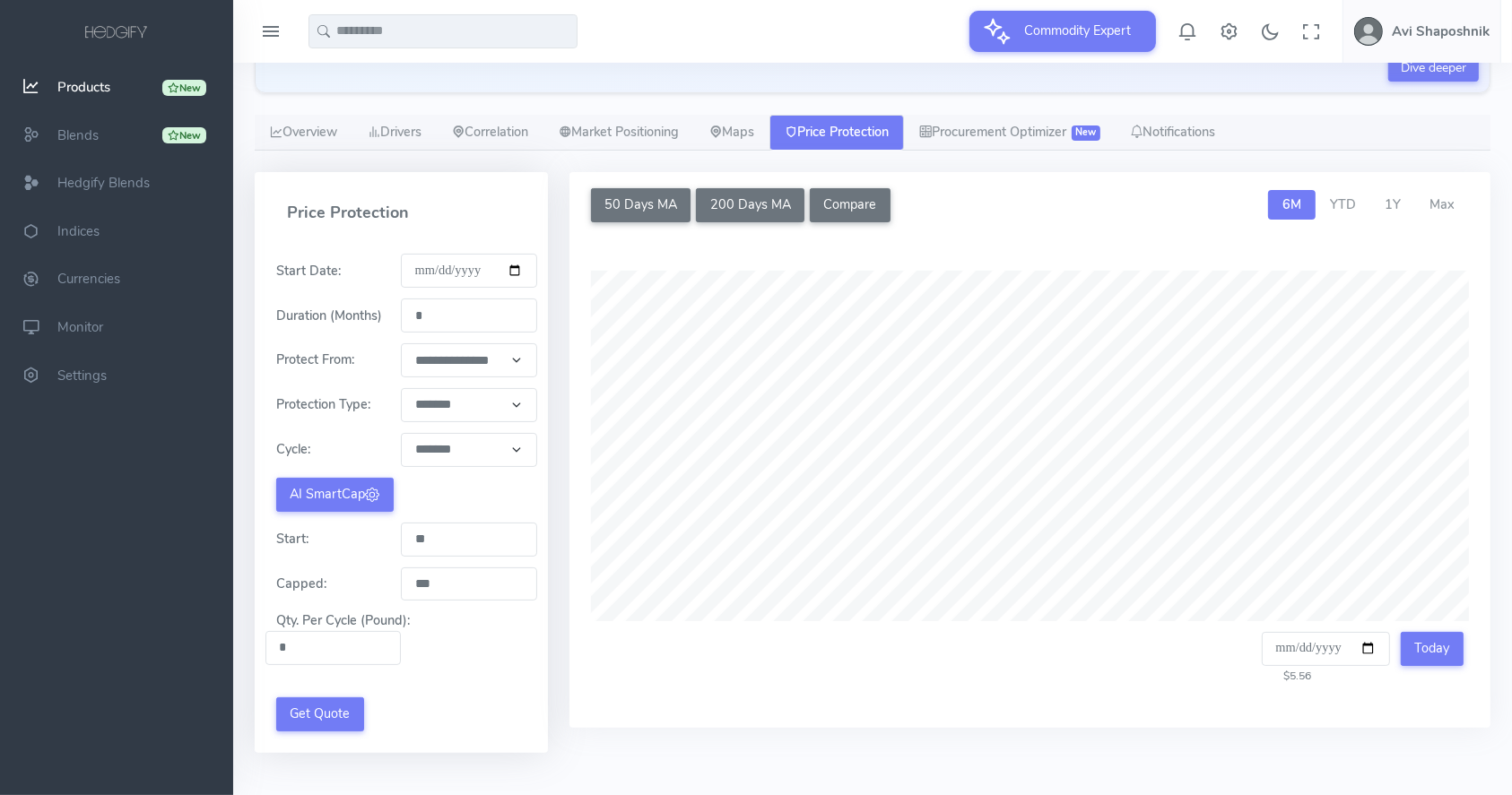 scroll, scrollTop: 216, scrollLeft: 0, axis: vertical 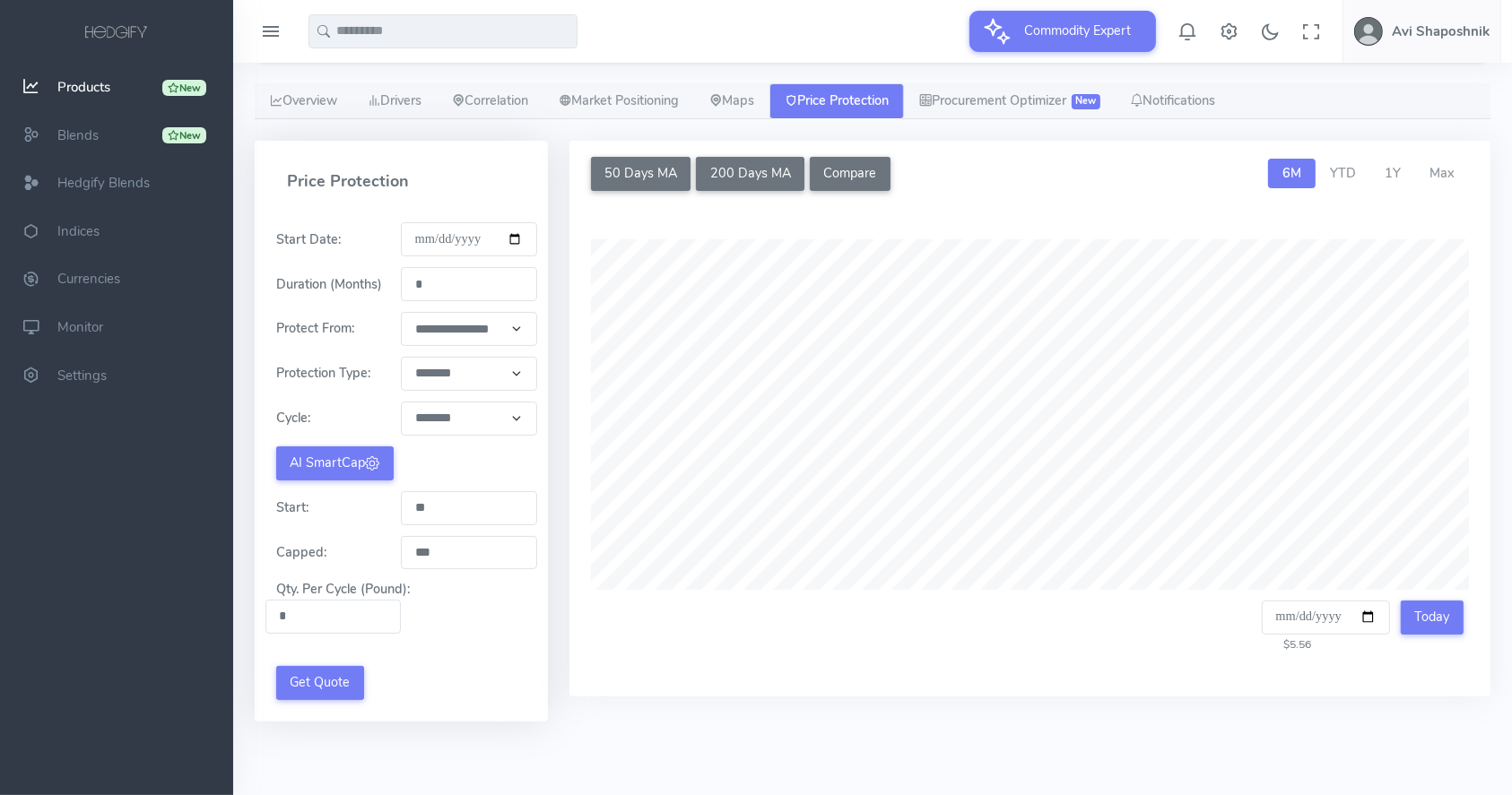 drag, startPoint x: 445, startPoint y: 297, endPoint x: 408, endPoint y: 296, distance: 37.01351 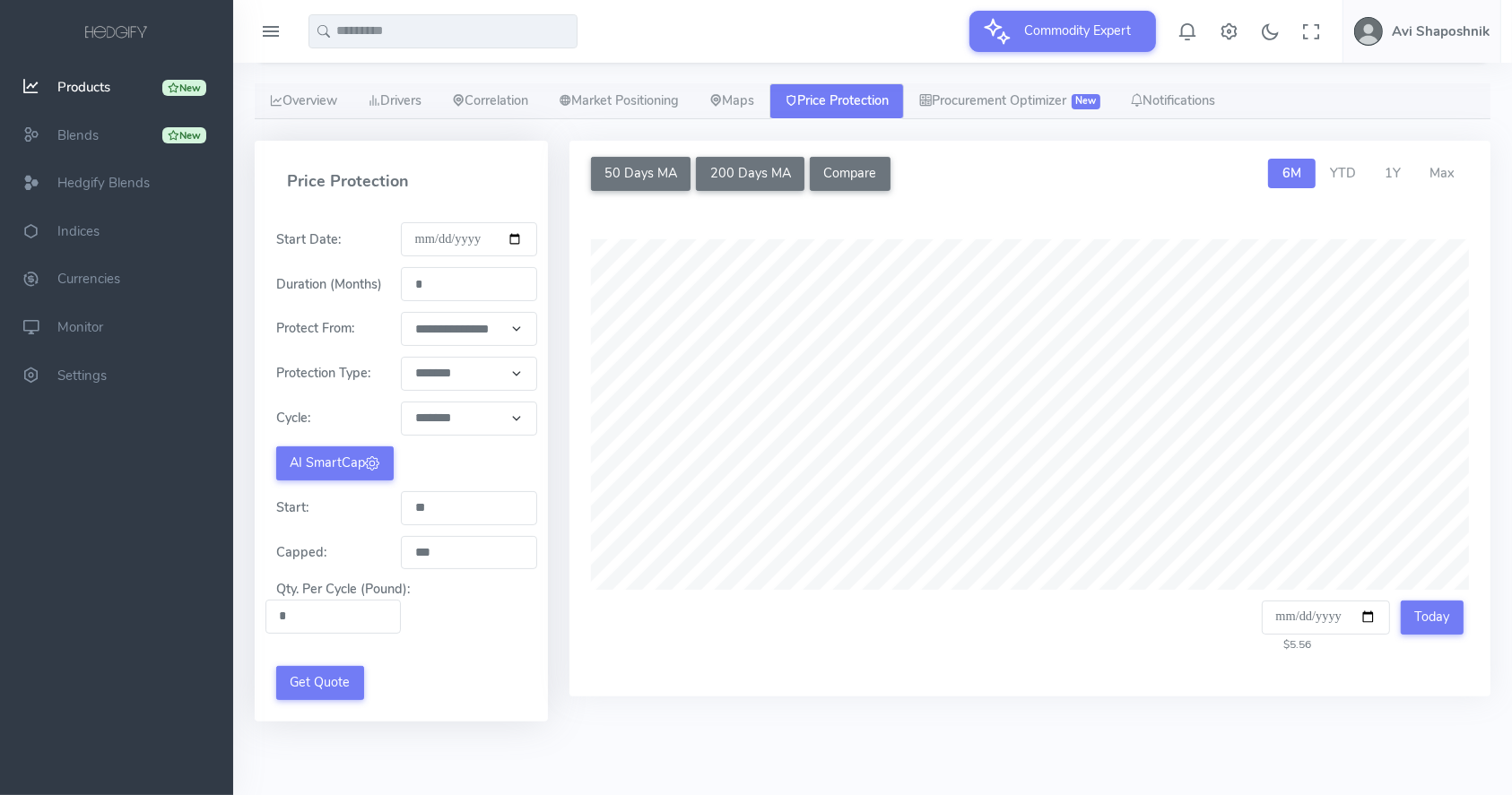 click on "**********" at bounding box center [468, 329] 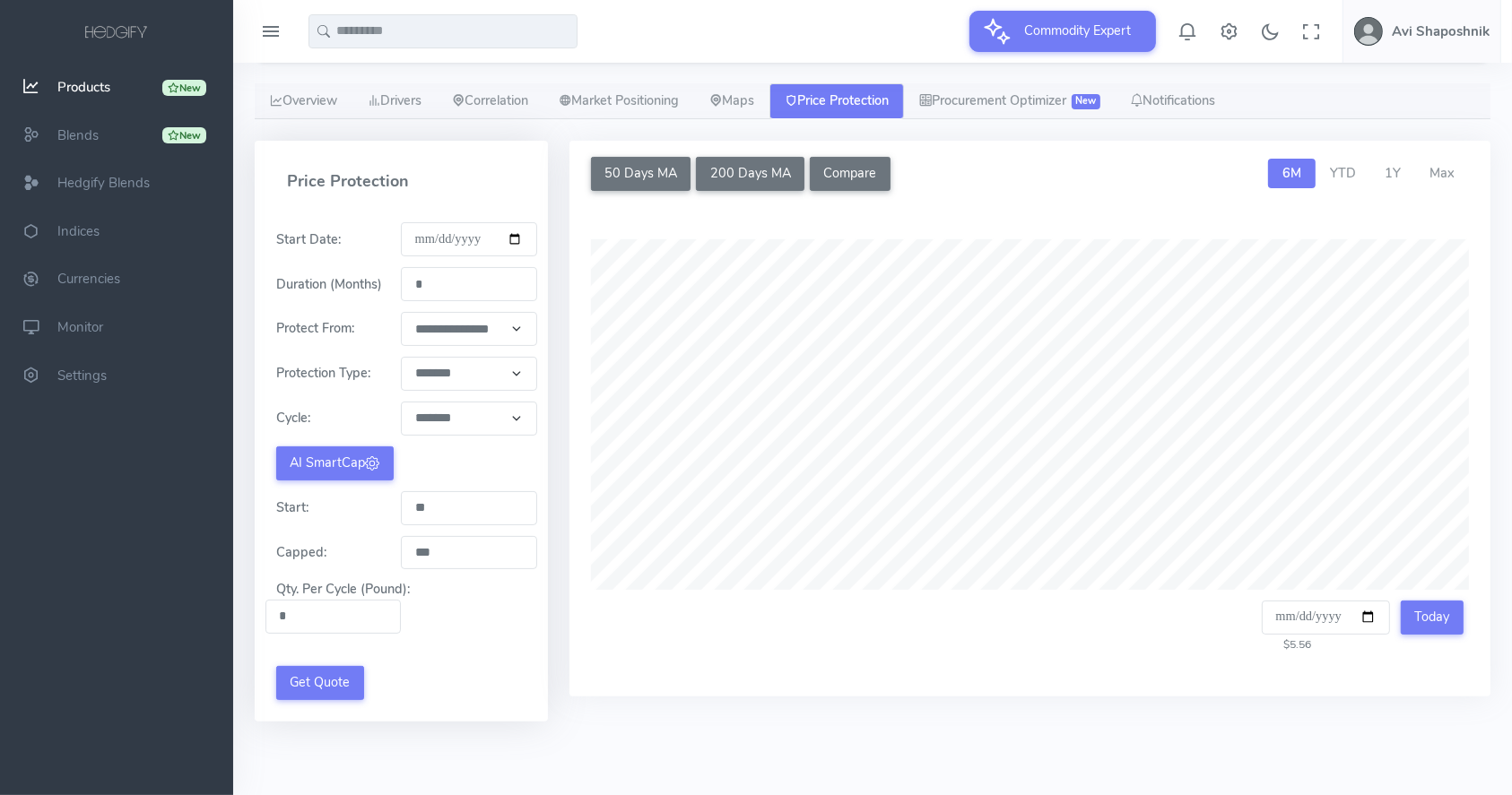 click on "**********" at bounding box center [468, 329] 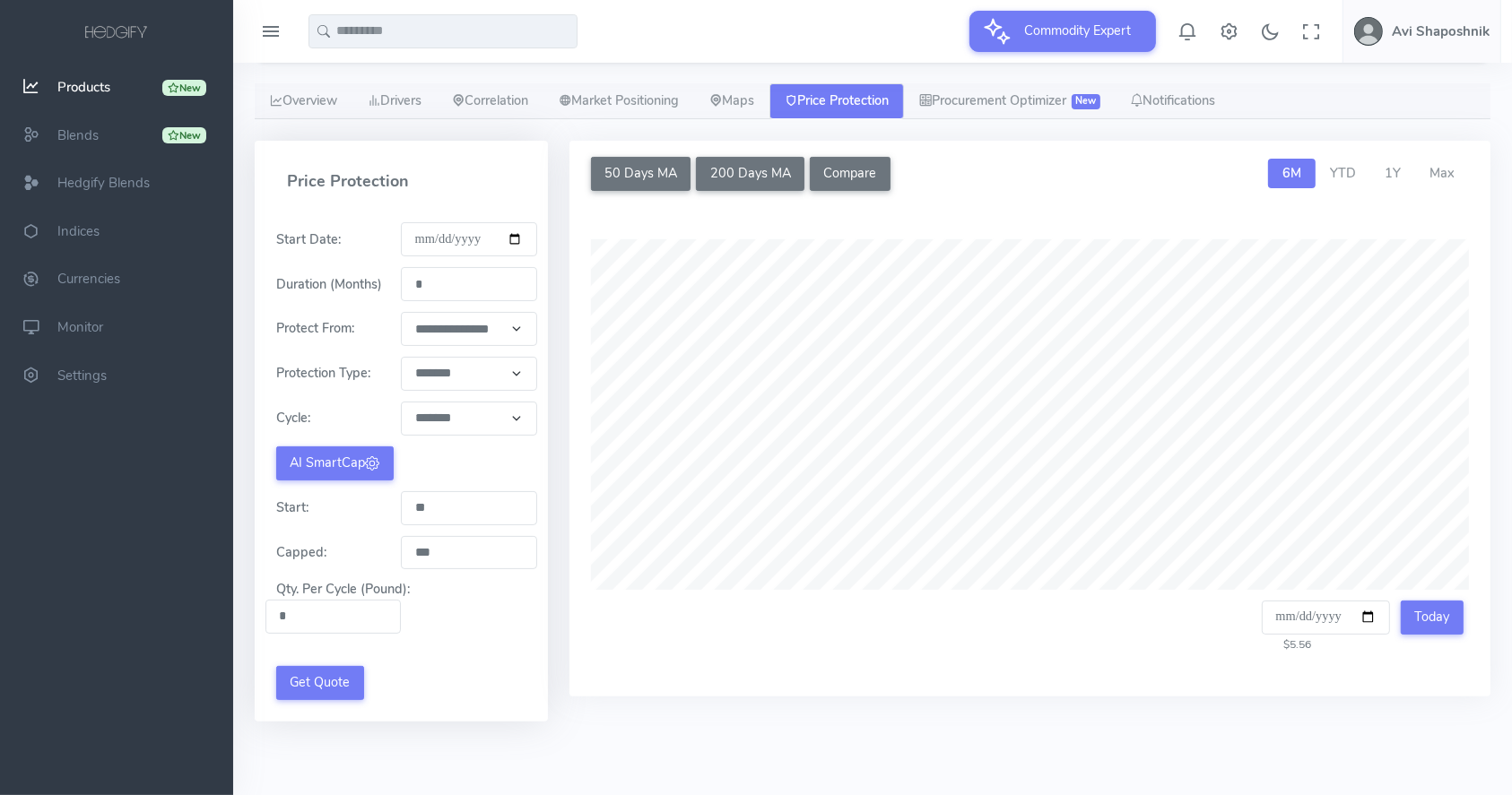 click on "**********" at bounding box center [468, 374] 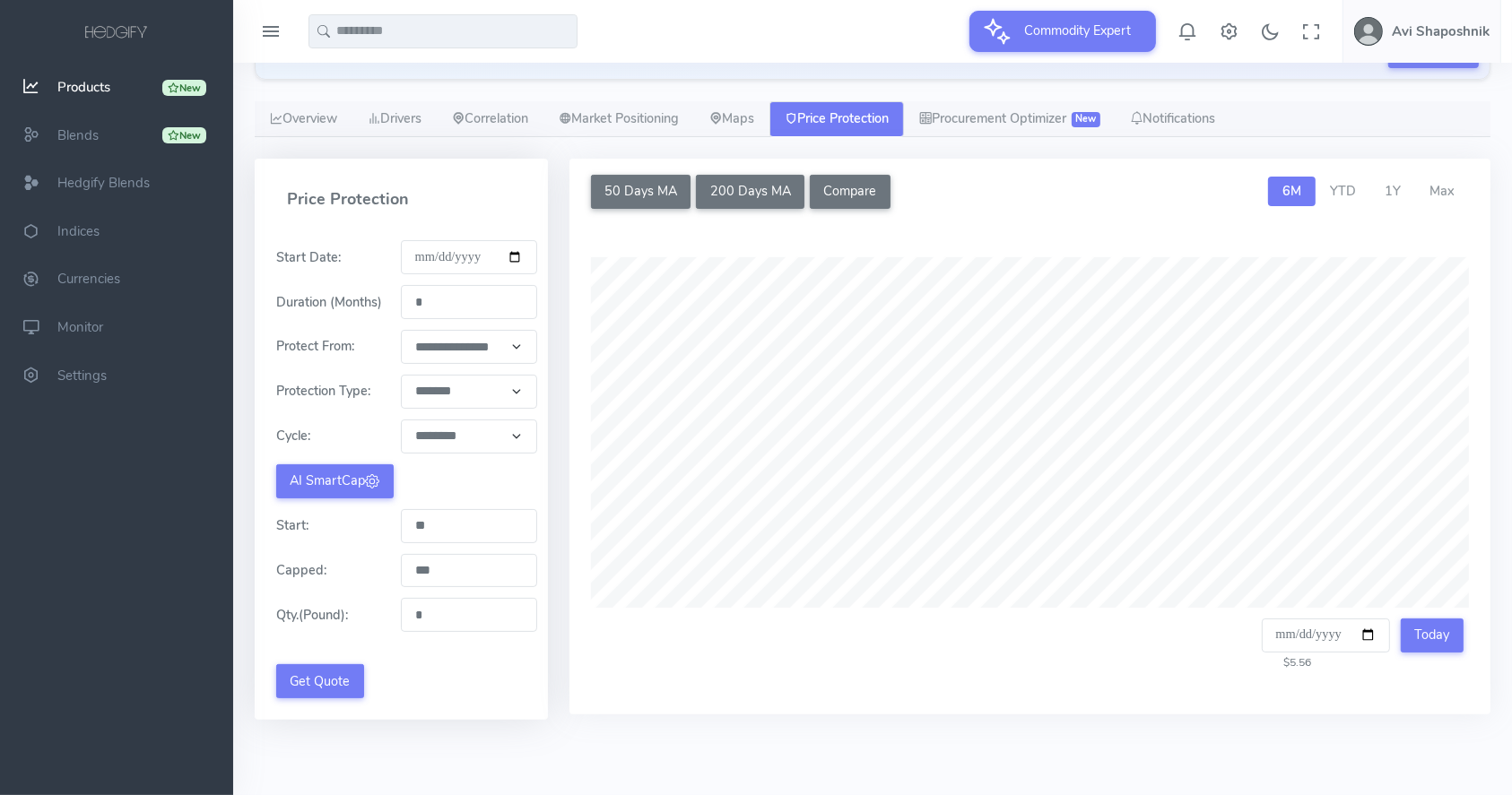 scroll, scrollTop: 196, scrollLeft: 0, axis: vertical 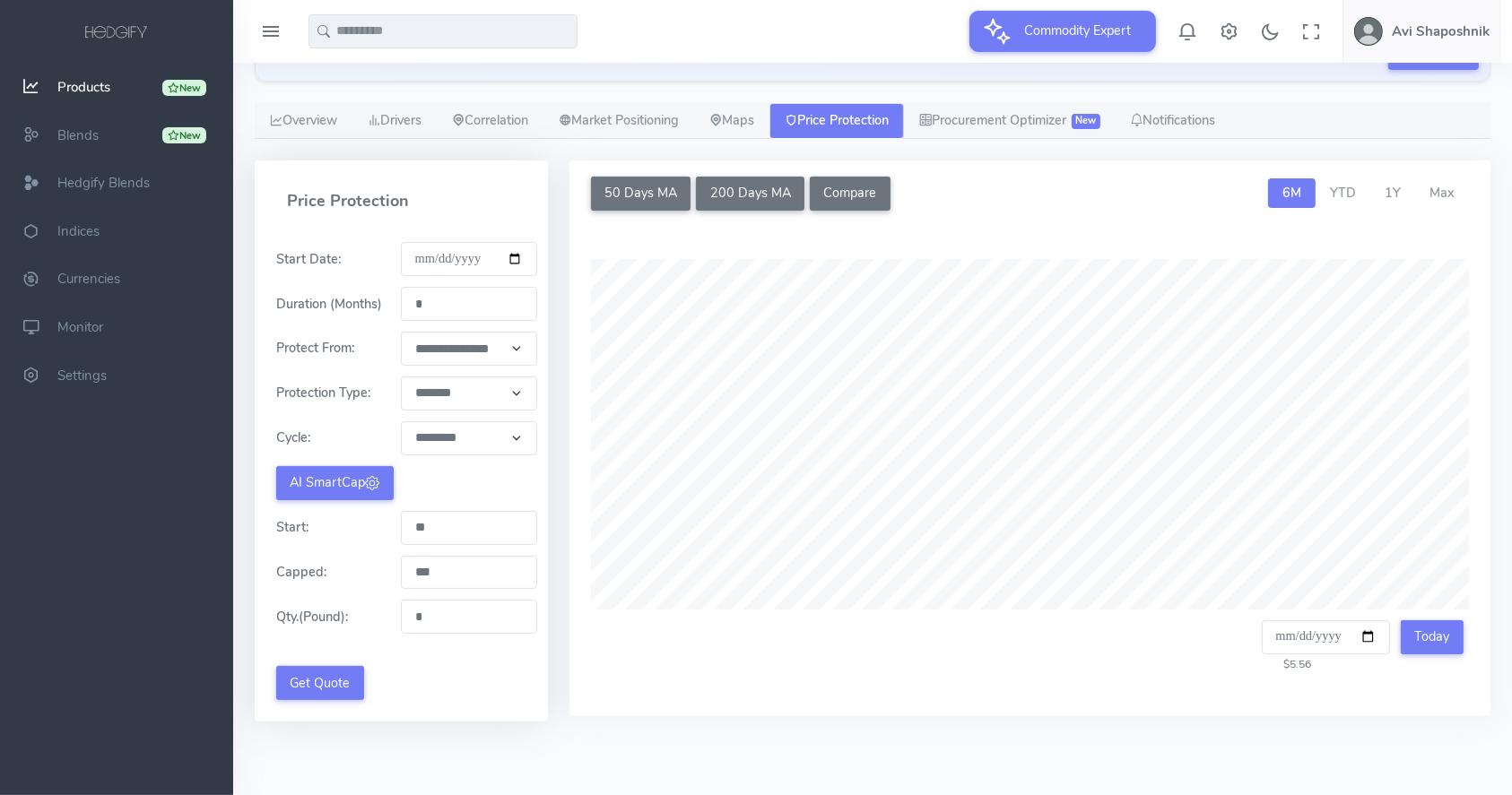 click on "**********" at bounding box center [468, 393] 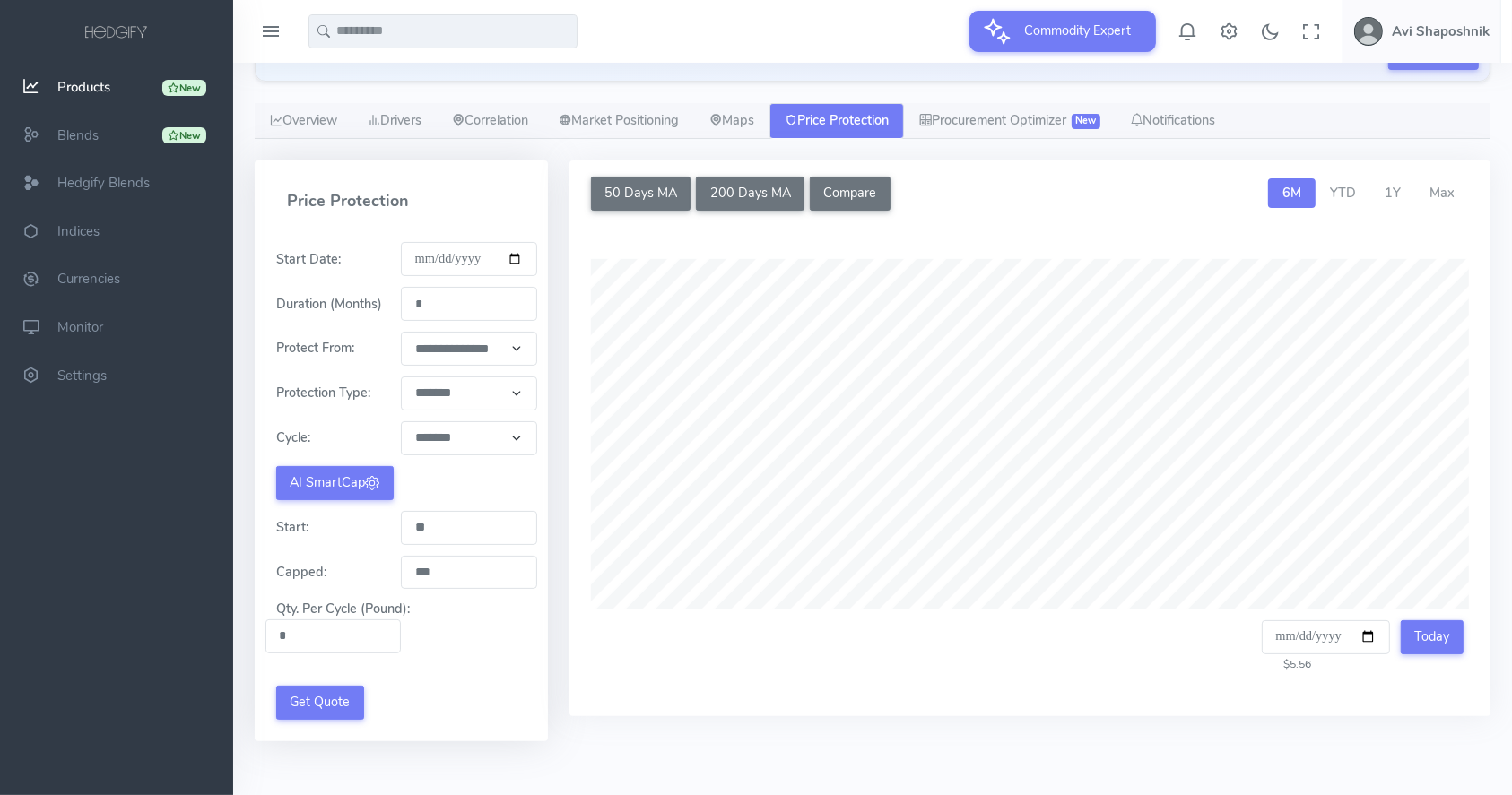 scroll, scrollTop: 216, scrollLeft: 0, axis: vertical 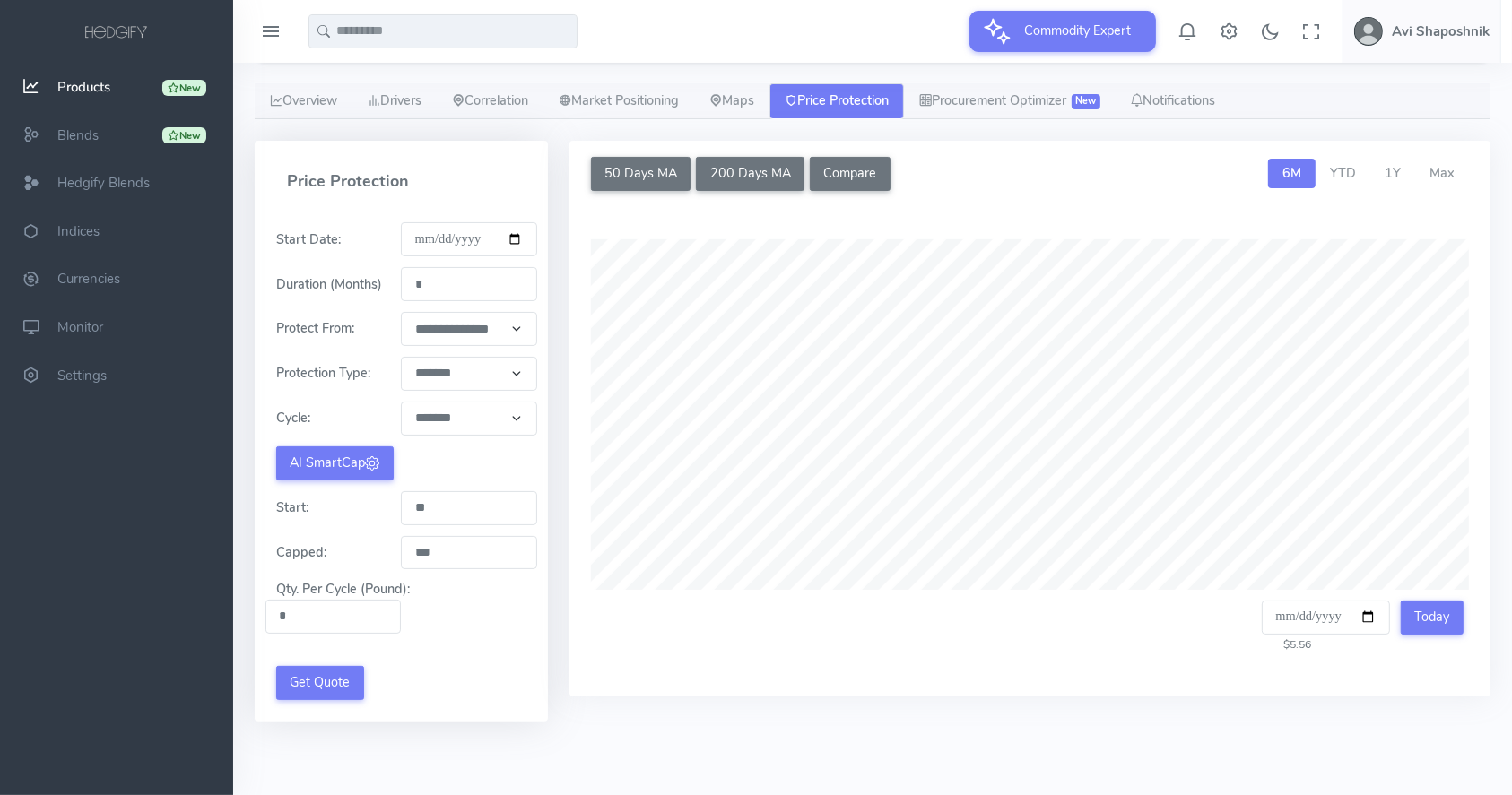click on "**********" at bounding box center [401, 442] 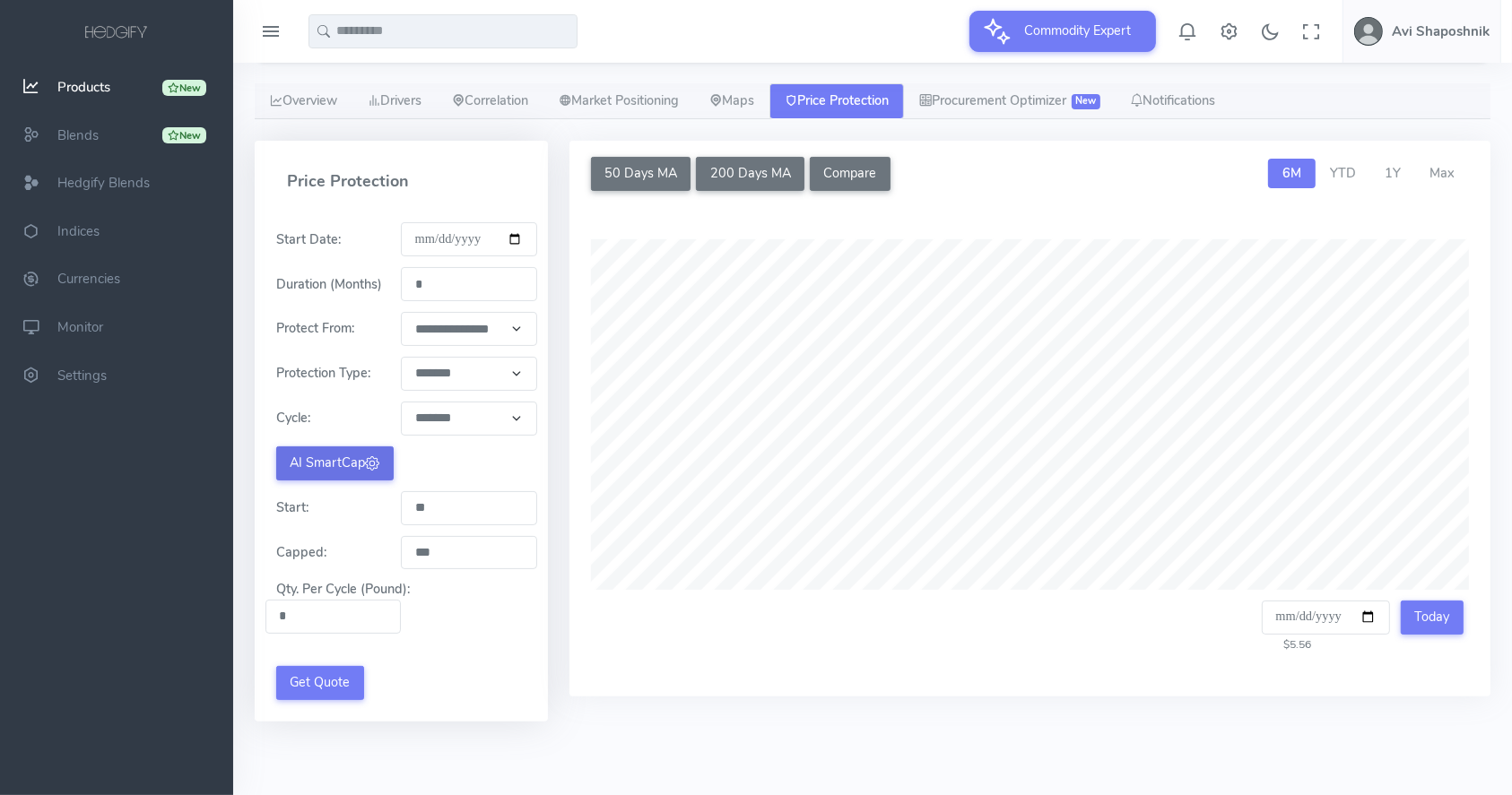 click on "AI SmartCap" at bounding box center [335, 463] 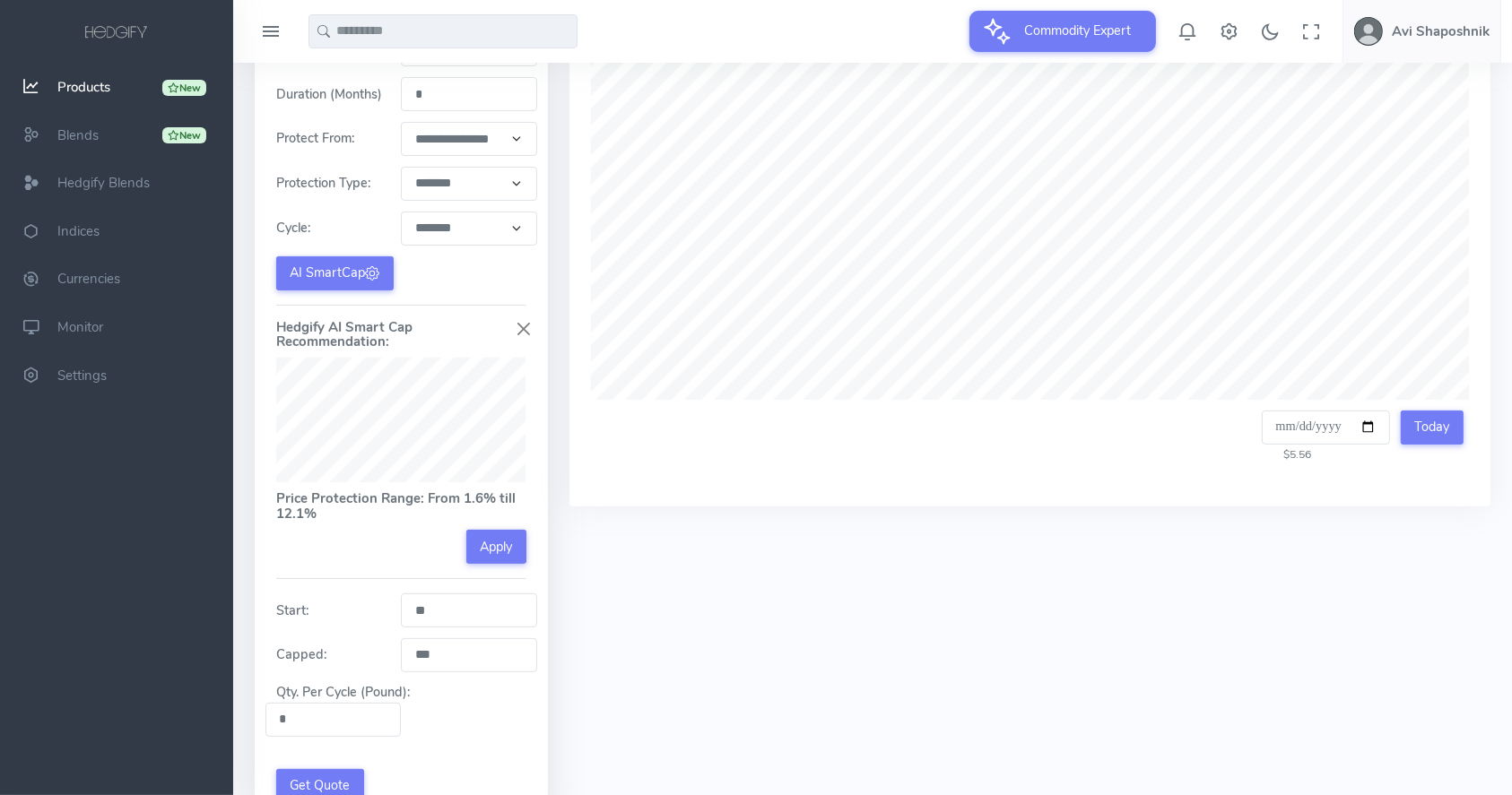 scroll, scrollTop: 455, scrollLeft: 0, axis: vertical 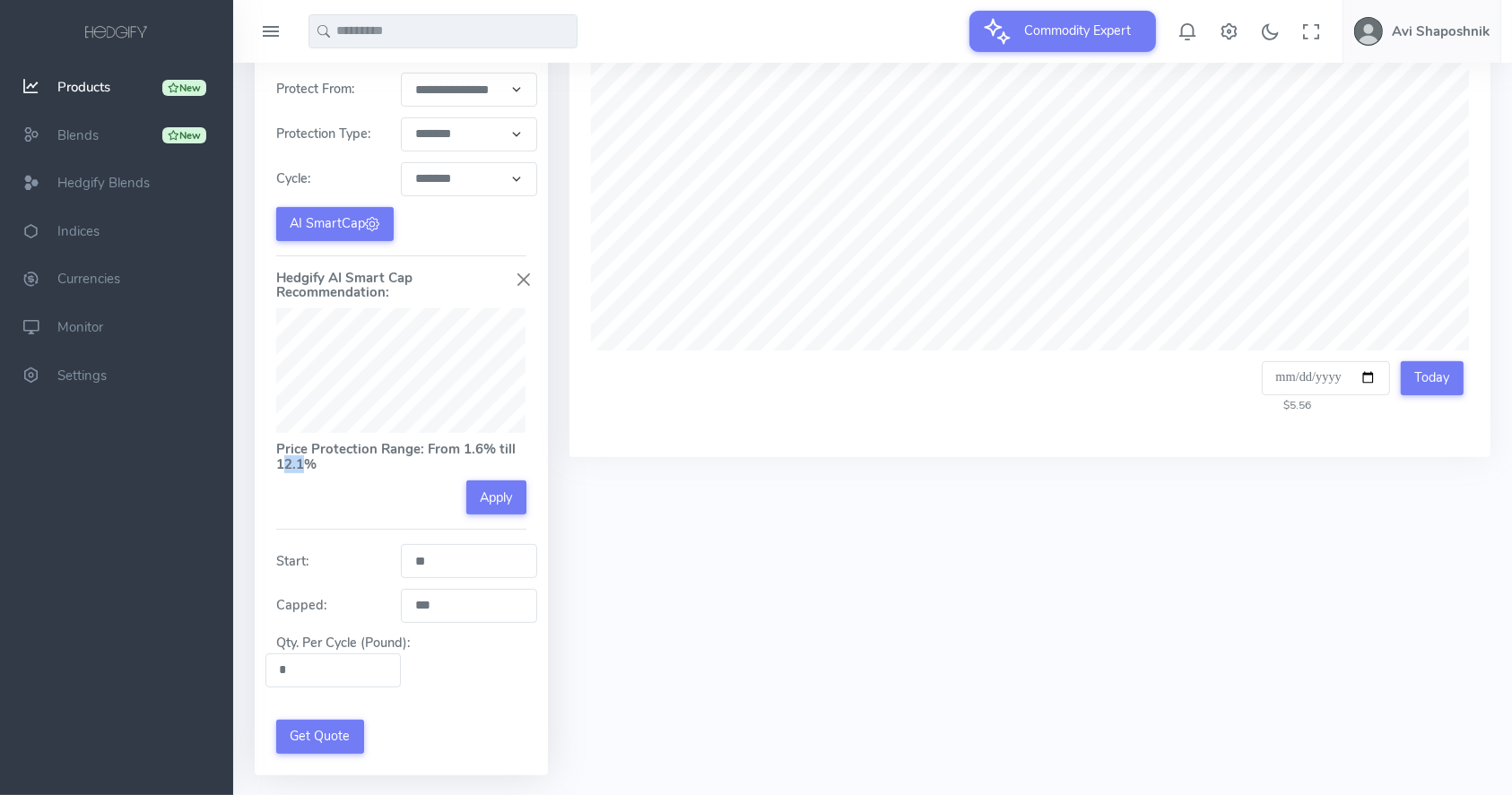 drag, startPoint x: 280, startPoint y: 462, endPoint x: 300, endPoint y: 462, distance: 20 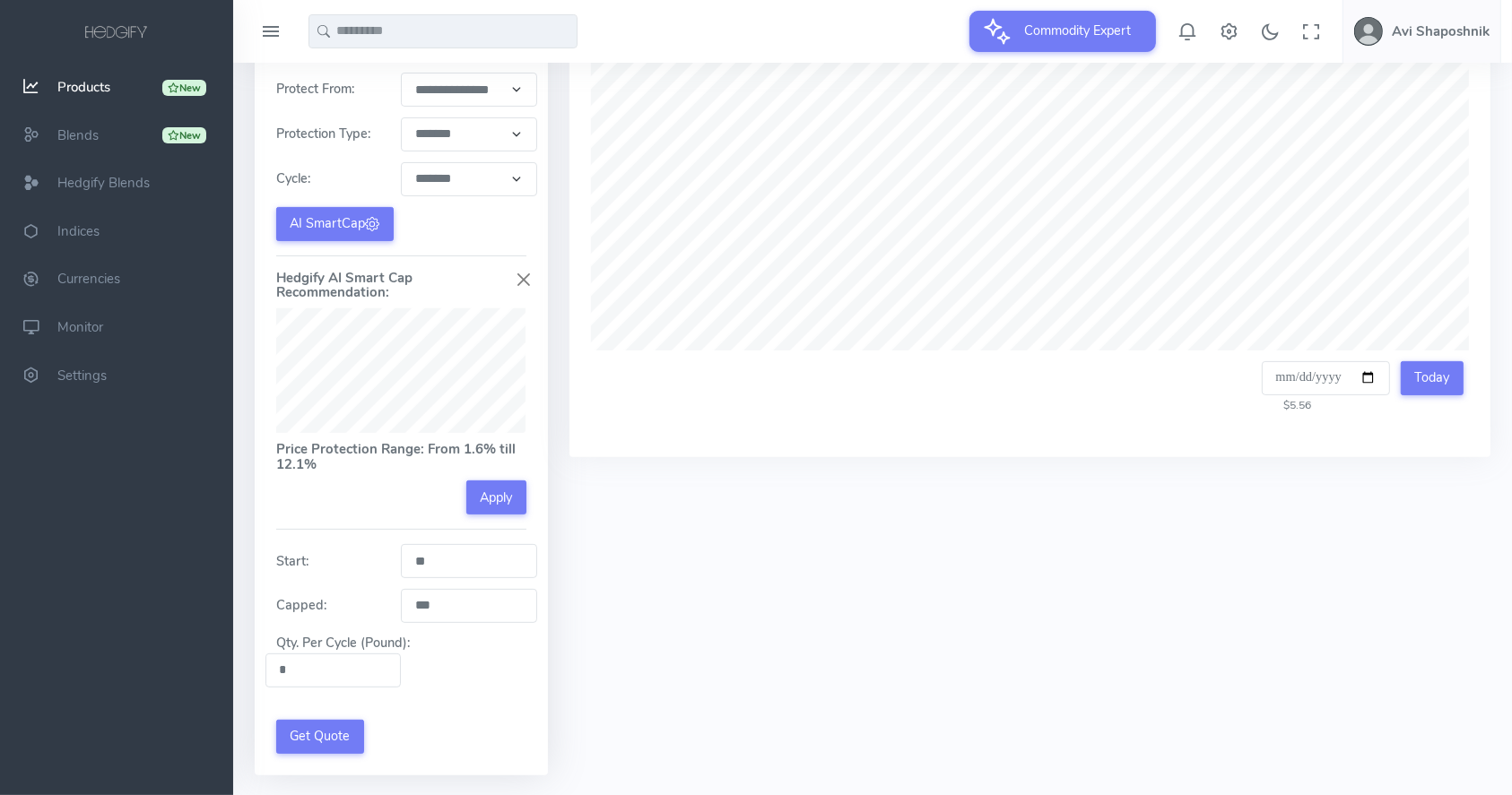 click on "Price Protection Range: From 1.6% till 12.1%" at bounding box center (401, 456) 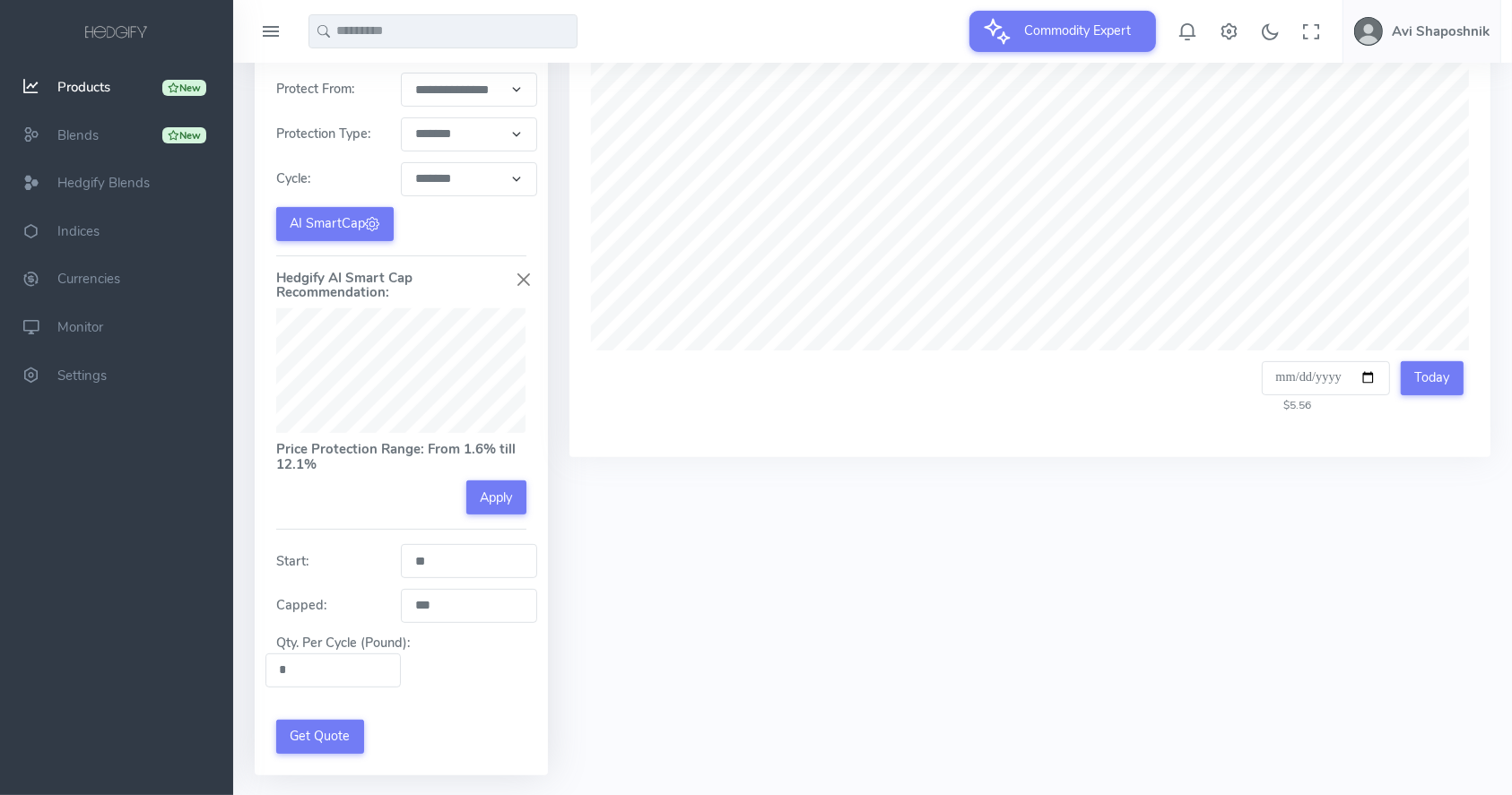 drag, startPoint x: 474, startPoint y: 488, endPoint x: 856, endPoint y: 477, distance: 382.15834 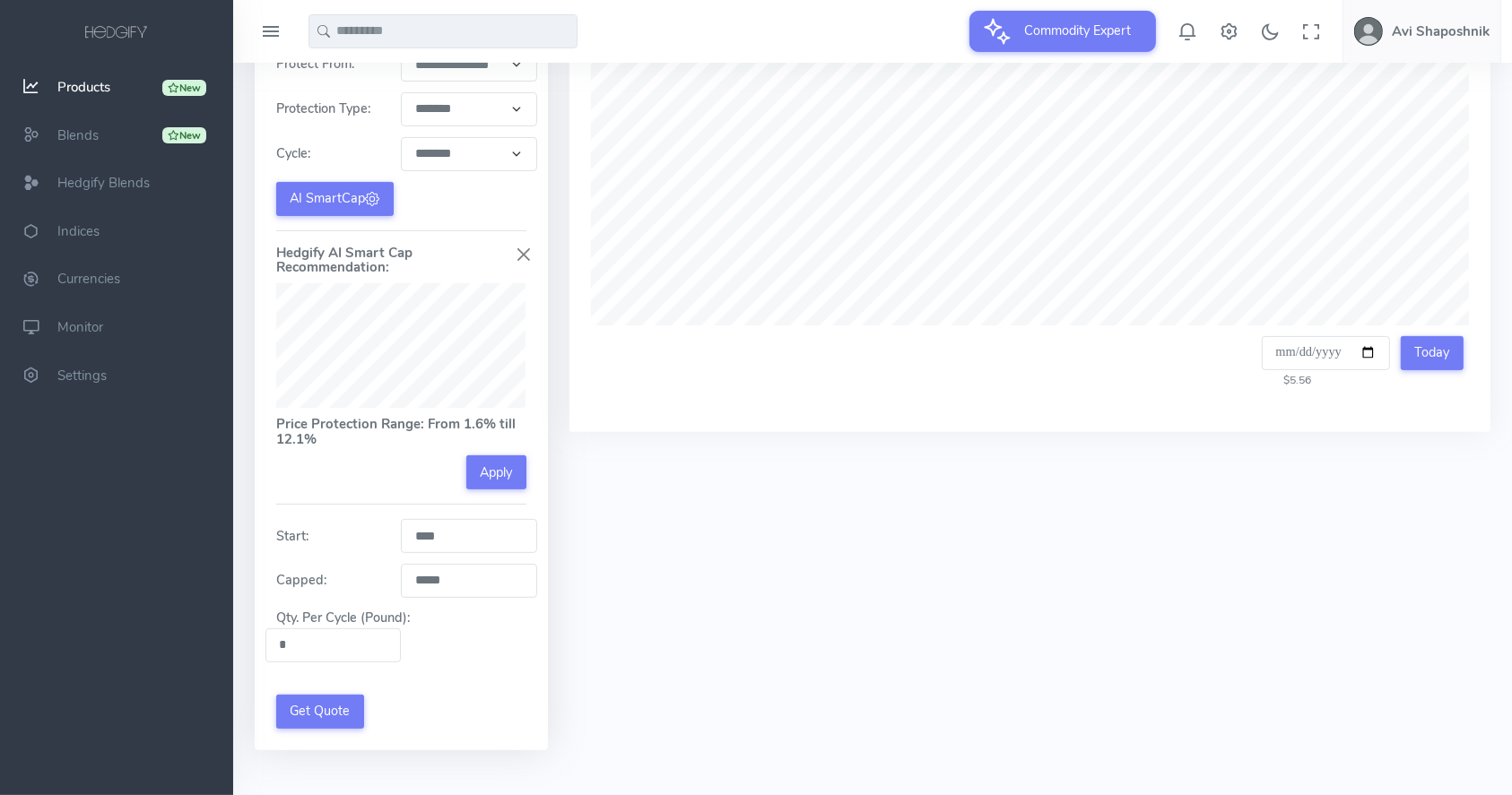 scroll, scrollTop: 509, scrollLeft: 0, axis: vertical 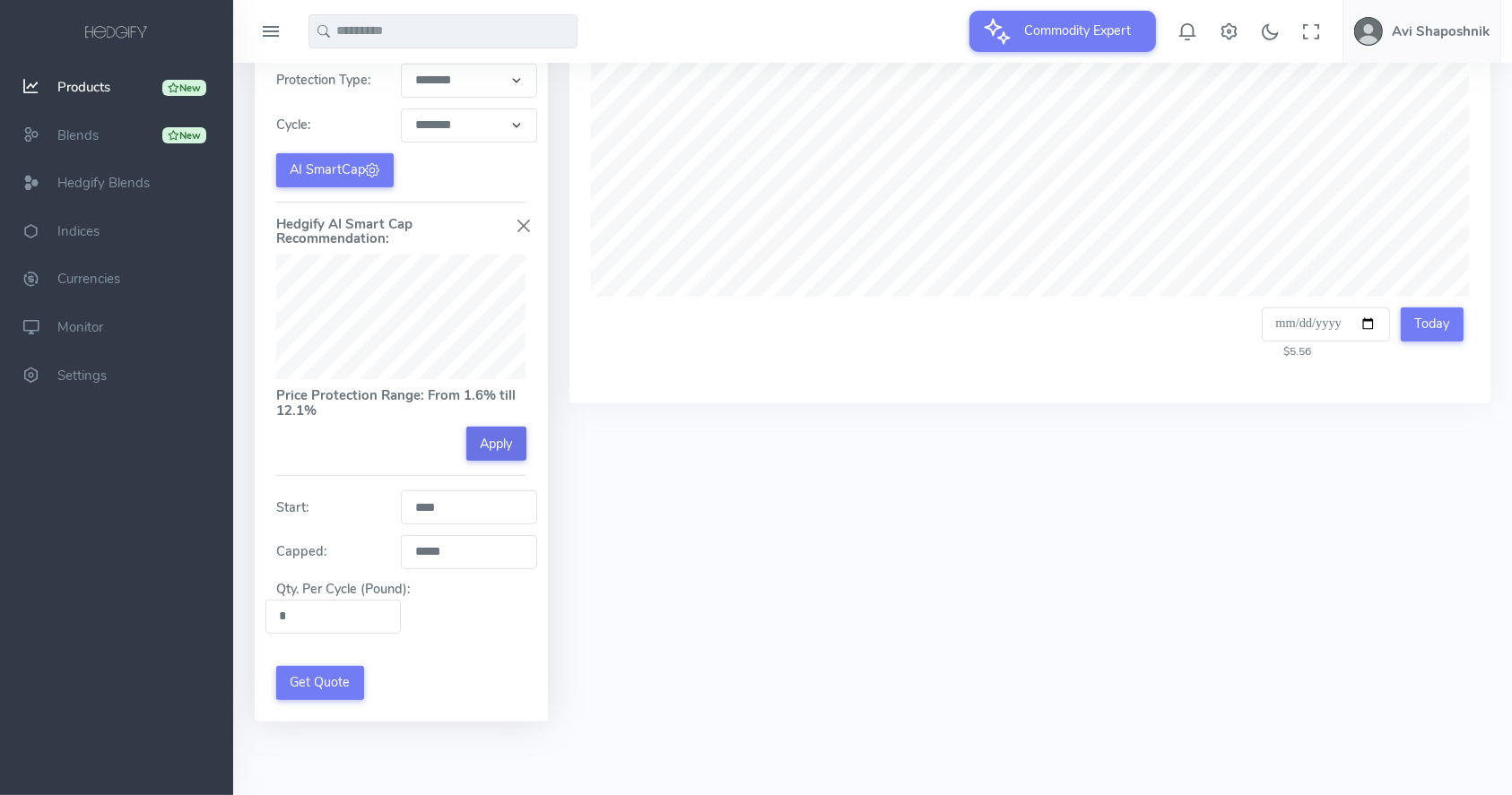 click on "Apply" at bounding box center (496, 444) 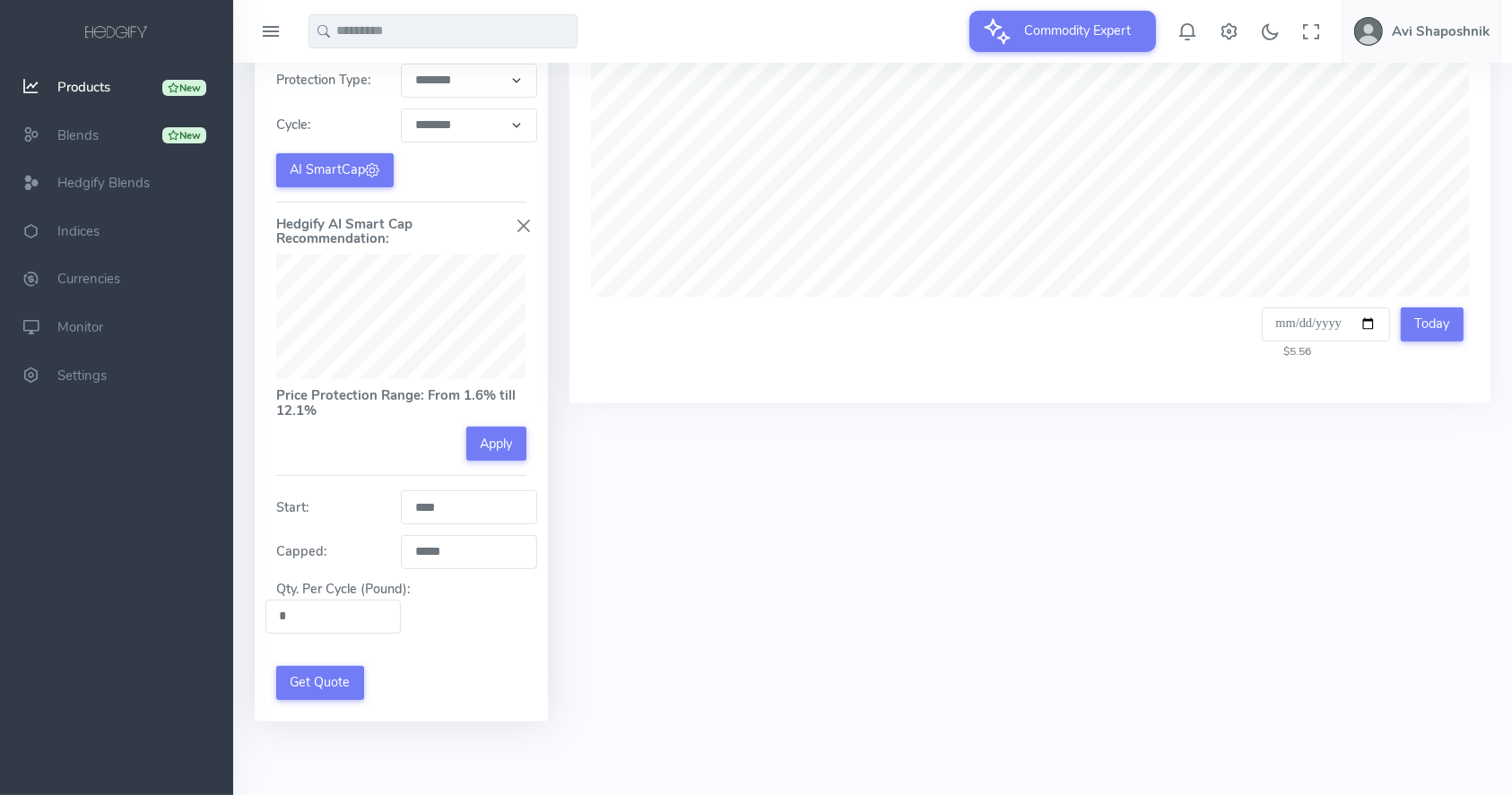 drag, startPoint x: 316, startPoint y: 612, endPoint x: 244, endPoint y: 613, distance: 72.00694 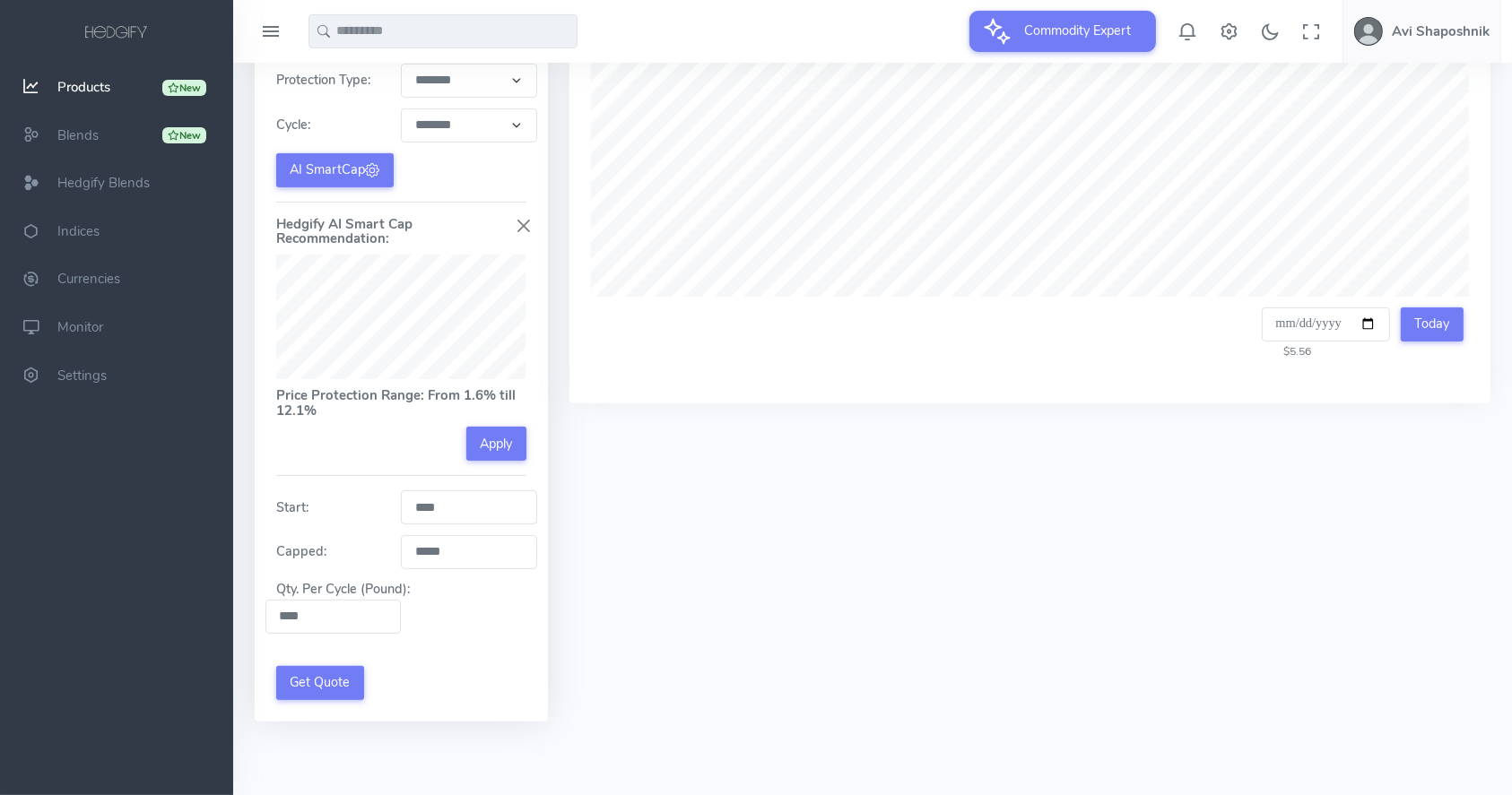 type on "****" 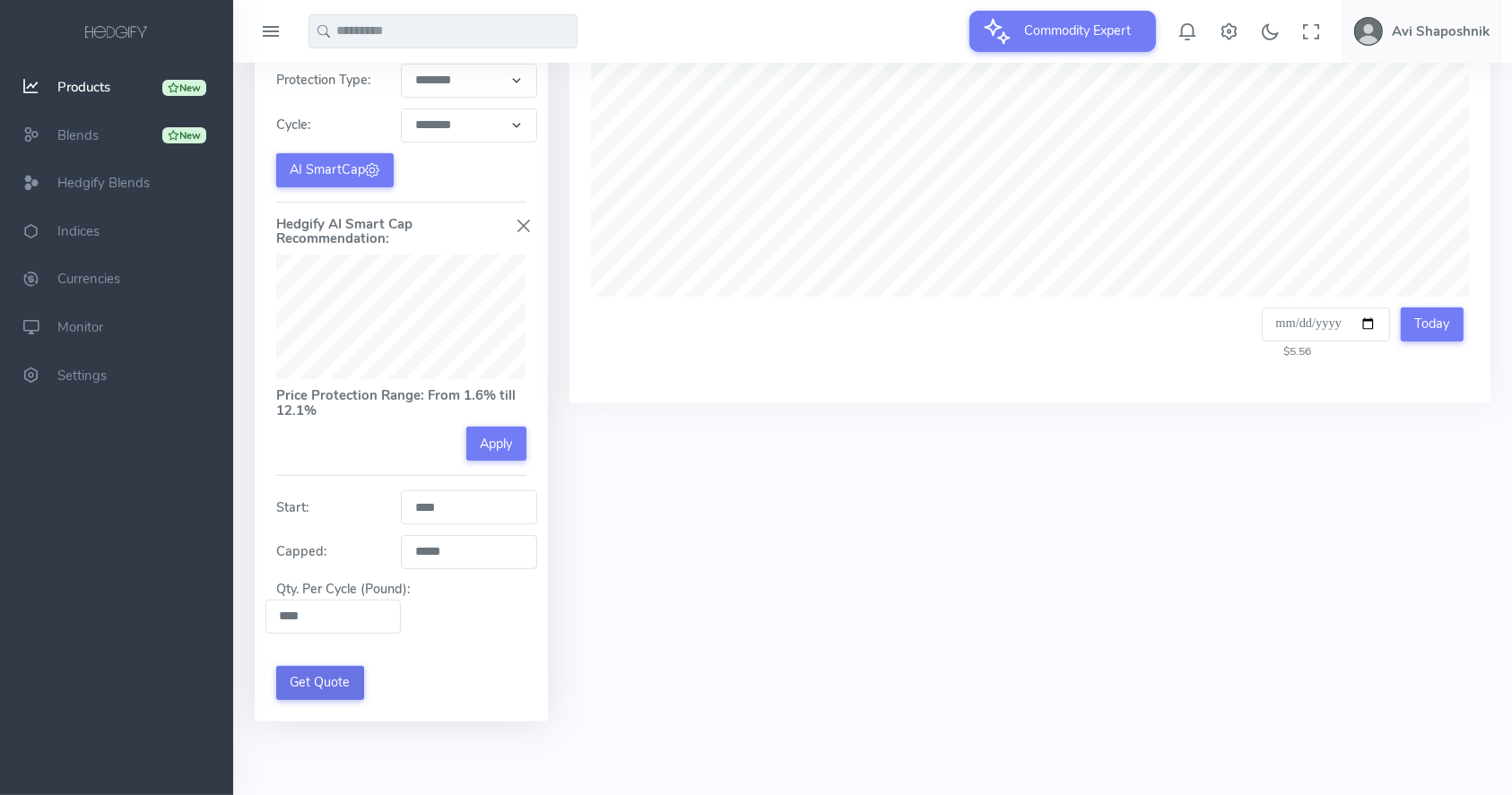 click on "Get Quote" at bounding box center (320, 683) 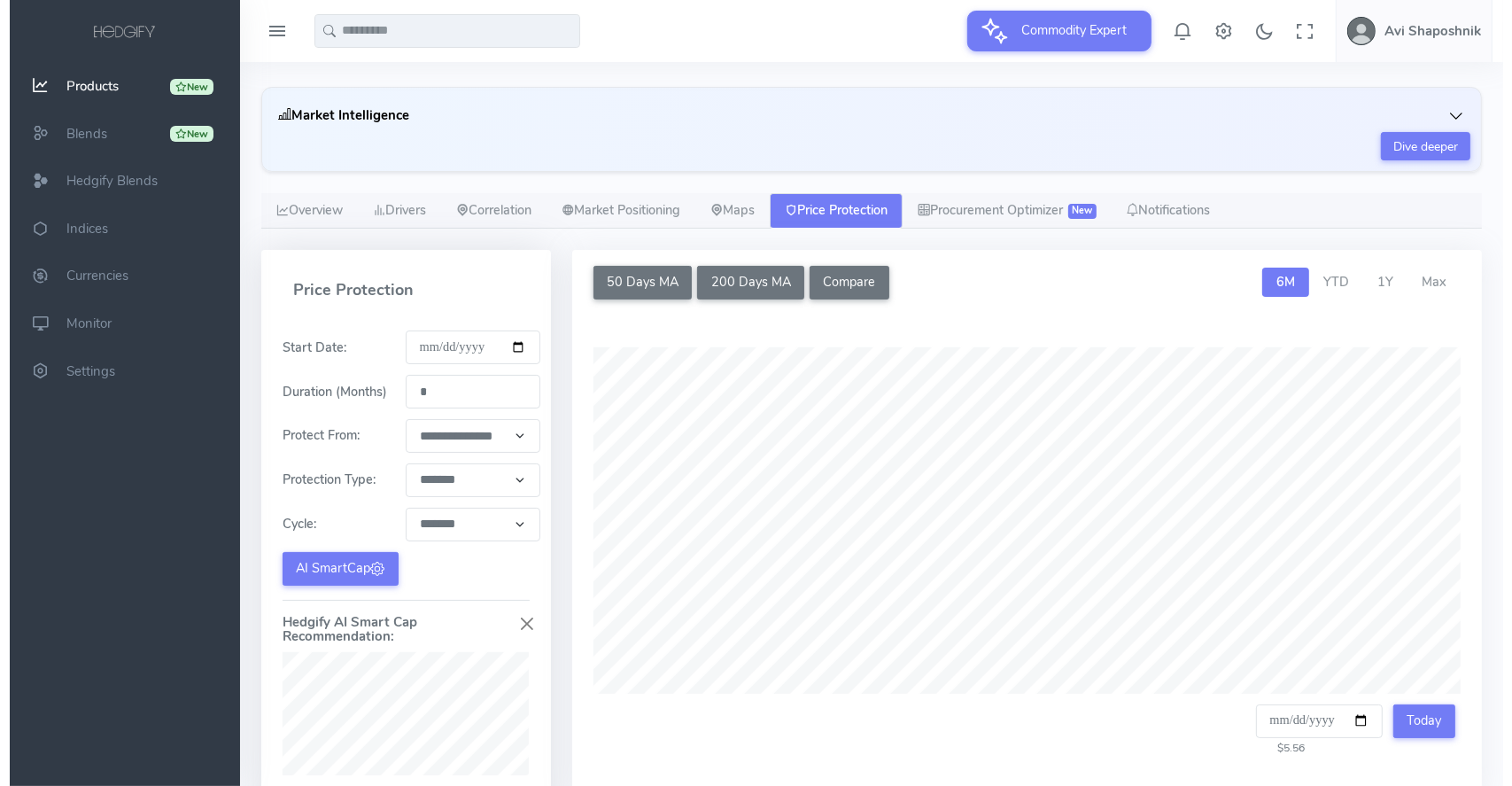 scroll, scrollTop: 0, scrollLeft: 0, axis: both 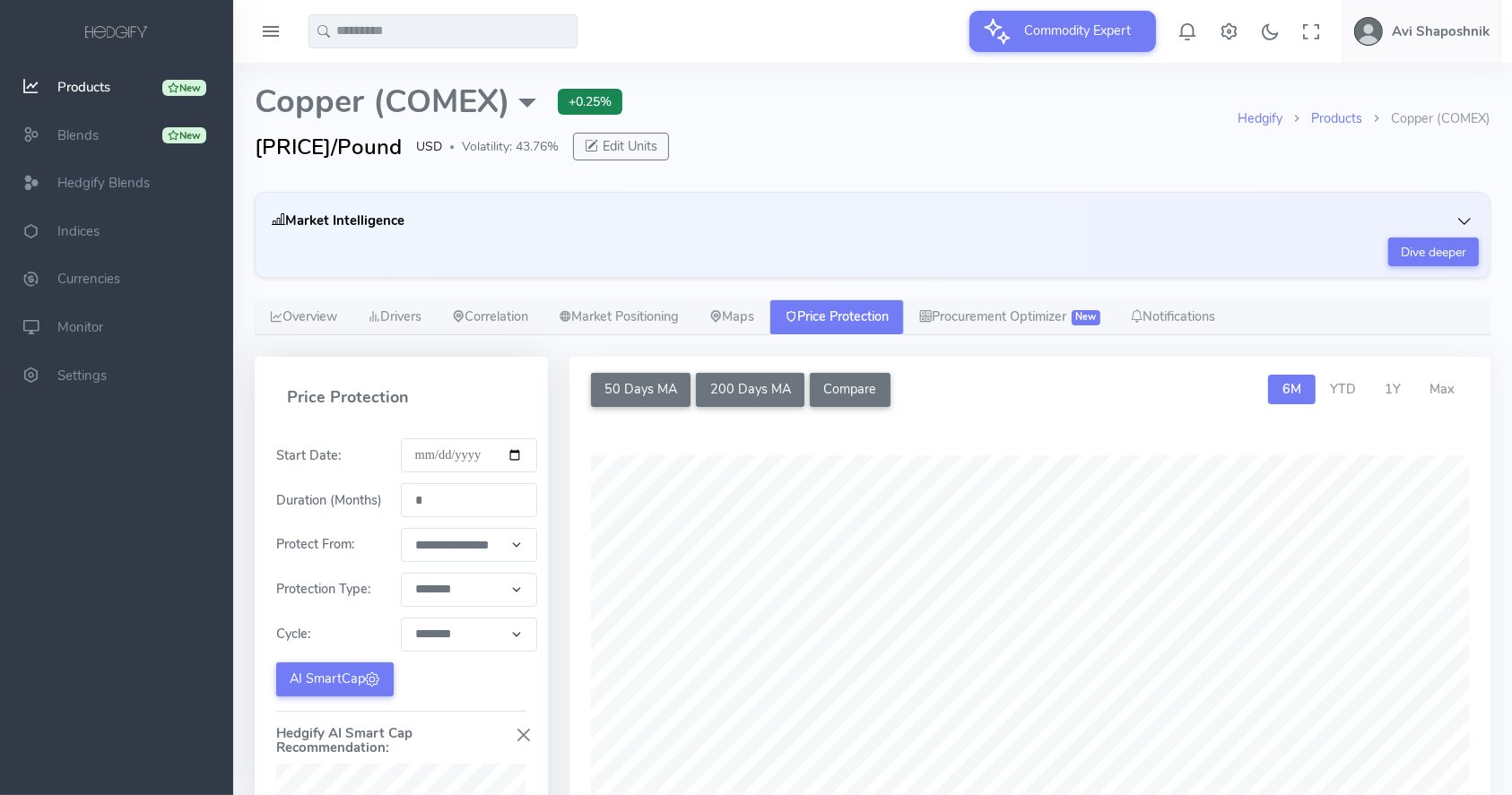 click on "Edit Units" at bounding box center (621, 147) 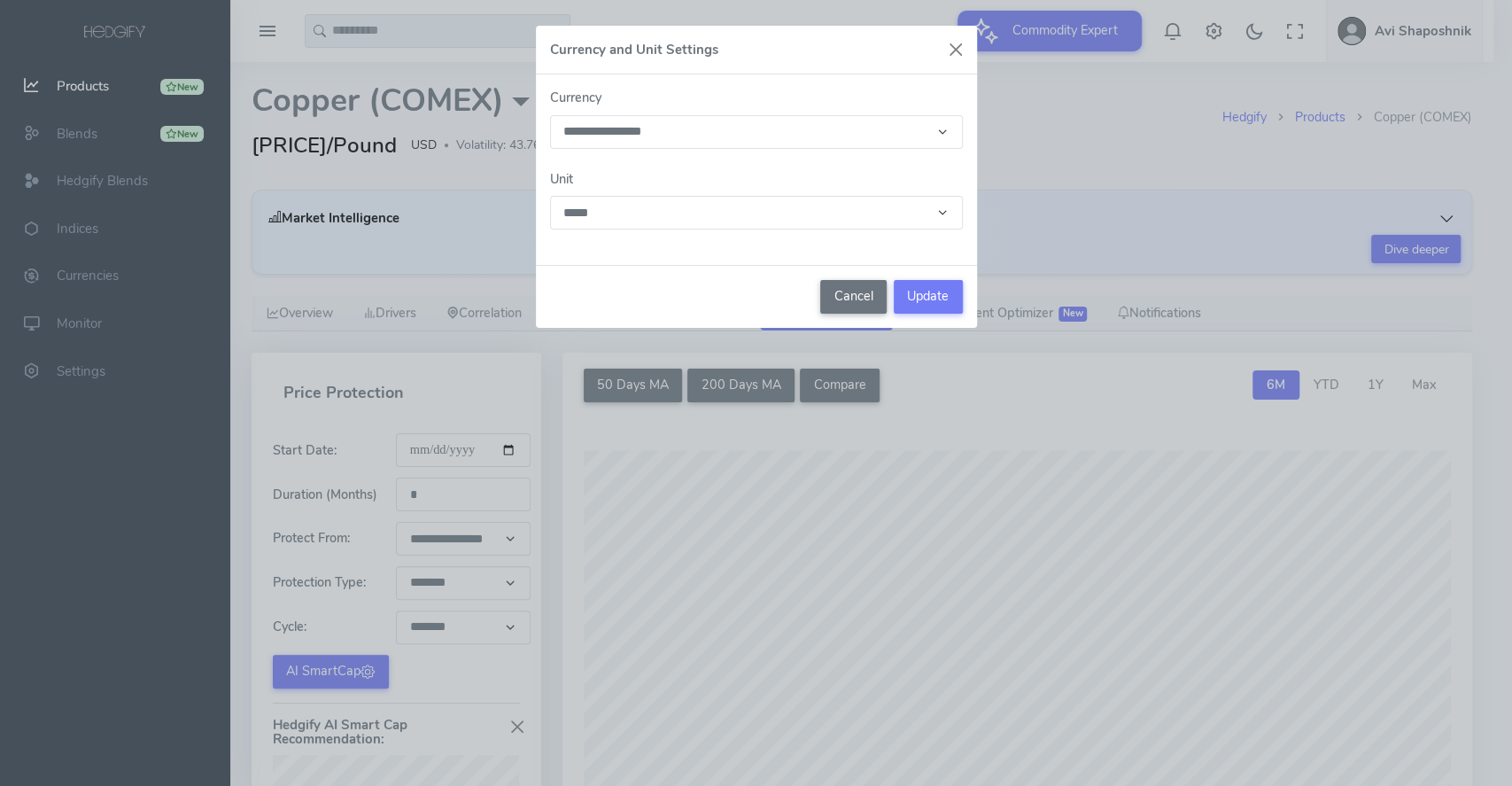 click on "**********" at bounding box center (756, 169) 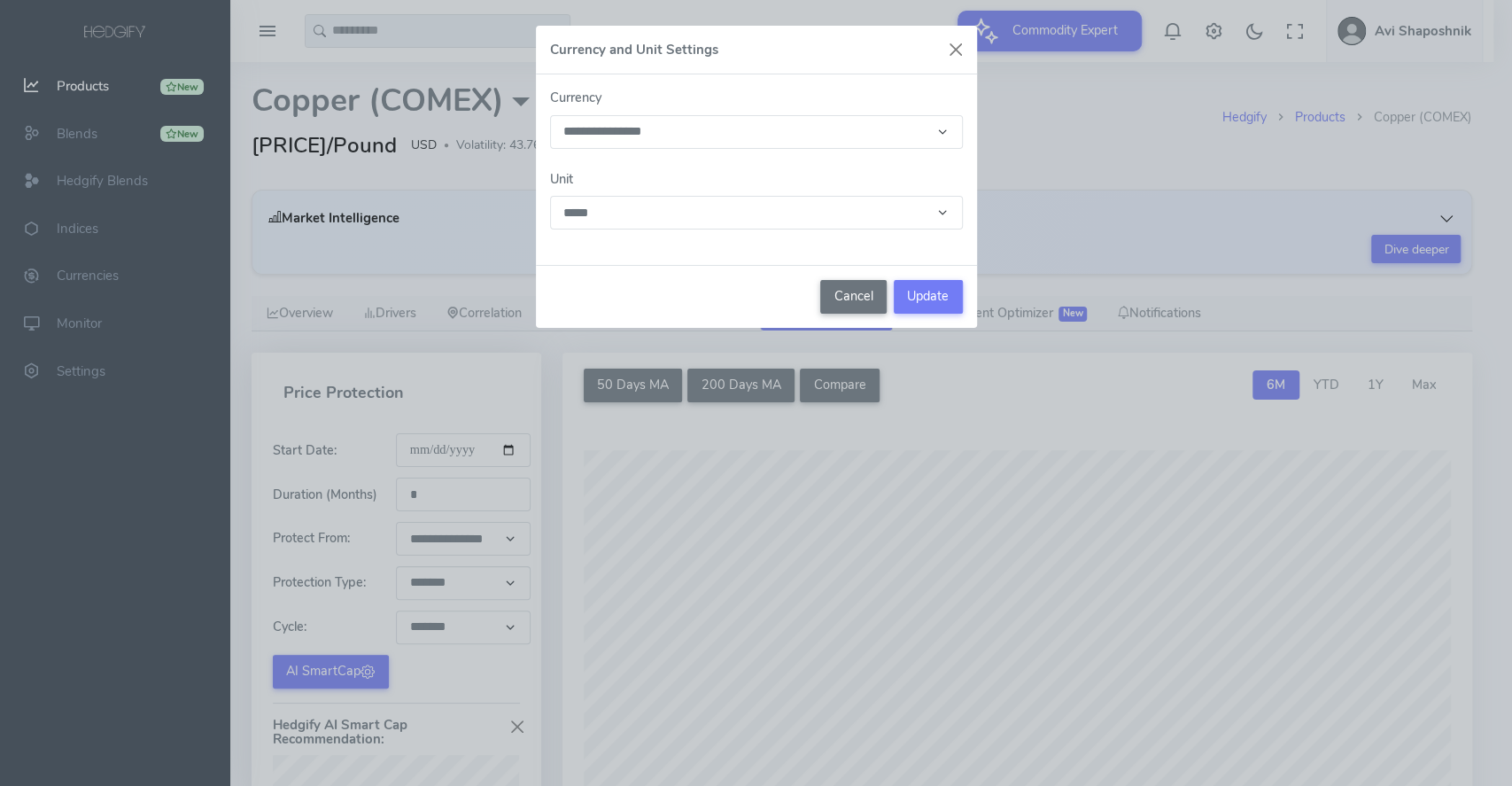 click on "**********" at bounding box center (756, 213) 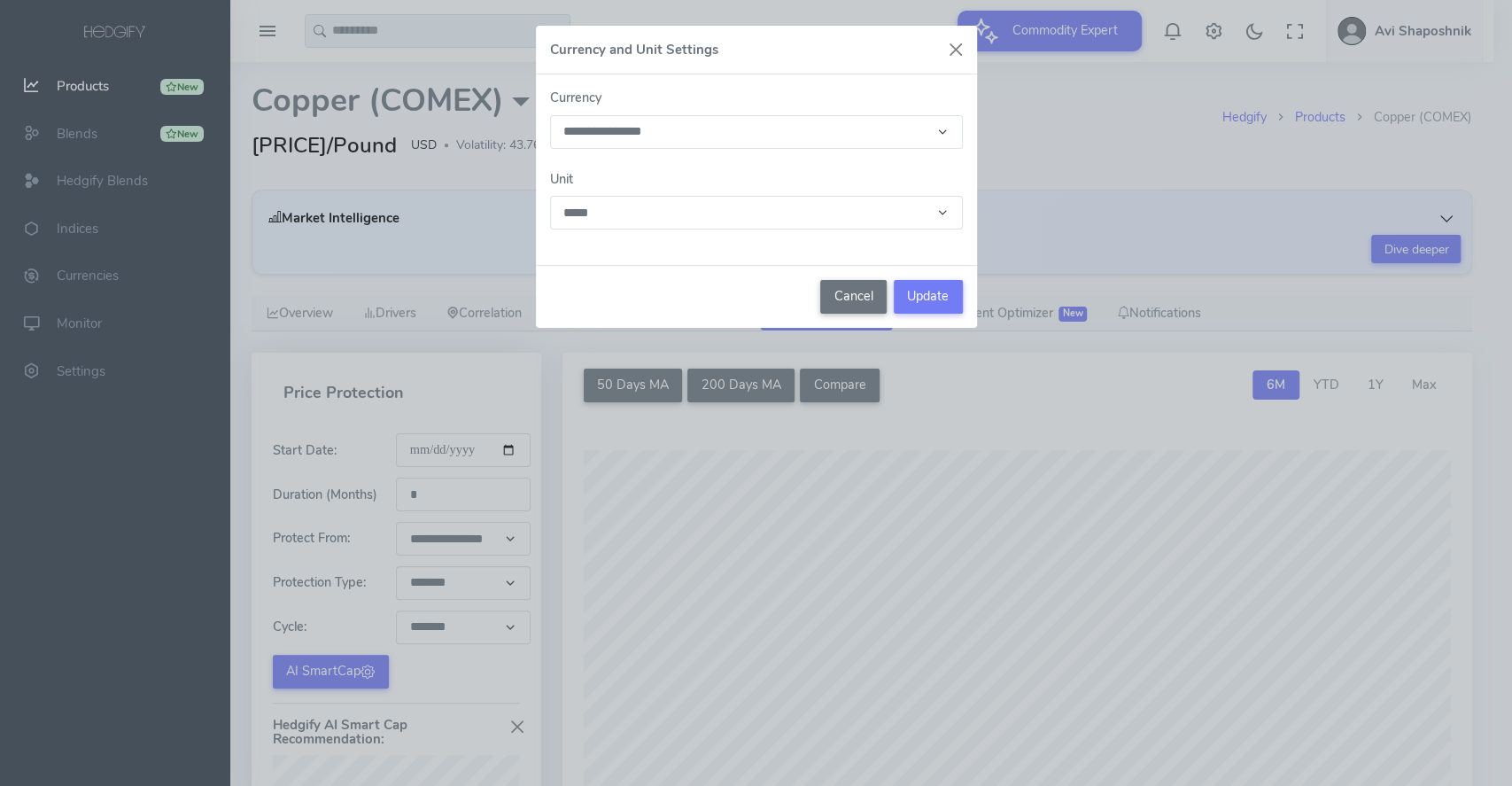 select on "**********" 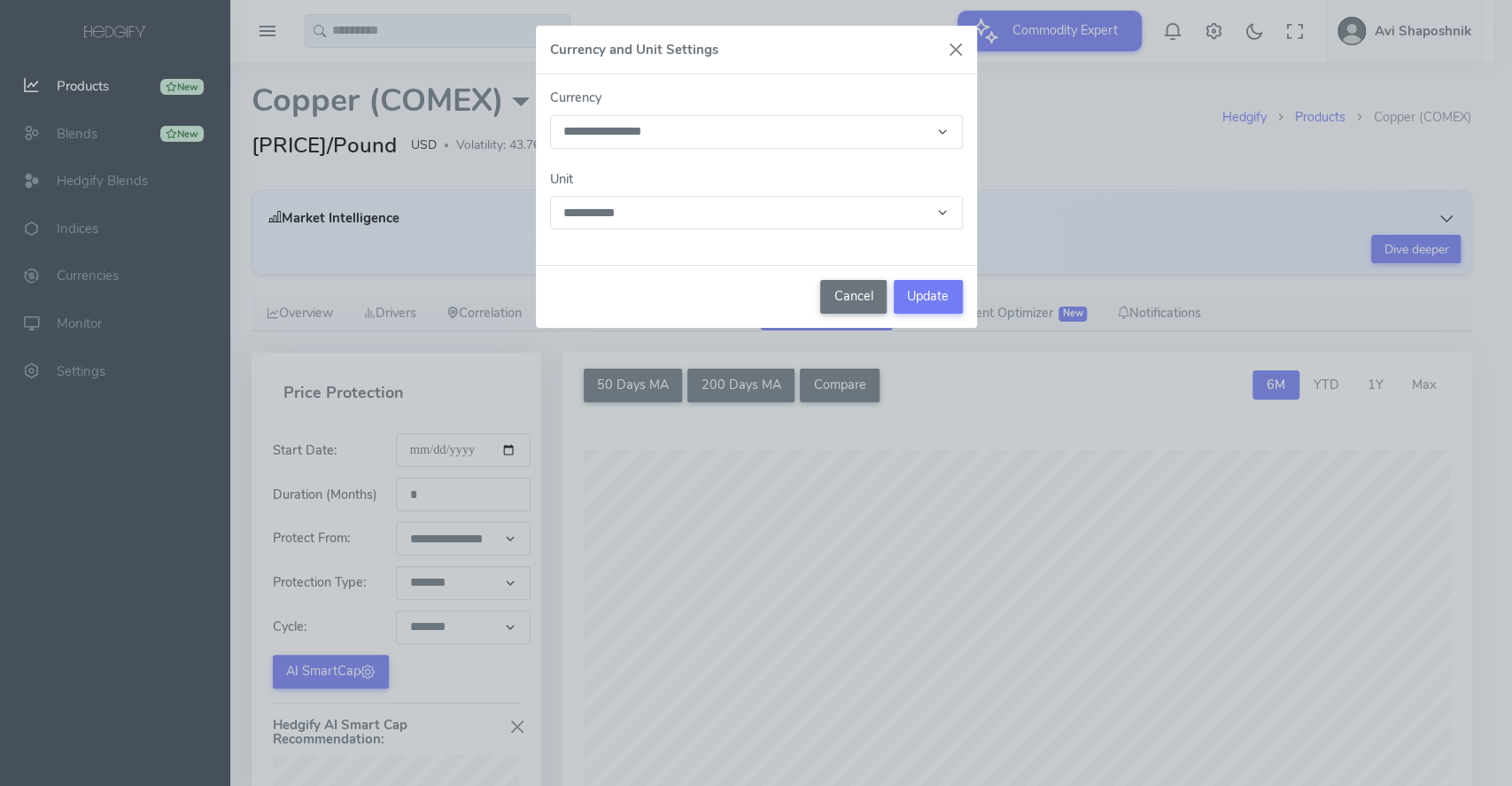 click on "**********" at bounding box center [756, 213] 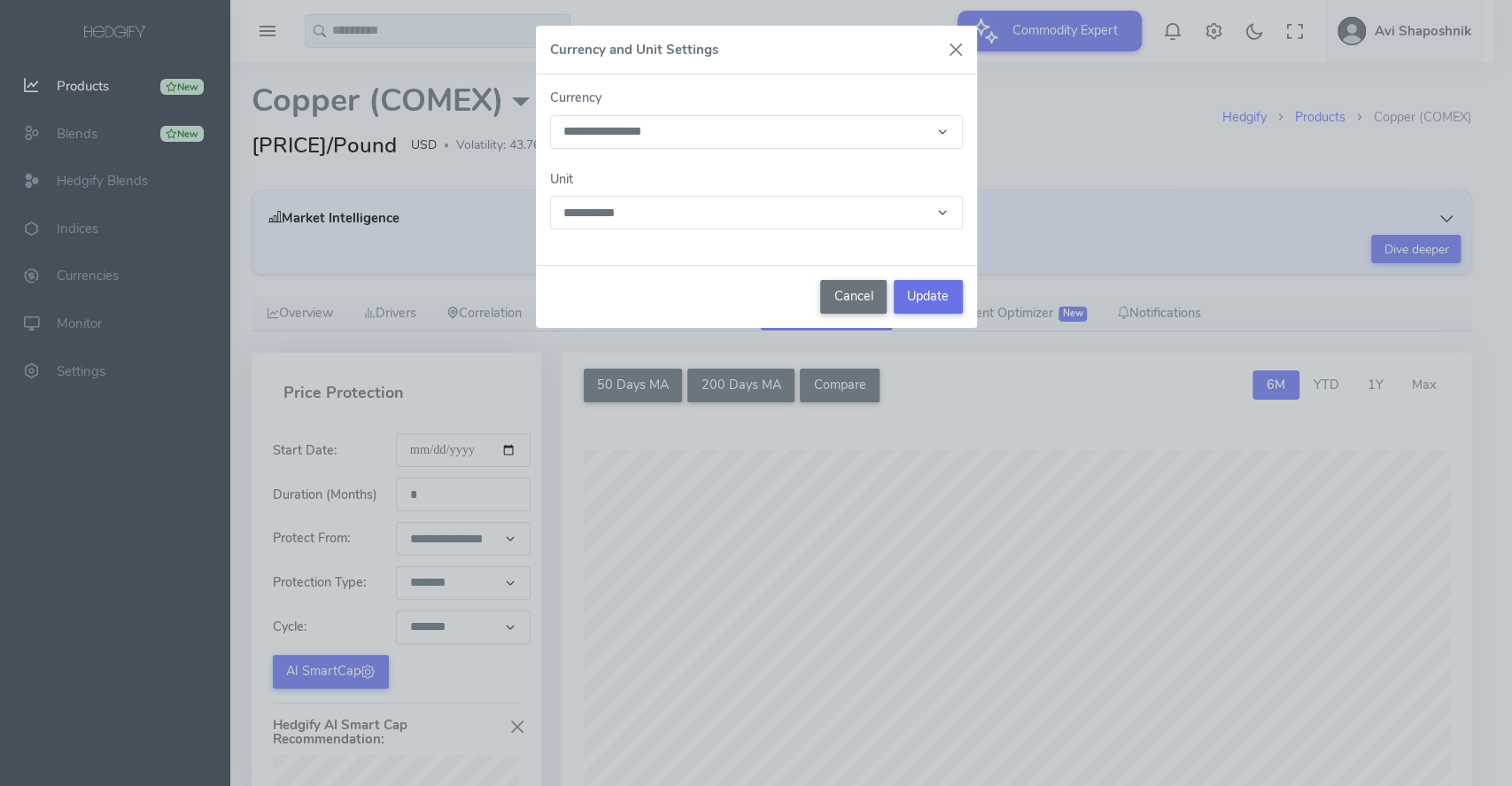 click on "Update" at bounding box center (928, 297) 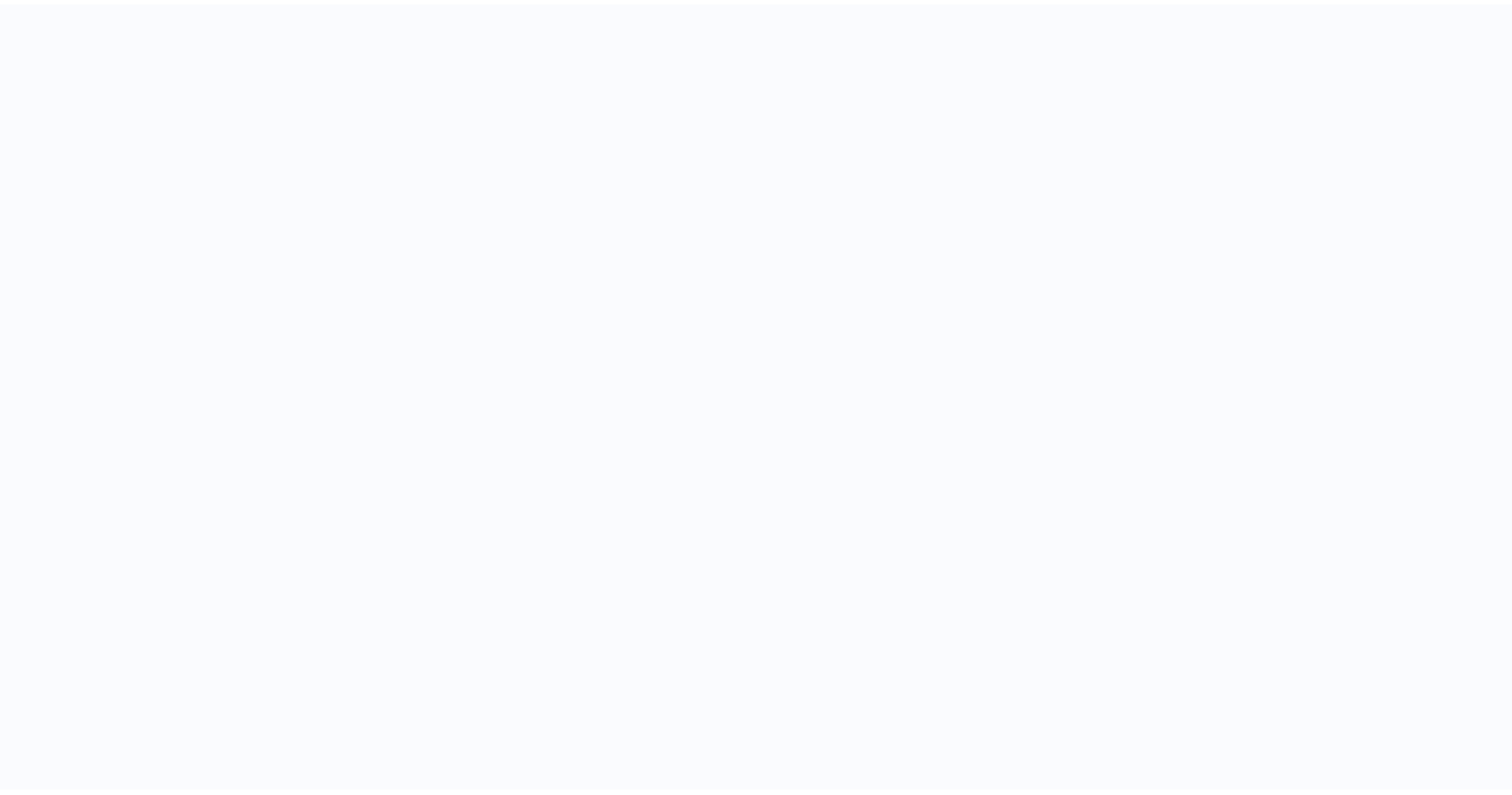 scroll, scrollTop: 0, scrollLeft: 0, axis: both 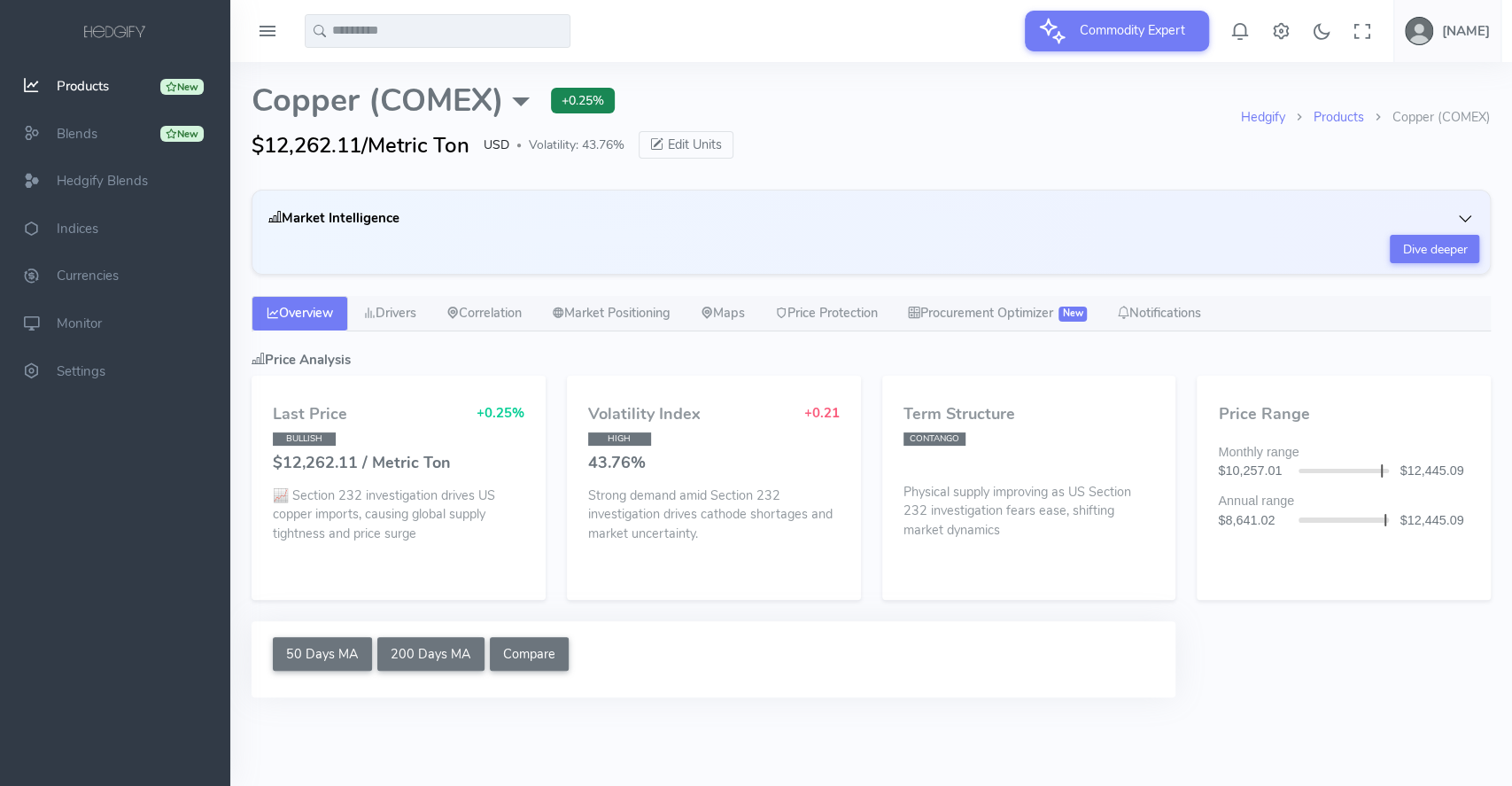select on "****" 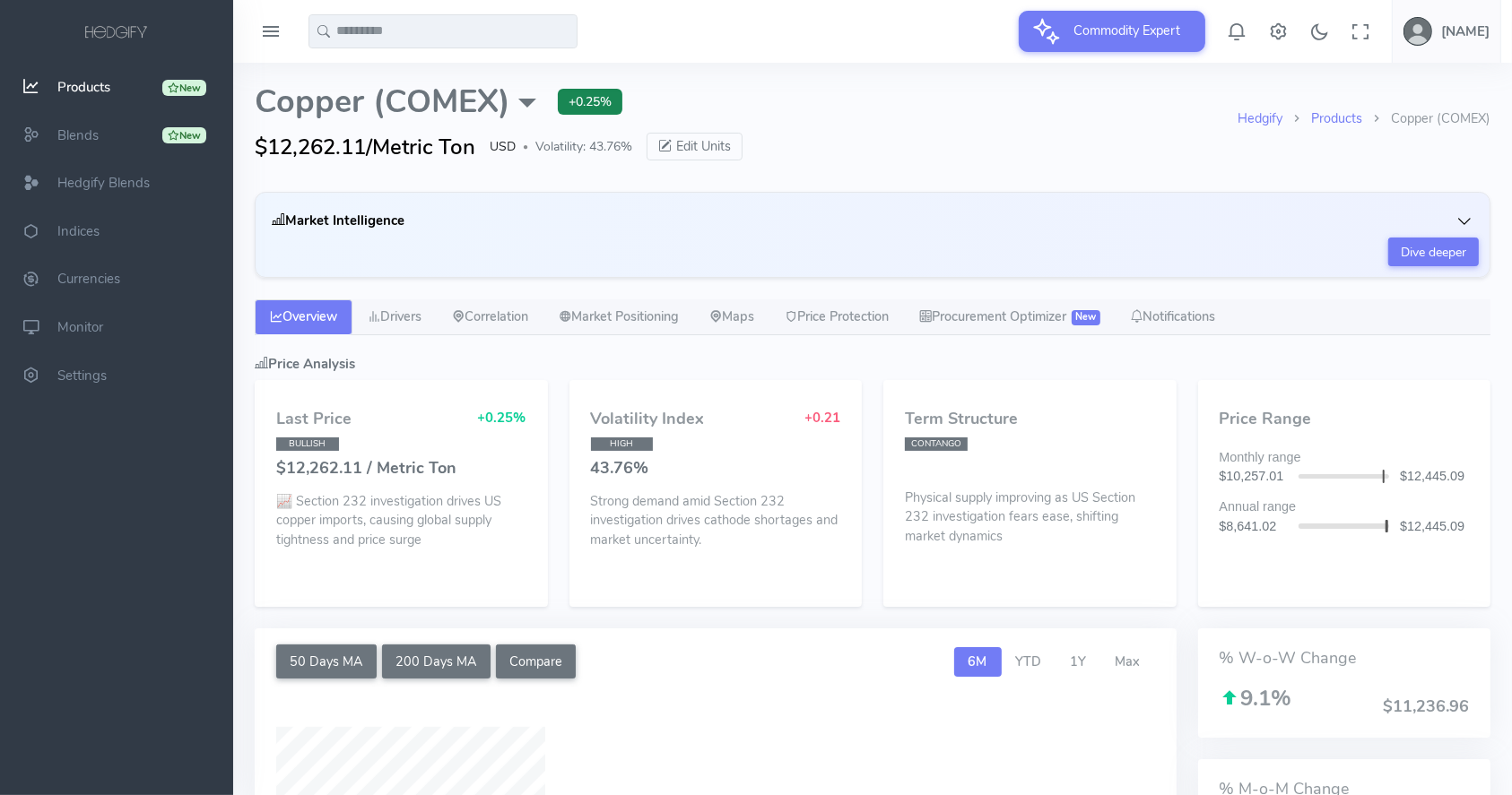 type on "**********" 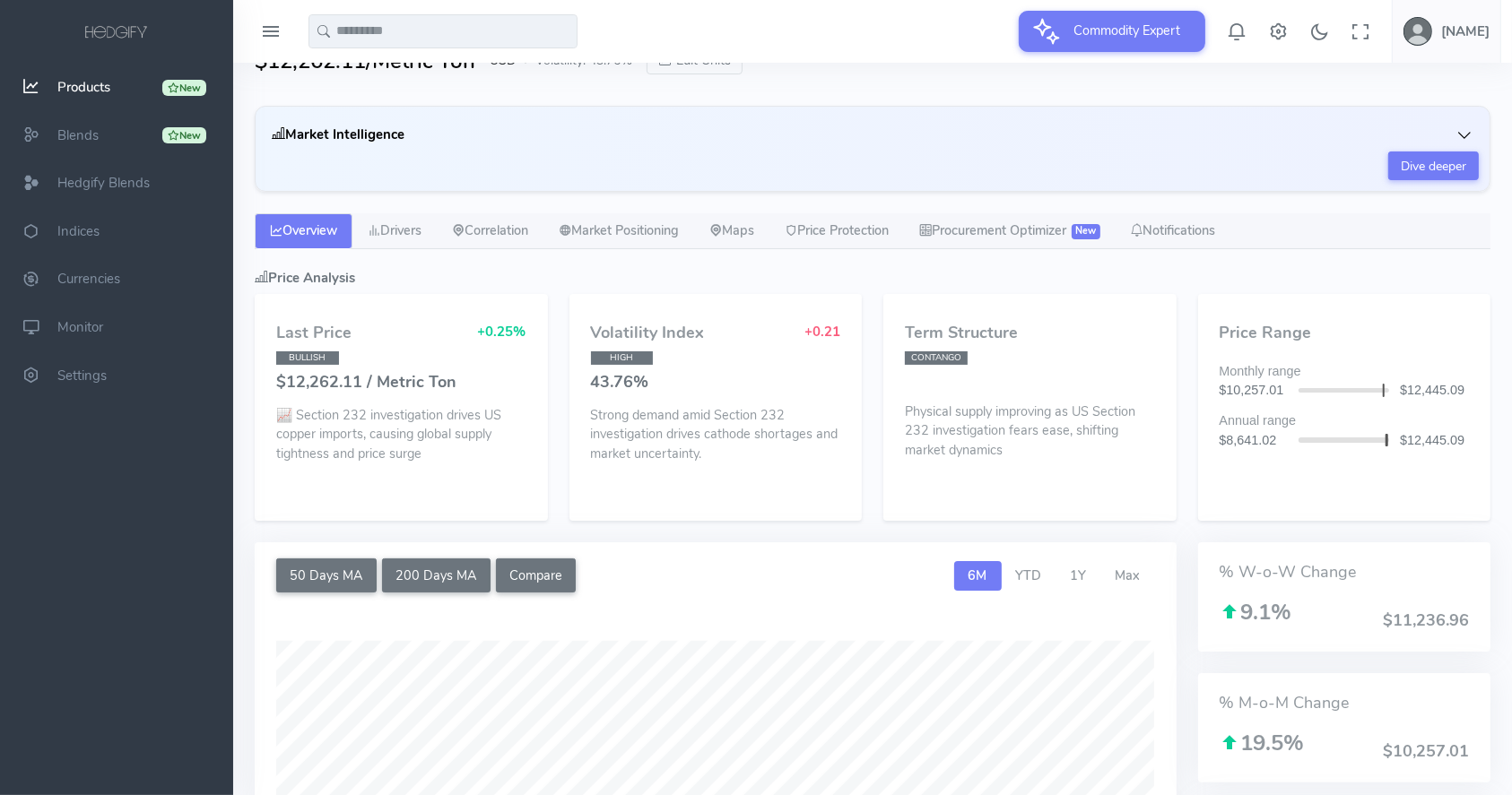 scroll, scrollTop: 119, scrollLeft: 0, axis: vertical 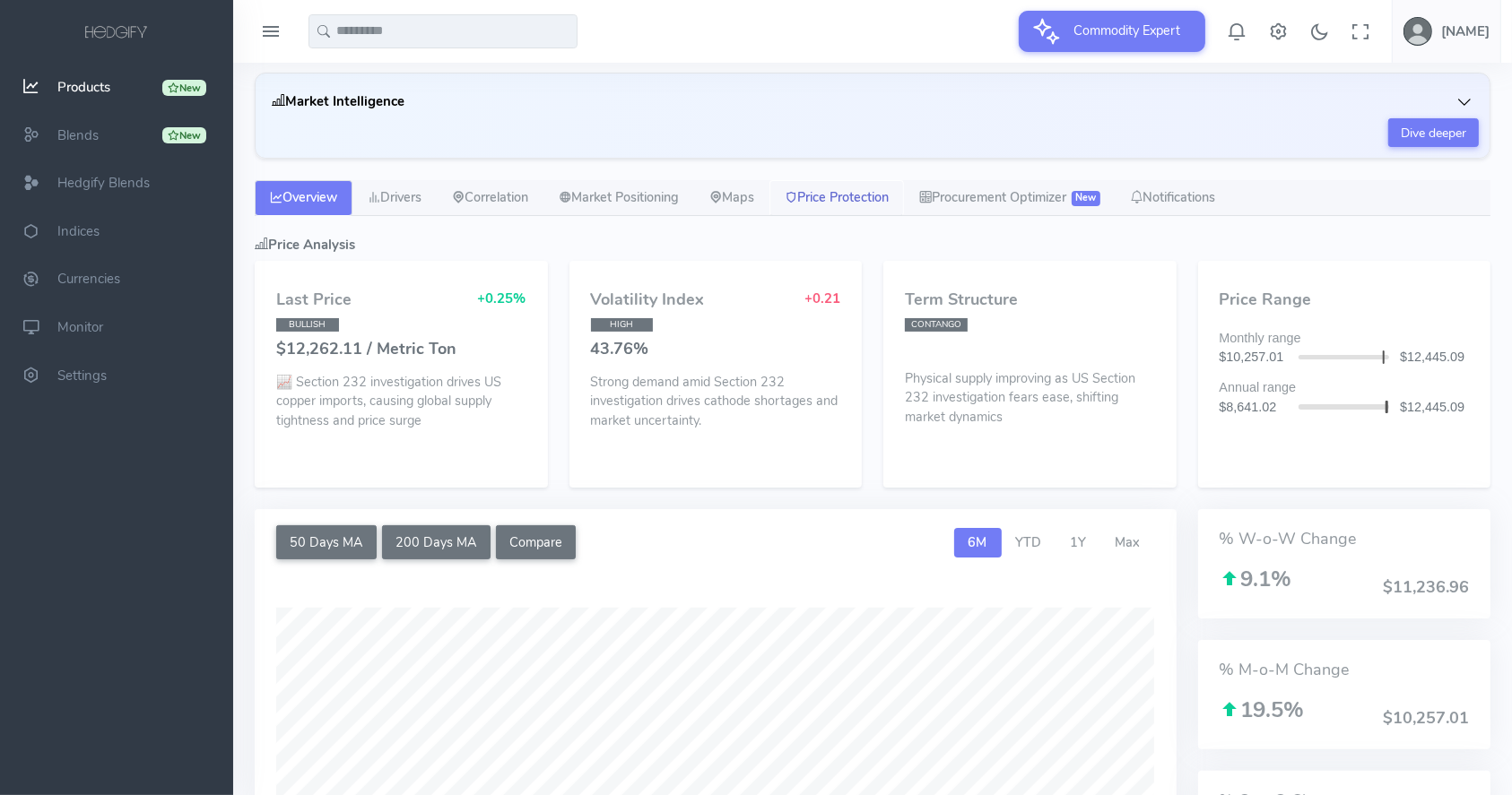 drag, startPoint x: 847, startPoint y: 206, endPoint x: 917, endPoint y: 180, distance: 74.67262 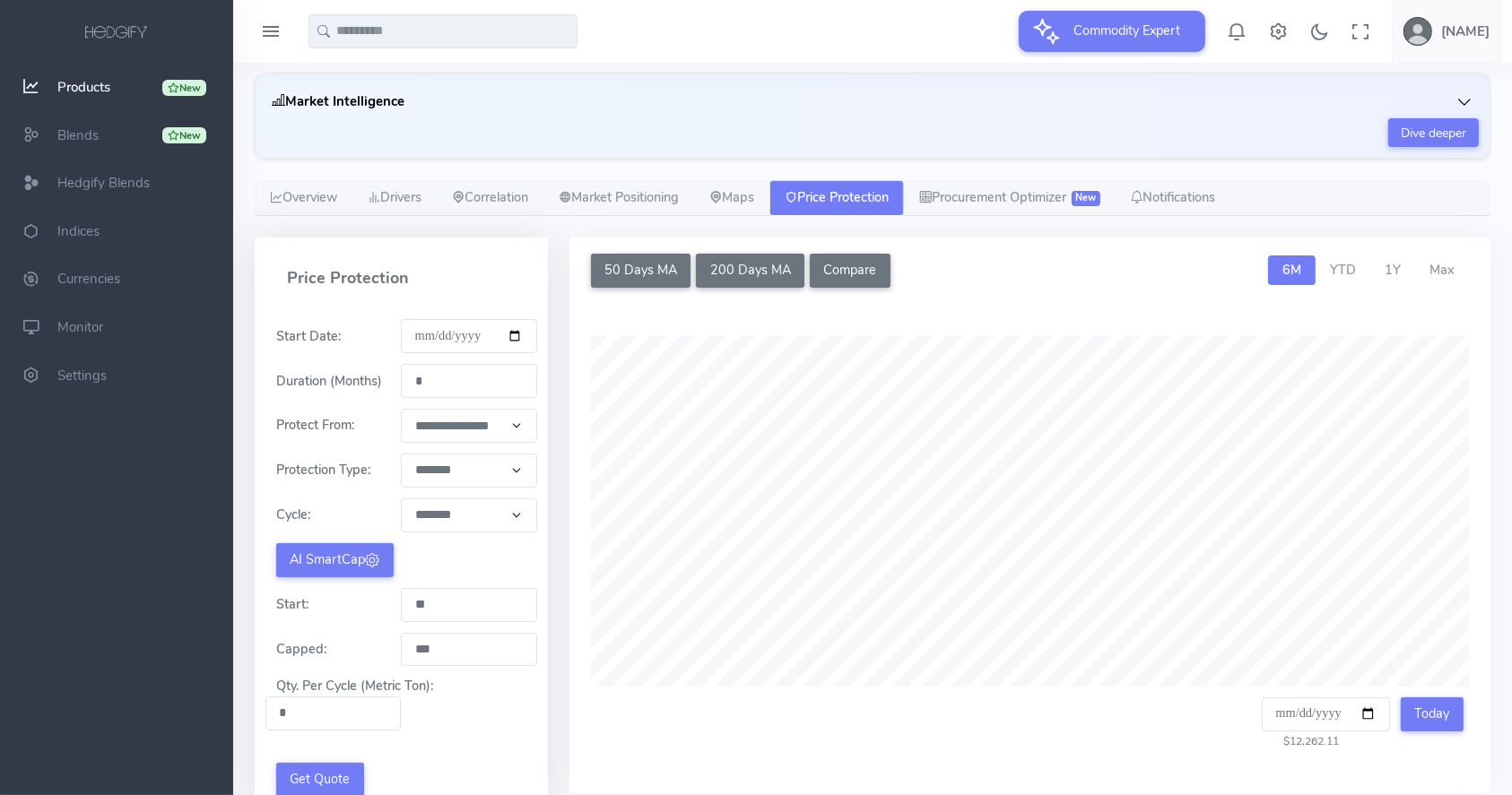 scroll, scrollTop: 216, scrollLeft: 0, axis: vertical 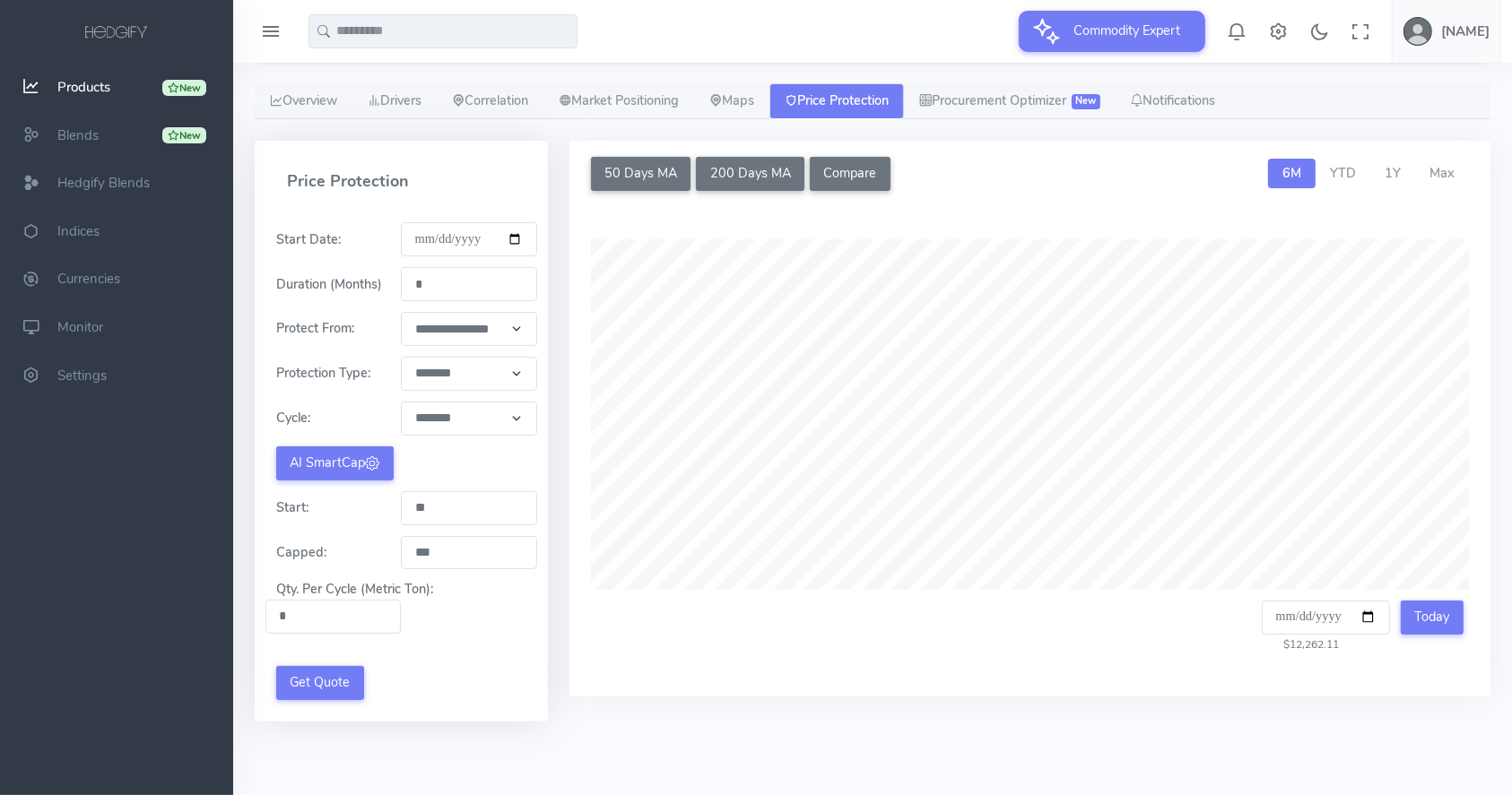 drag, startPoint x: 461, startPoint y: 273, endPoint x: 405, endPoint y: 279, distance: 56.320511 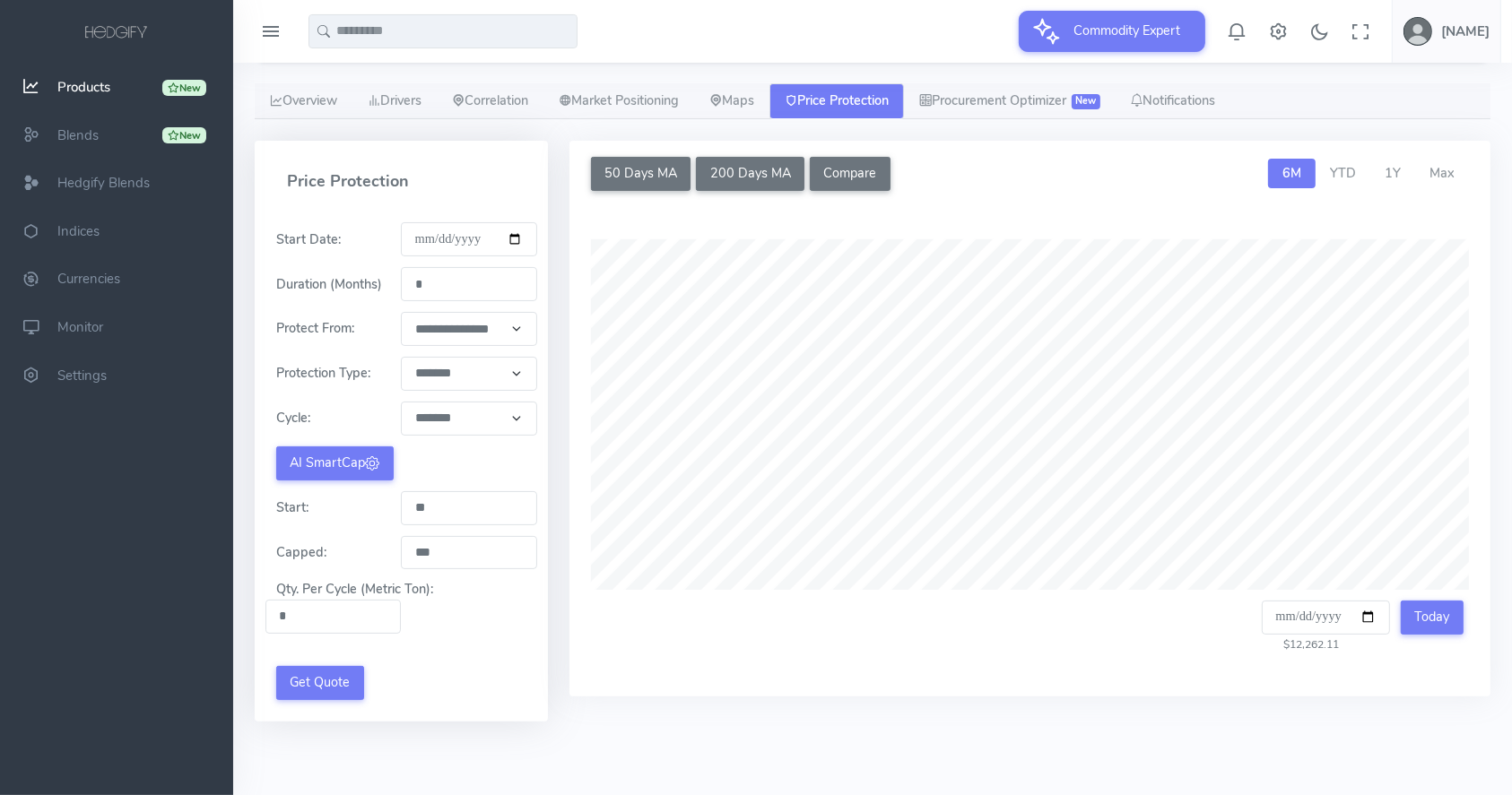 click on "**********" at bounding box center (468, 329) 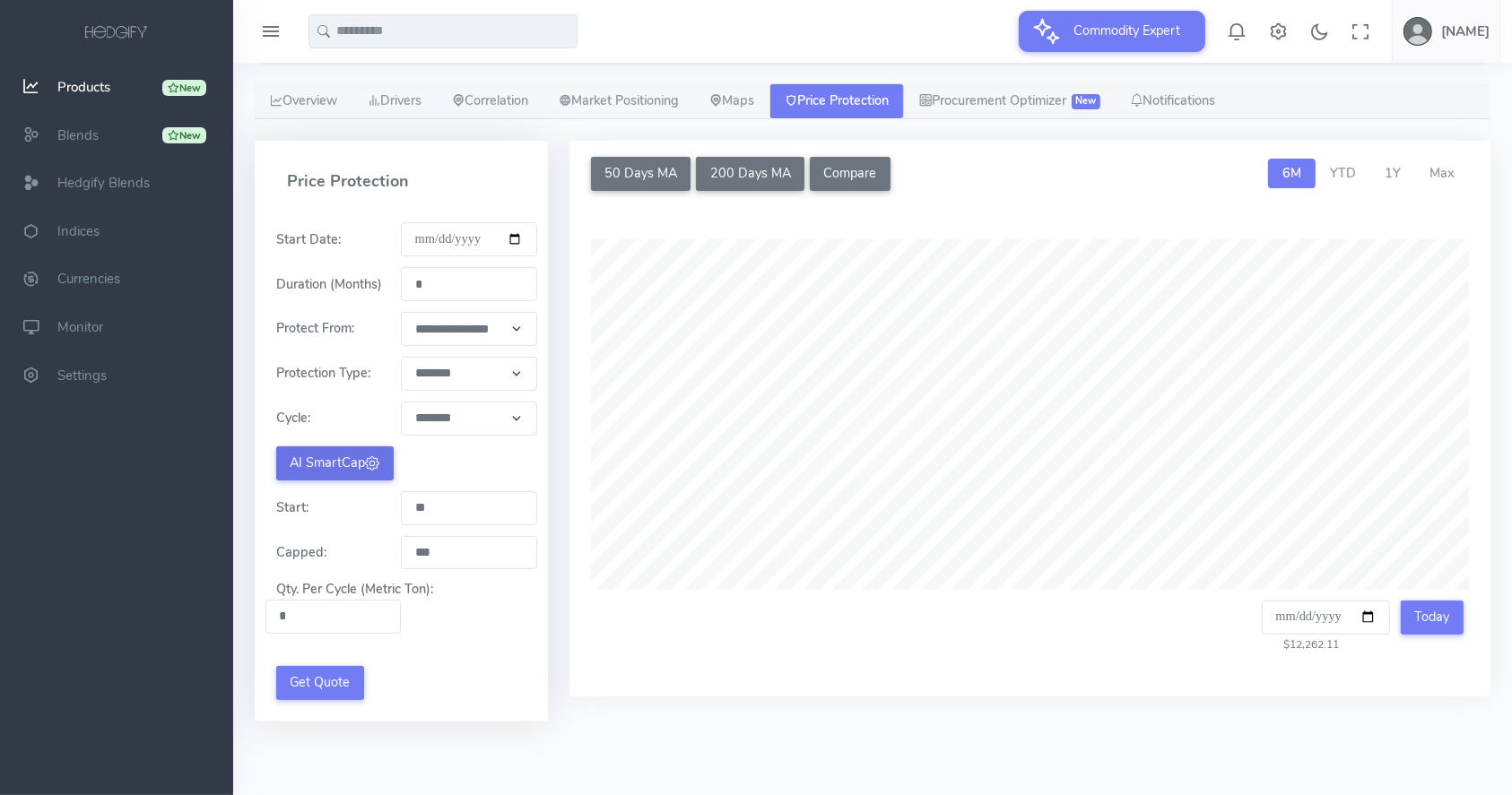 drag, startPoint x: 371, startPoint y: 457, endPoint x: 406, endPoint y: 457, distance: 35 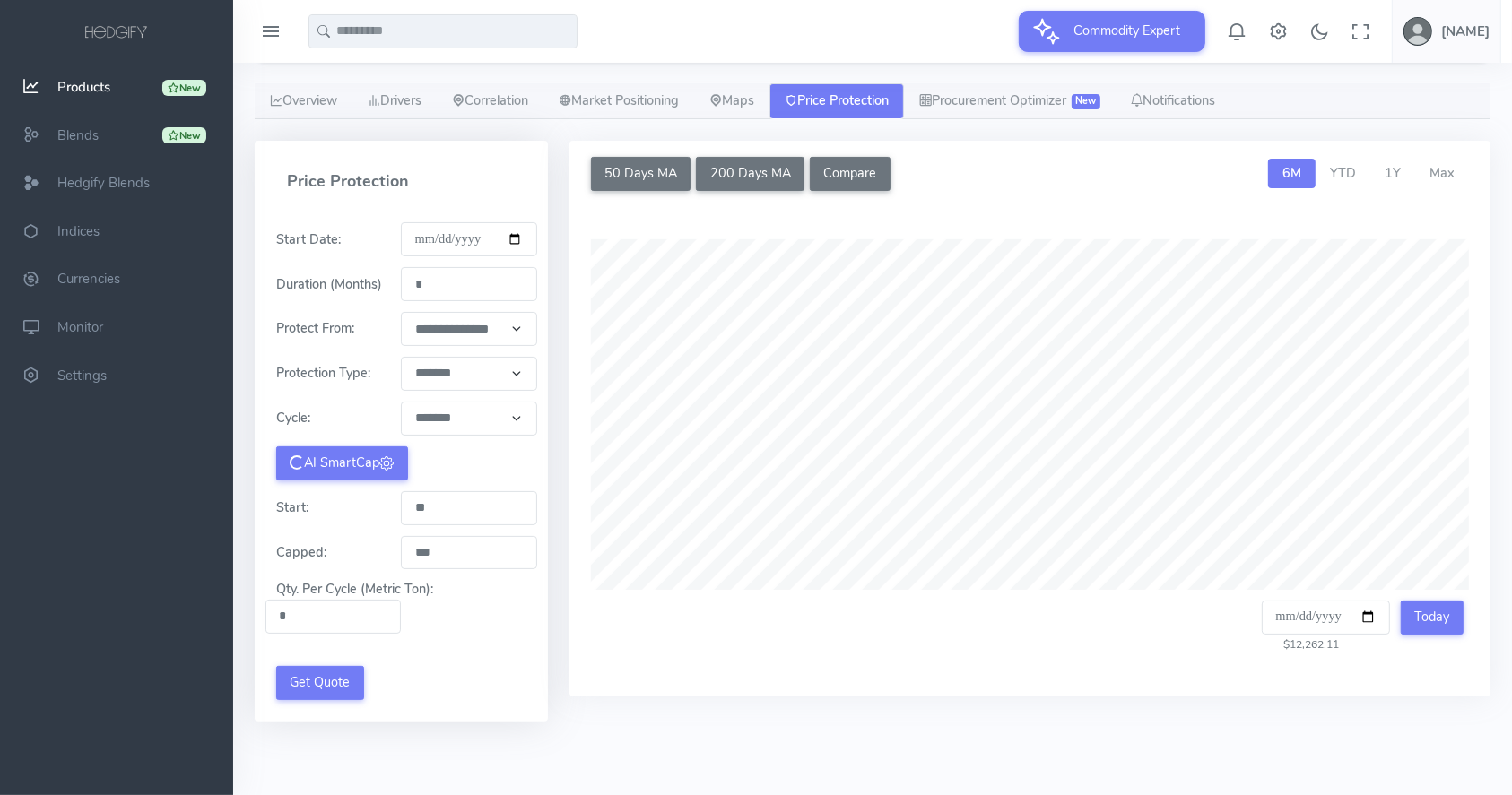 click on "**********" at bounding box center [401, 442] 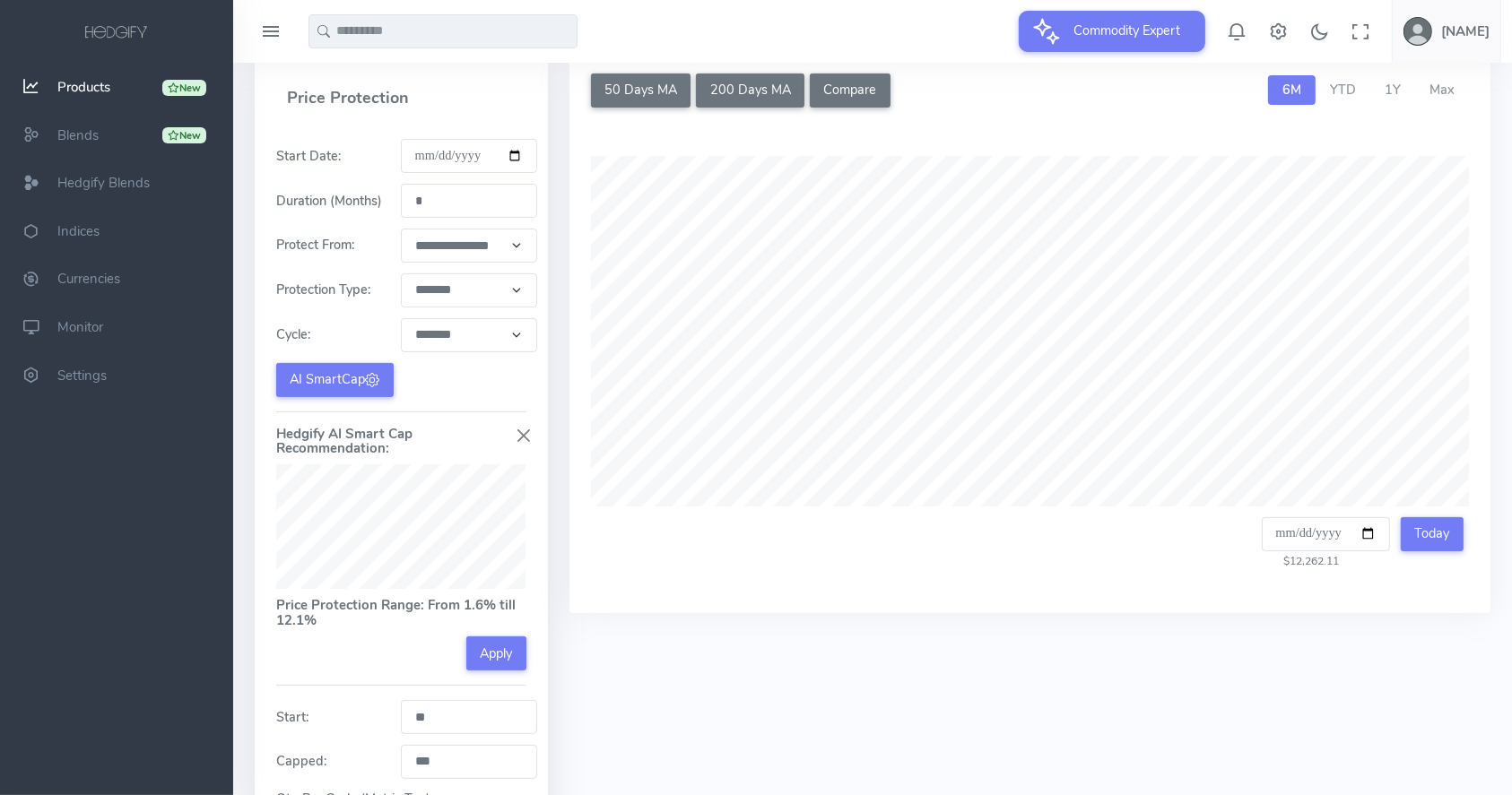 scroll, scrollTop: 336, scrollLeft: 0, axis: vertical 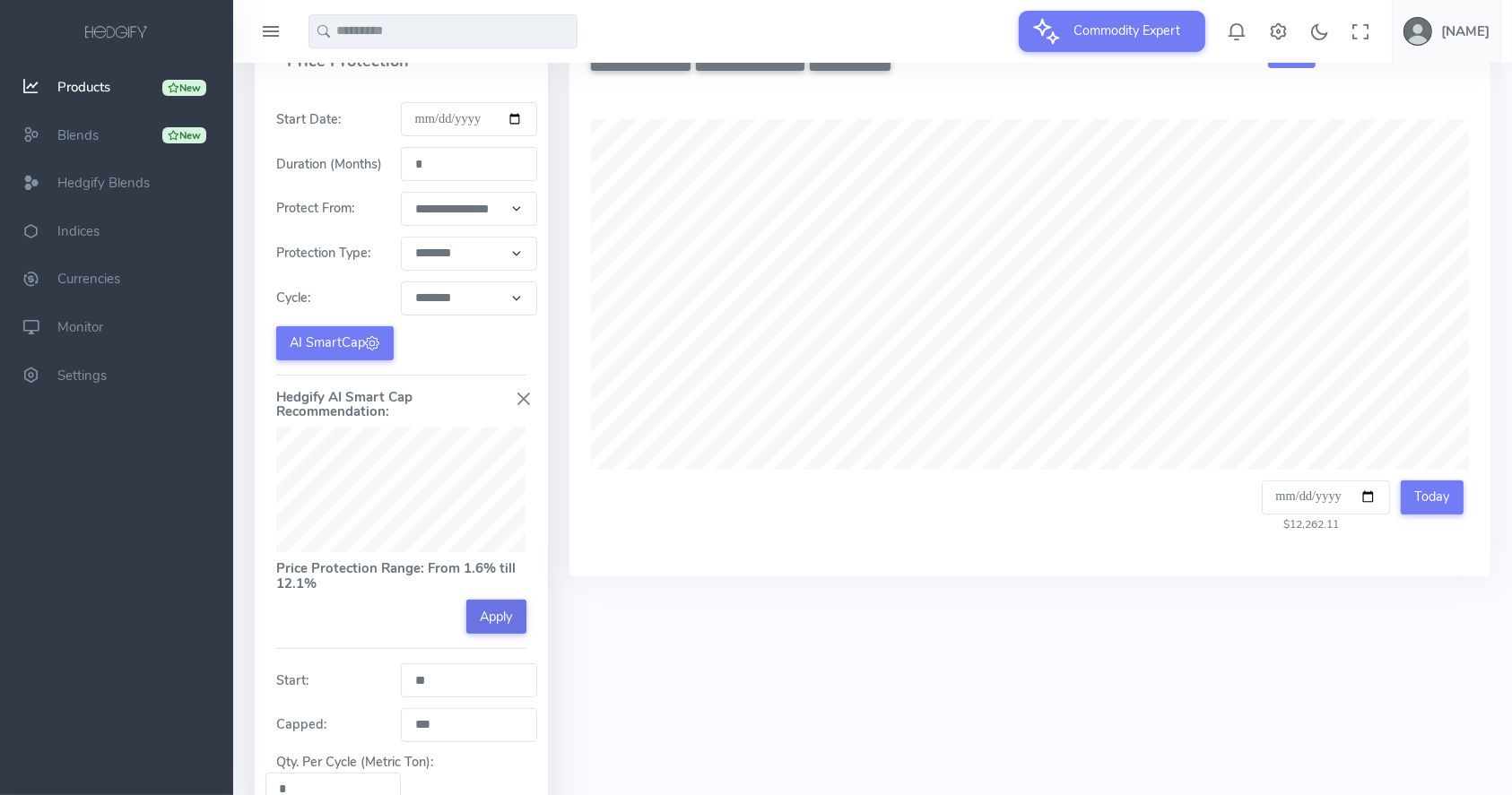 click on "Apply" at bounding box center [496, 617] 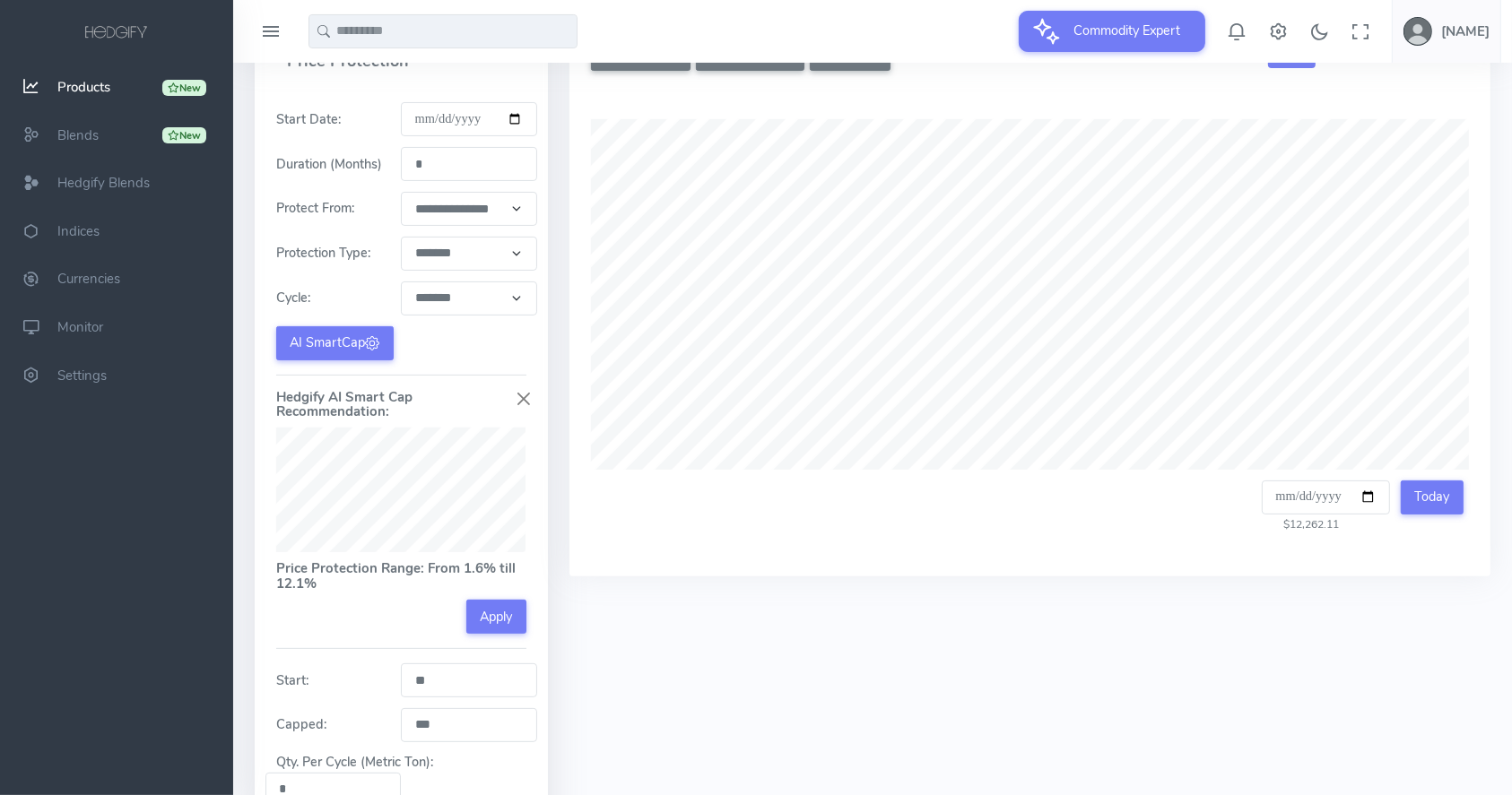 type on "****" 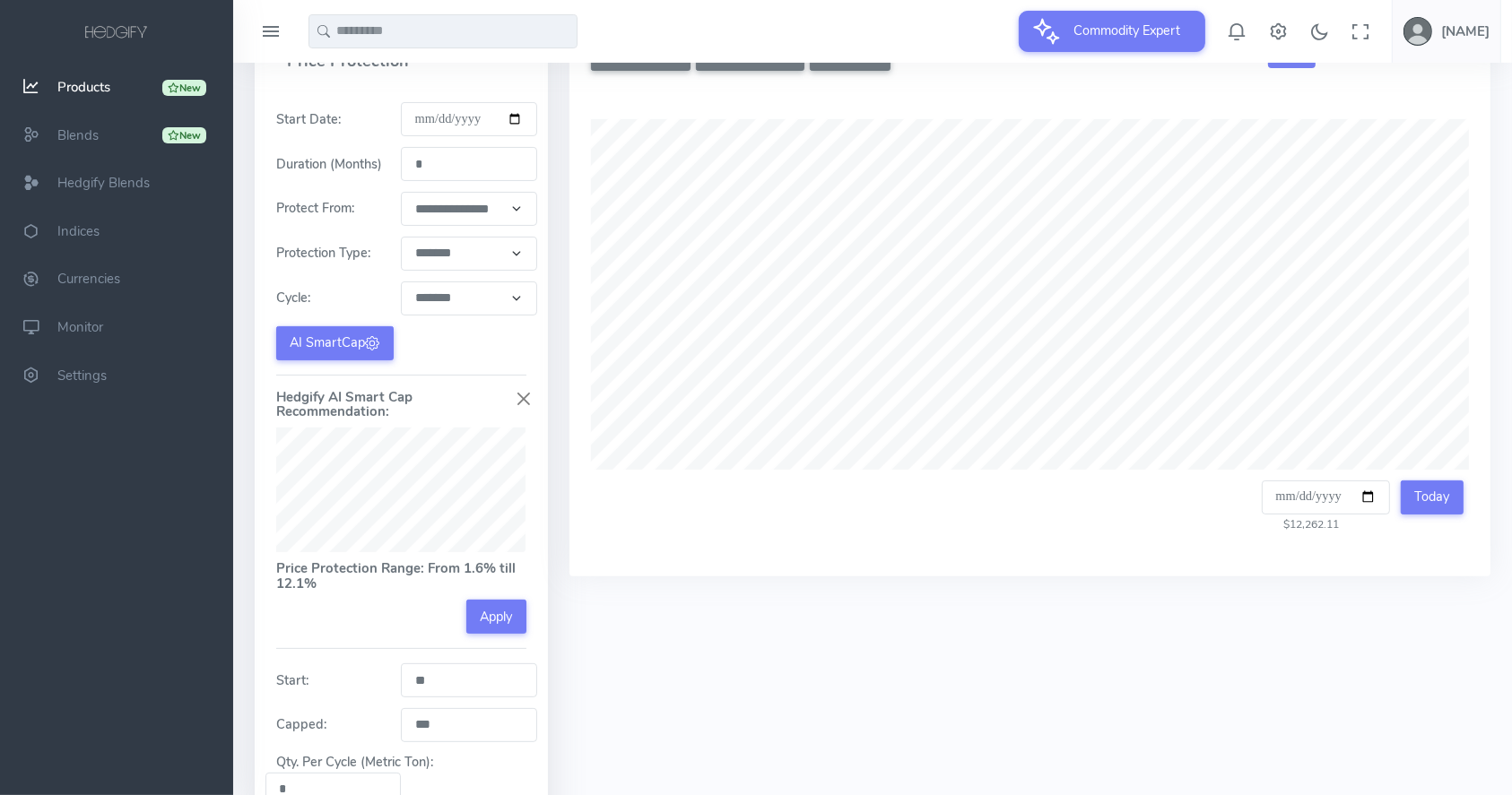 type on "*****" 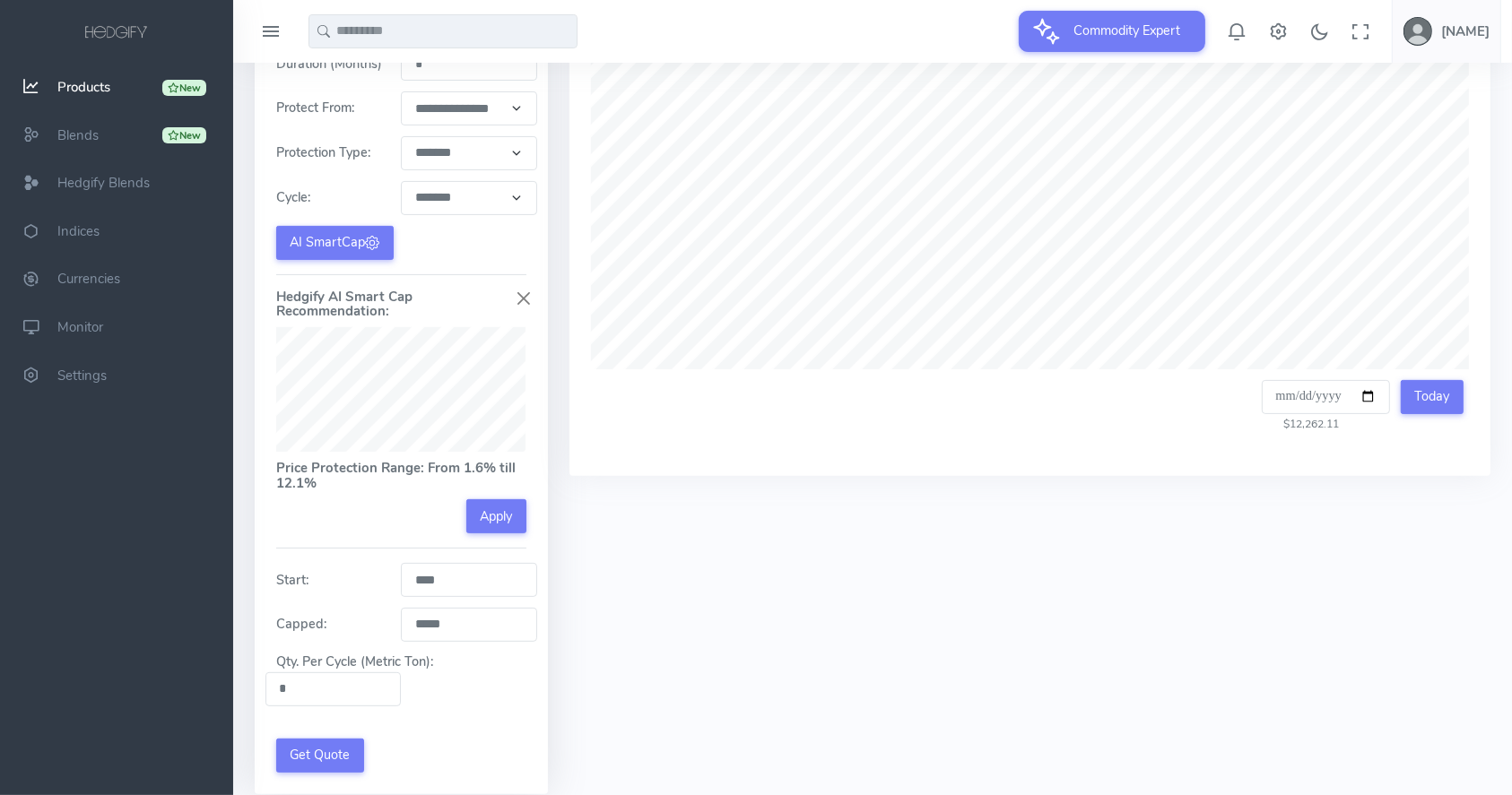 scroll, scrollTop: 509, scrollLeft: 0, axis: vertical 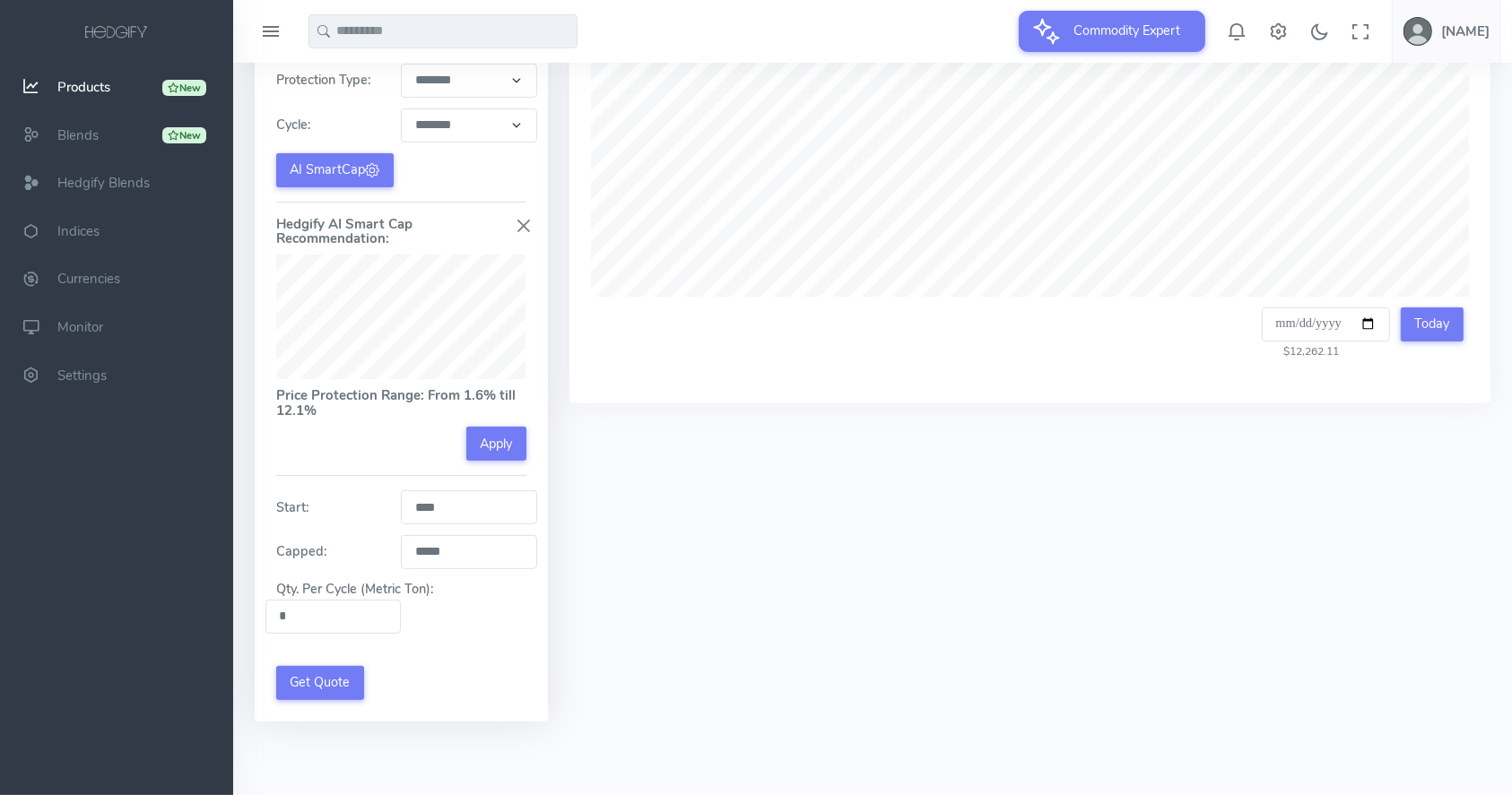drag, startPoint x: 324, startPoint y: 612, endPoint x: 278, endPoint y: 614, distance: 46.0435 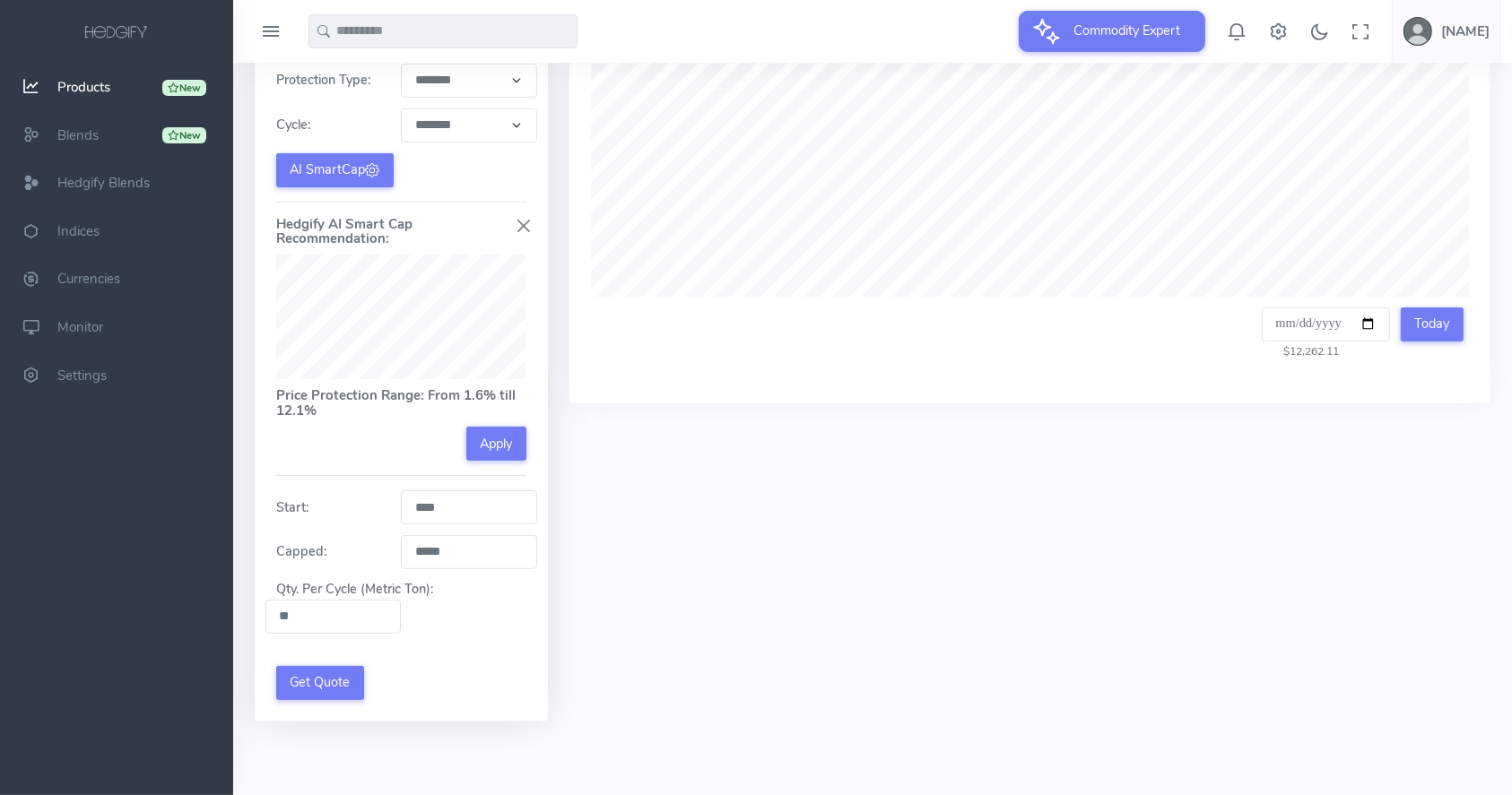 drag, startPoint x: 299, startPoint y: 624, endPoint x: 265, endPoint y: 626, distance: 34.058773 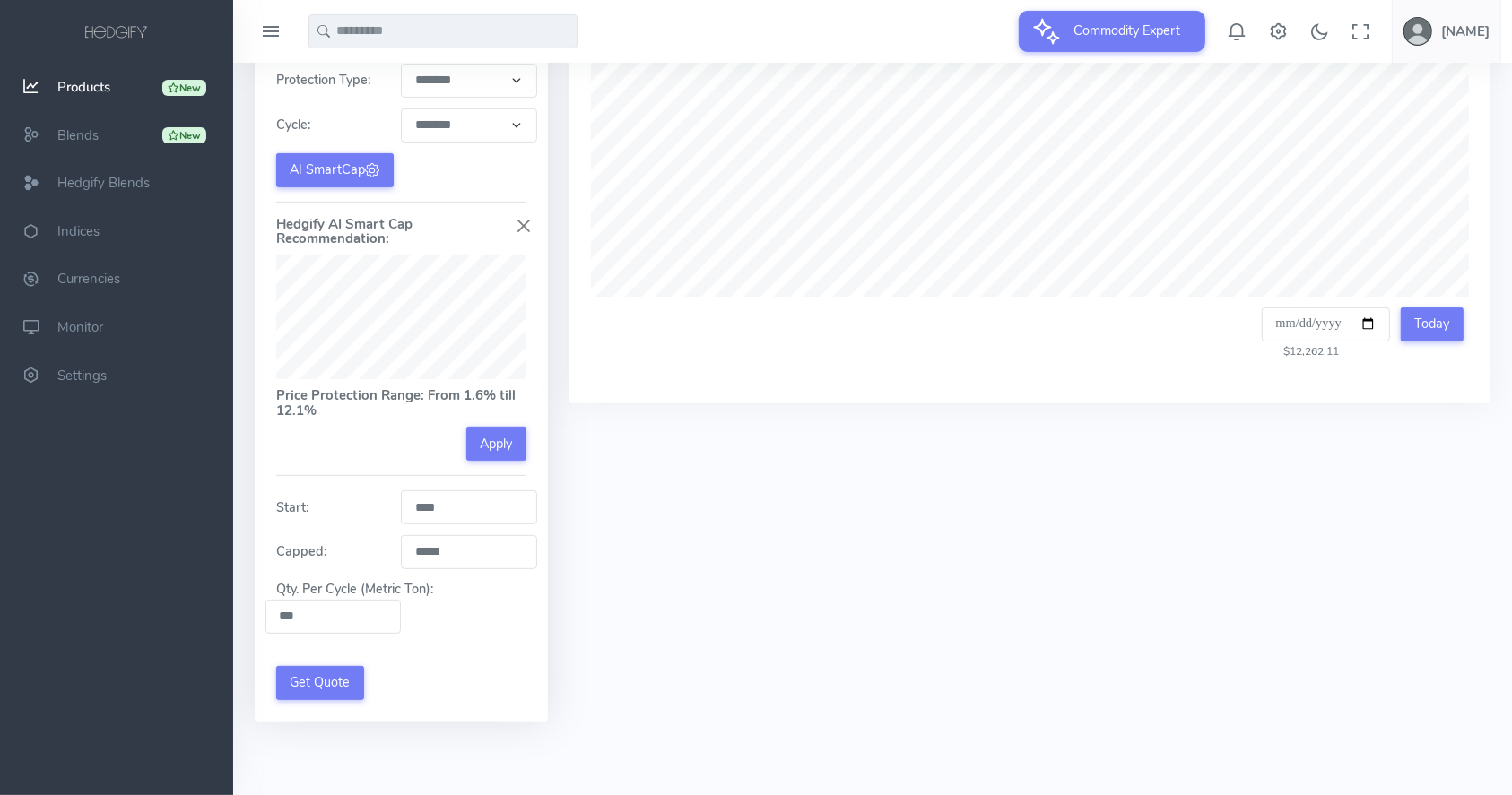 type on "***" 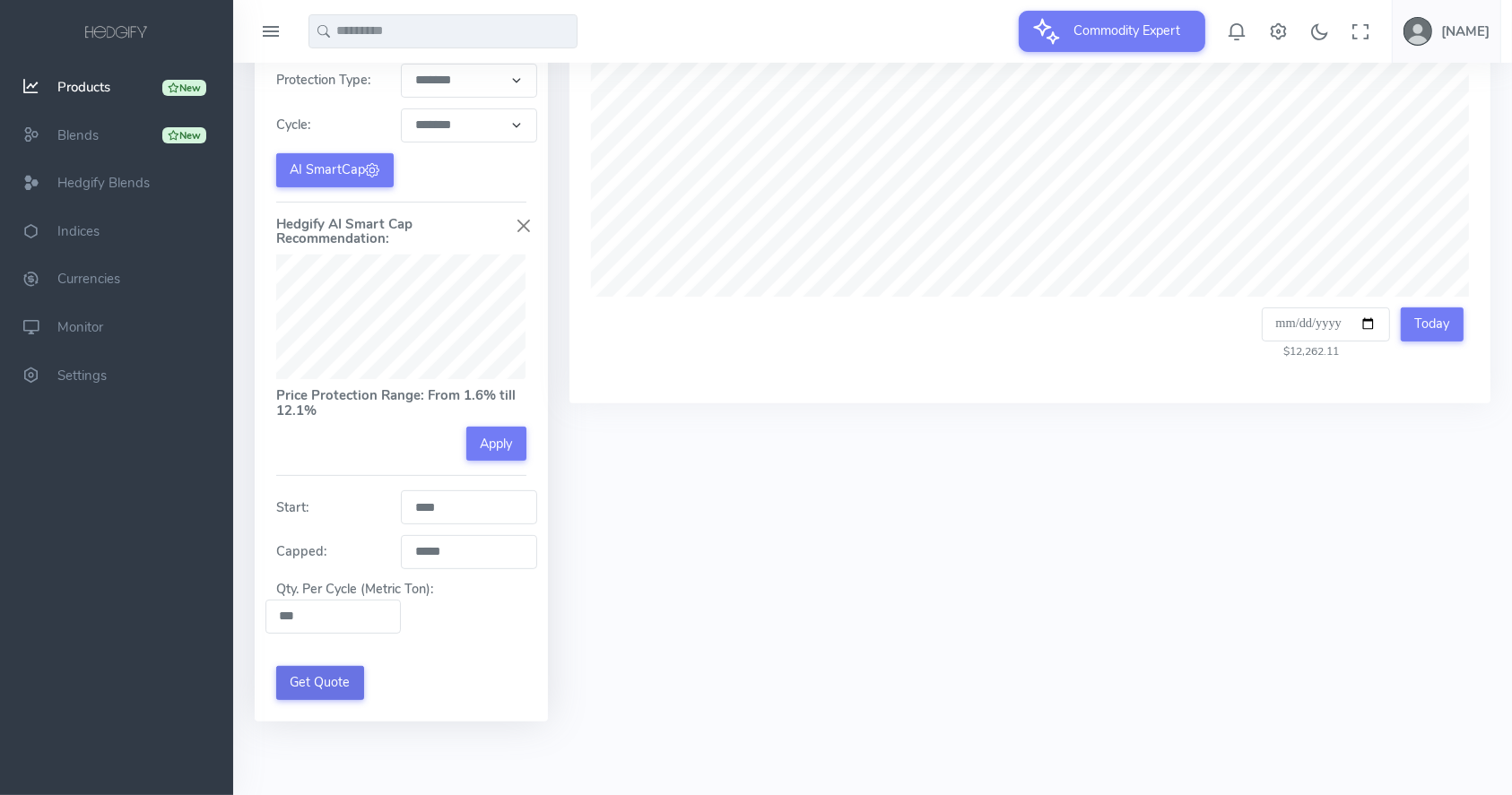 click on "Get Quote" at bounding box center [320, 683] 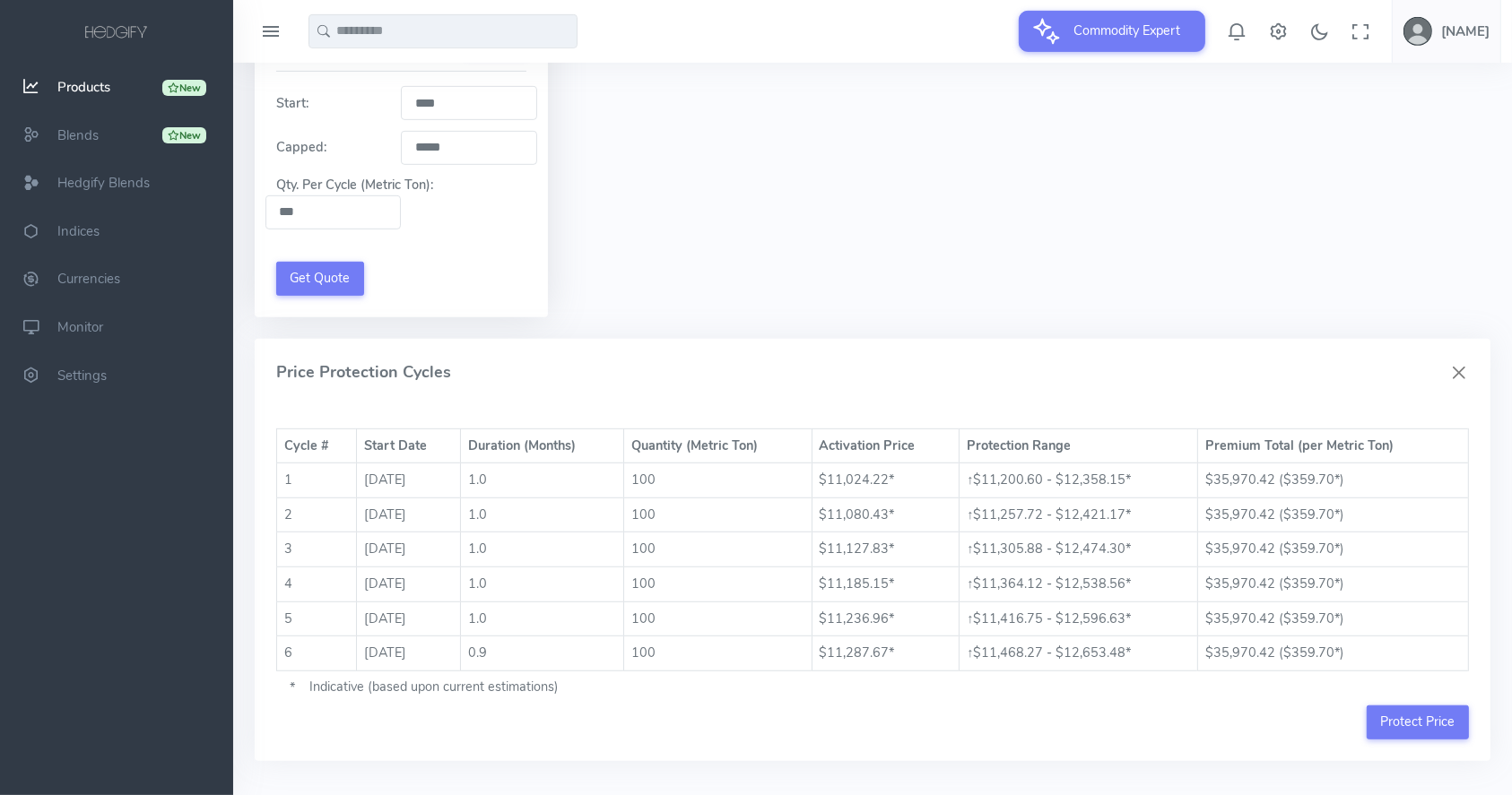 scroll, scrollTop: 951, scrollLeft: 0, axis: vertical 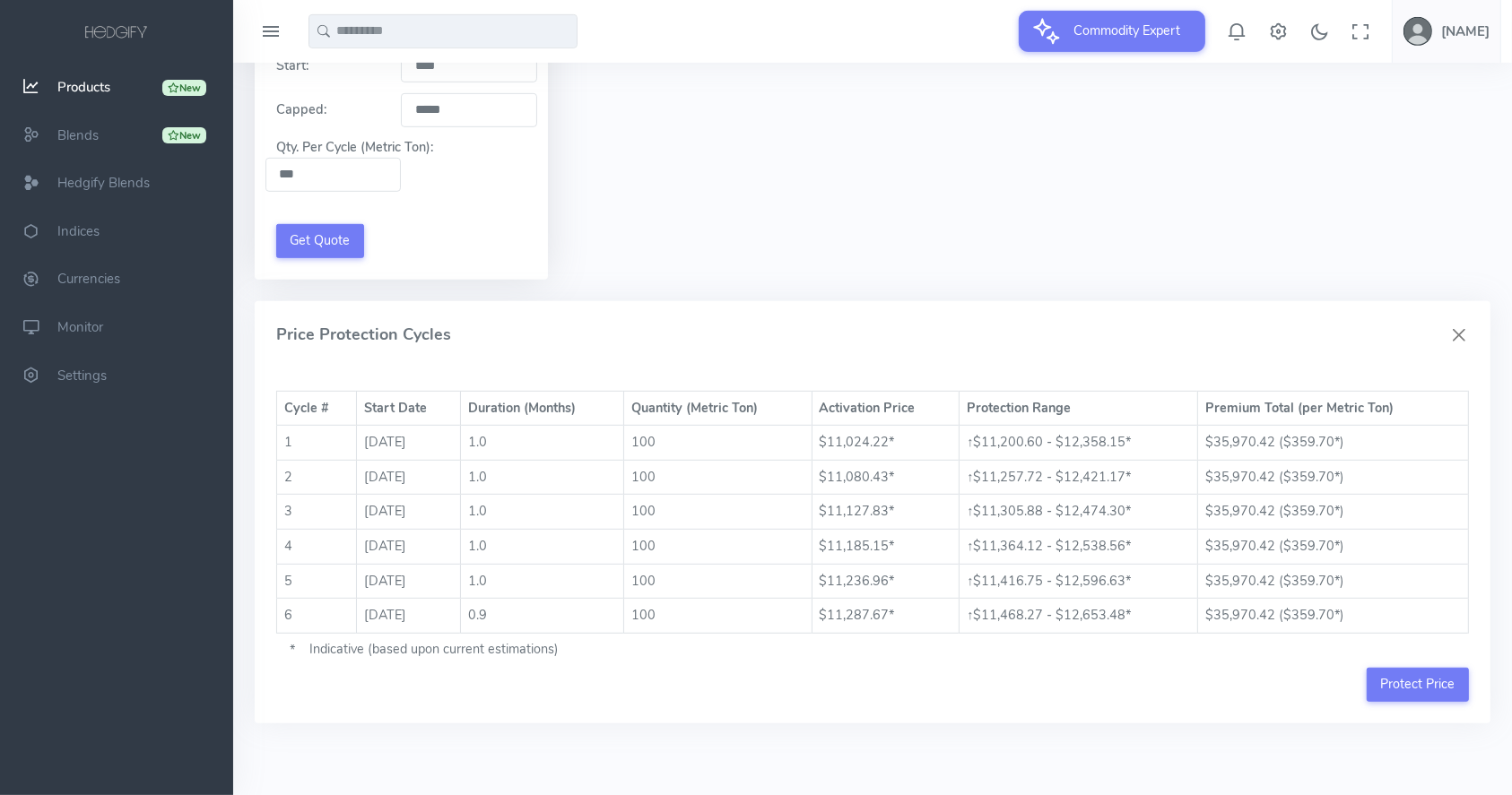 click on "50 Days MA
200 Days MA
Compare
Compare Commodities
Select up to 4 additional commodities to compare
Recently checked
Selected Commodities  (1/5)
Clear all
Copper (COMEX)" at bounding box center (1030, -147) 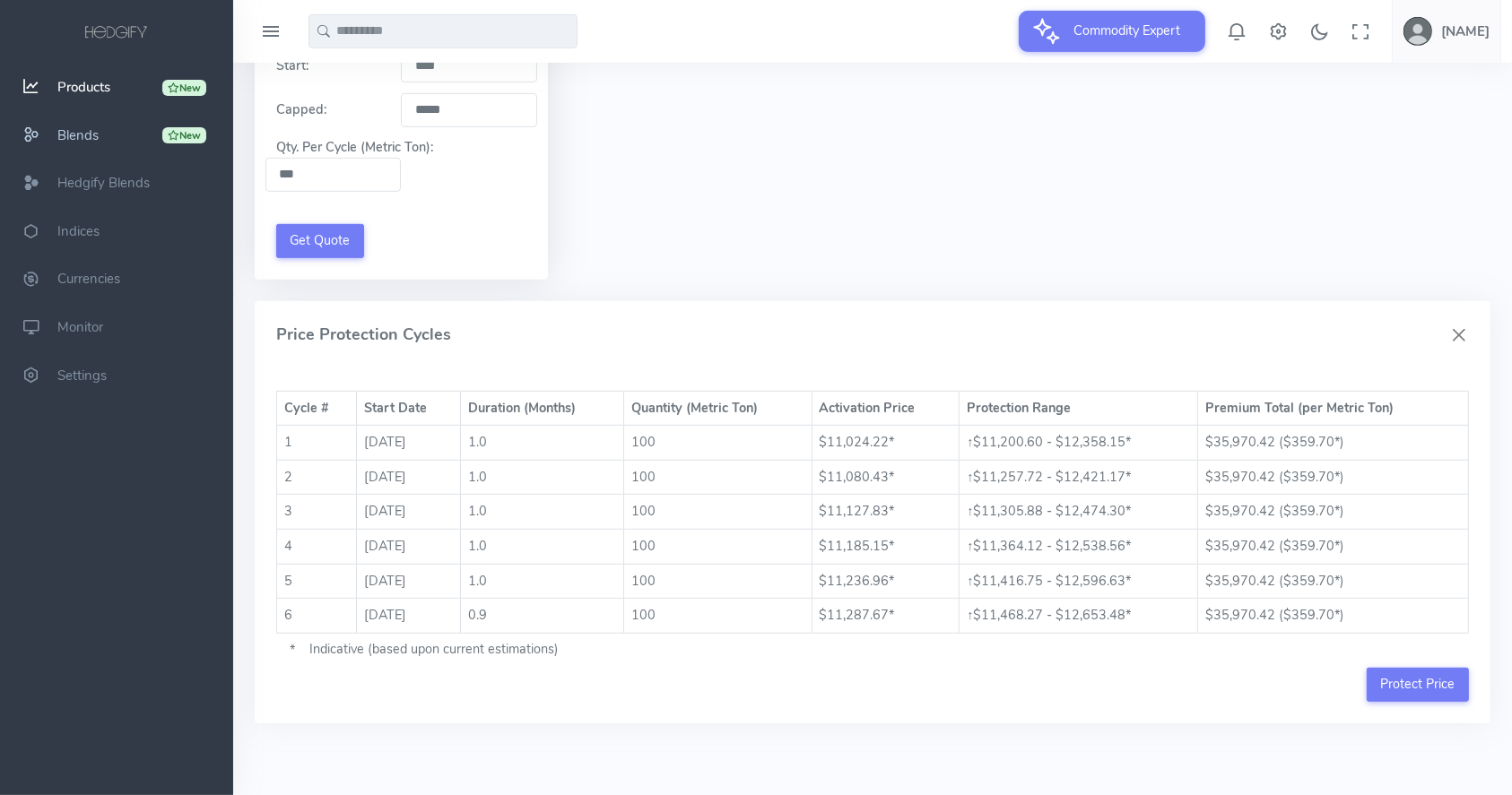 drag, startPoint x: 68, startPoint y: 133, endPoint x: 80, endPoint y: 143, distance: 15.620499 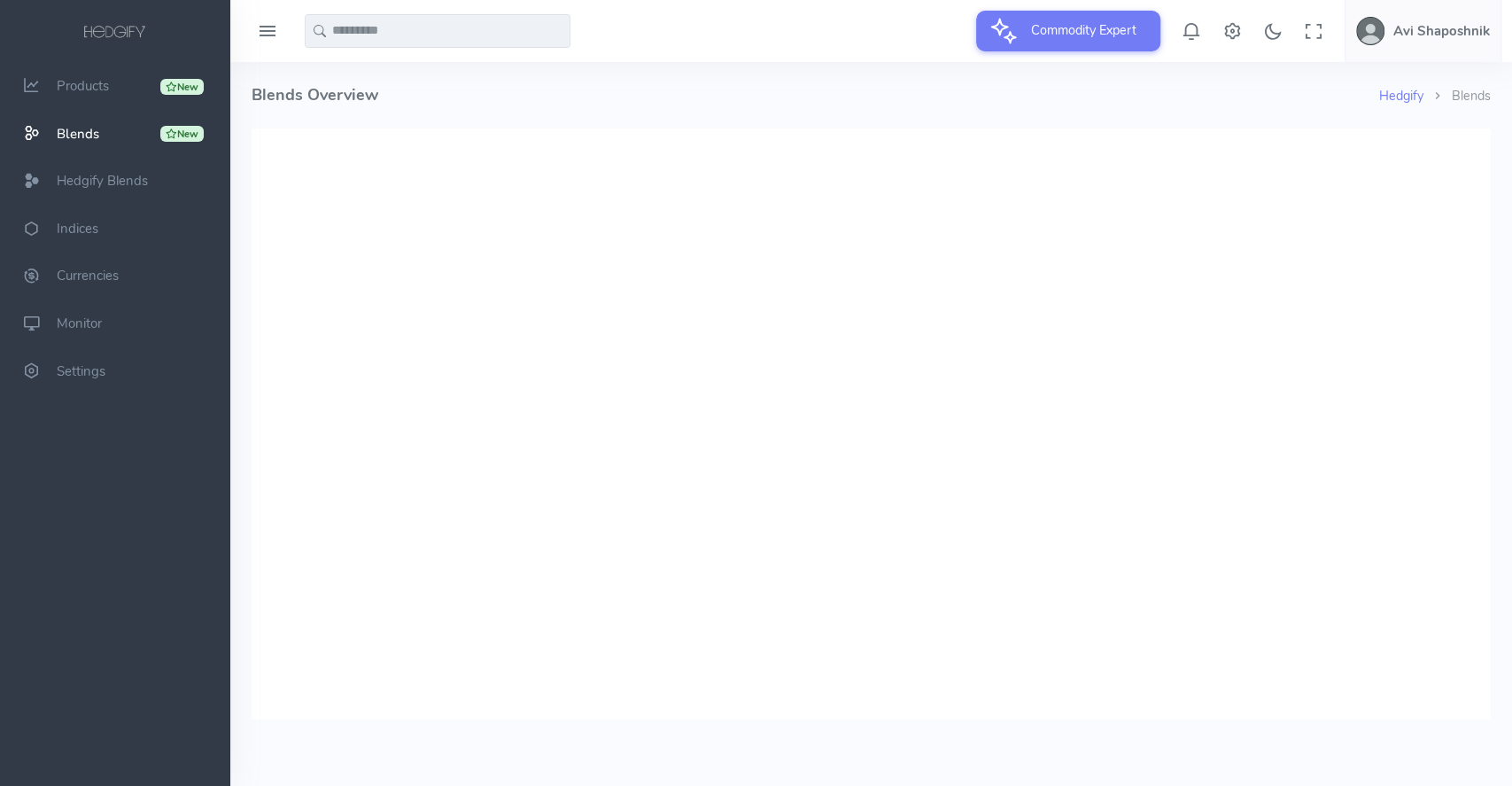 scroll, scrollTop: 0, scrollLeft: 0, axis: both 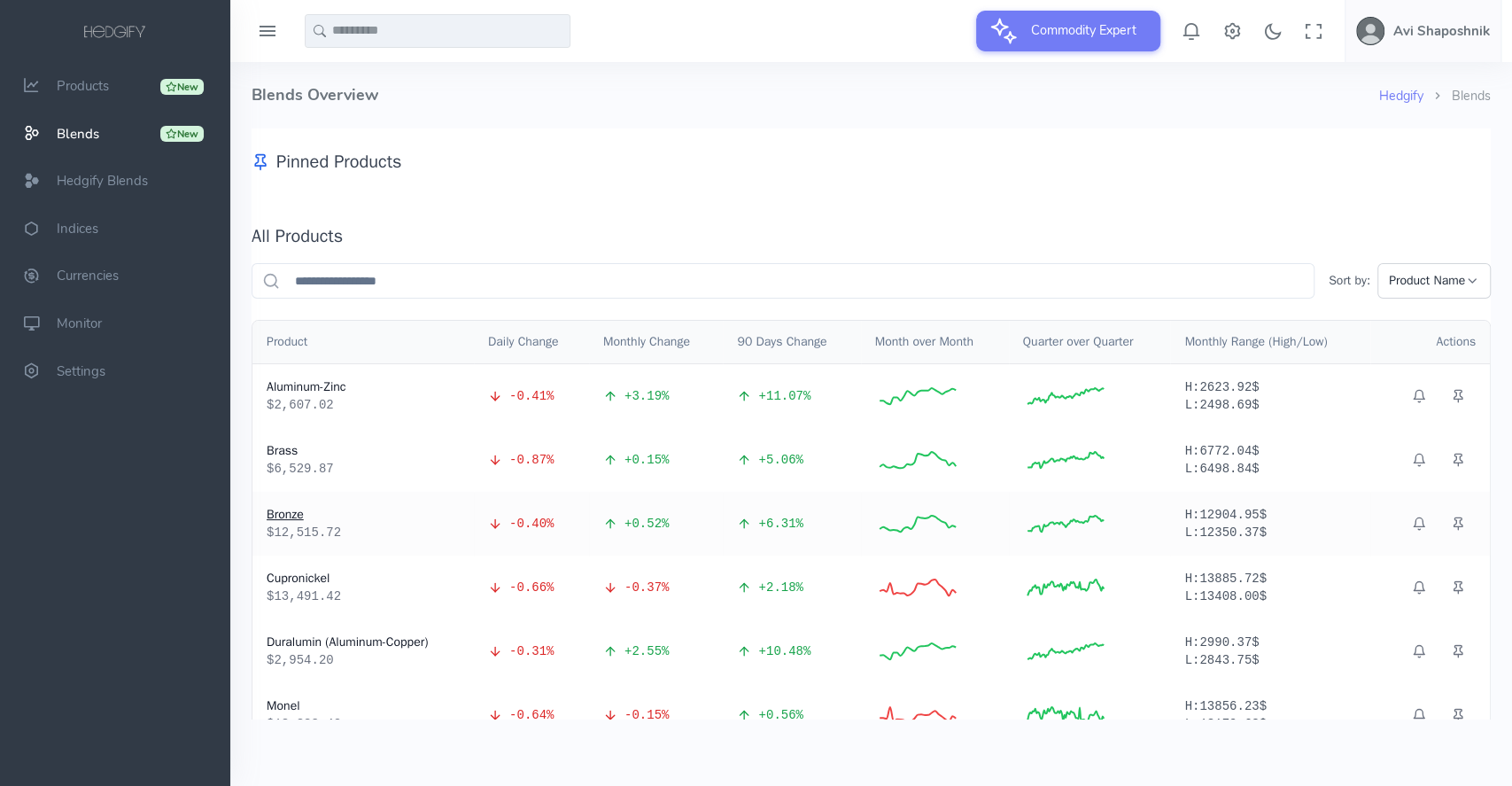 click on "Bronze" at bounding box center [363, 515] 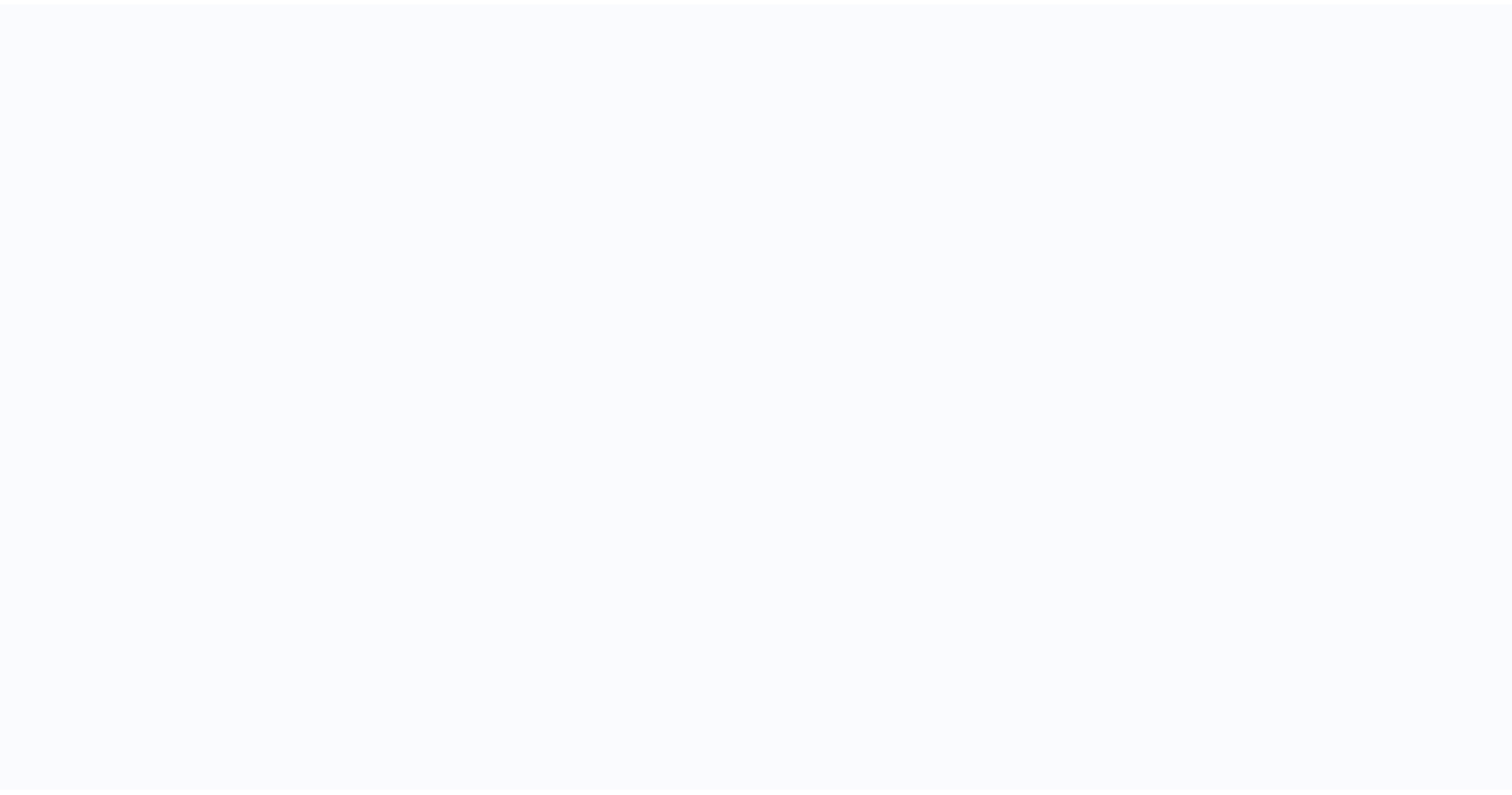 scroll, scrollTop: 0, scrollLeft: 0, axis: both 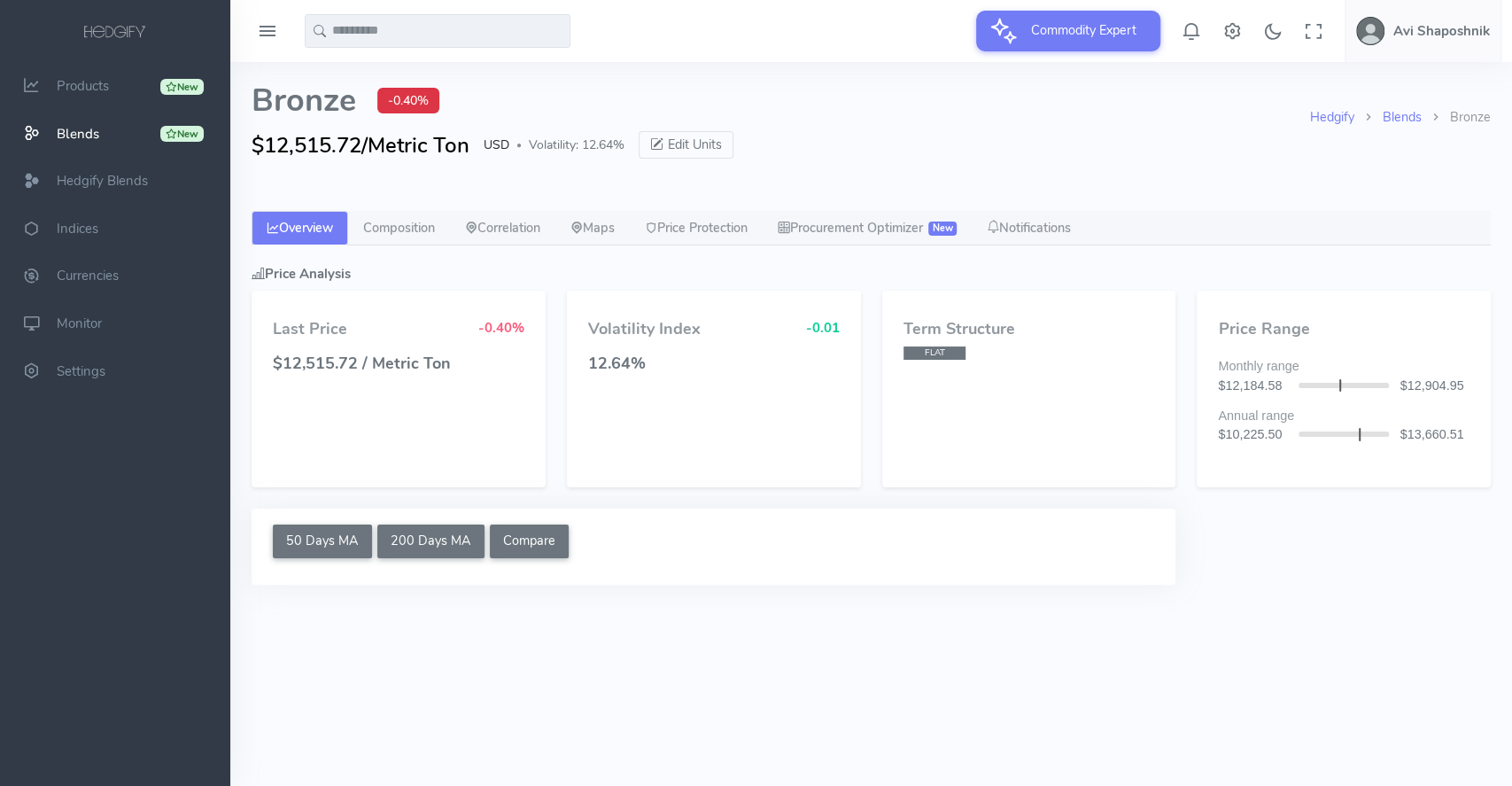 select on "****" 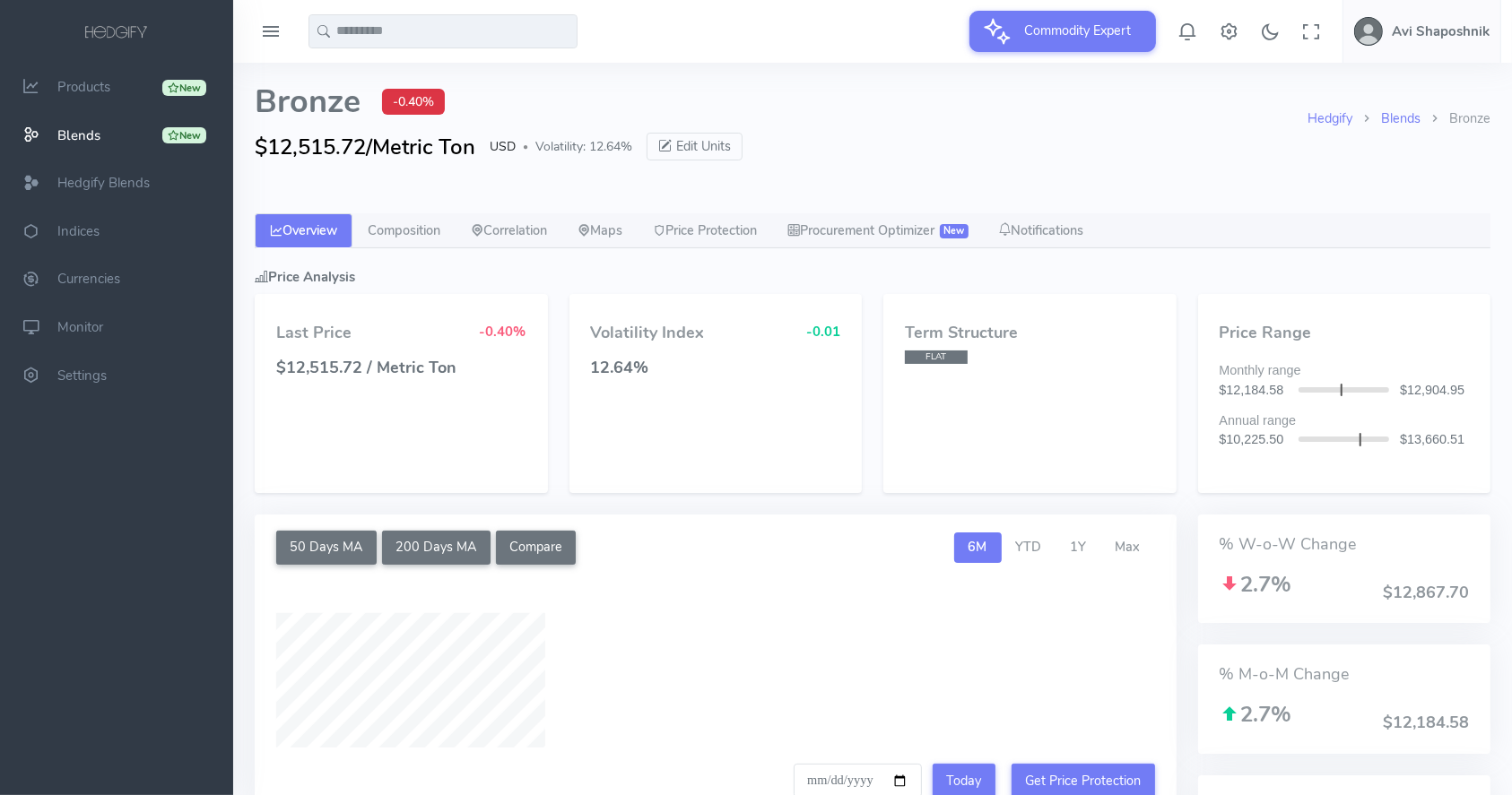 type on "**********" 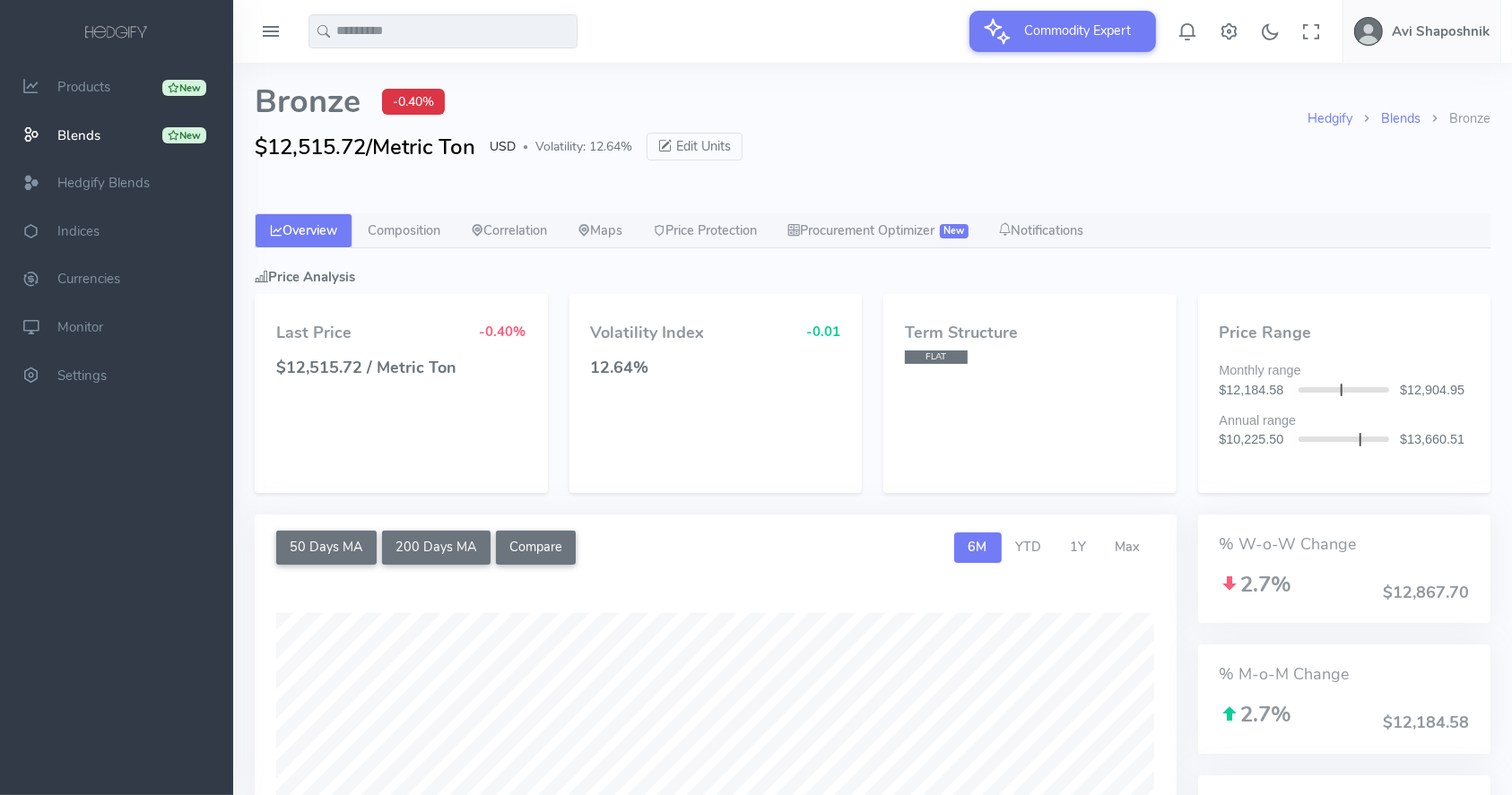 click on "Price Analysis" at bounding box center [873, 277] 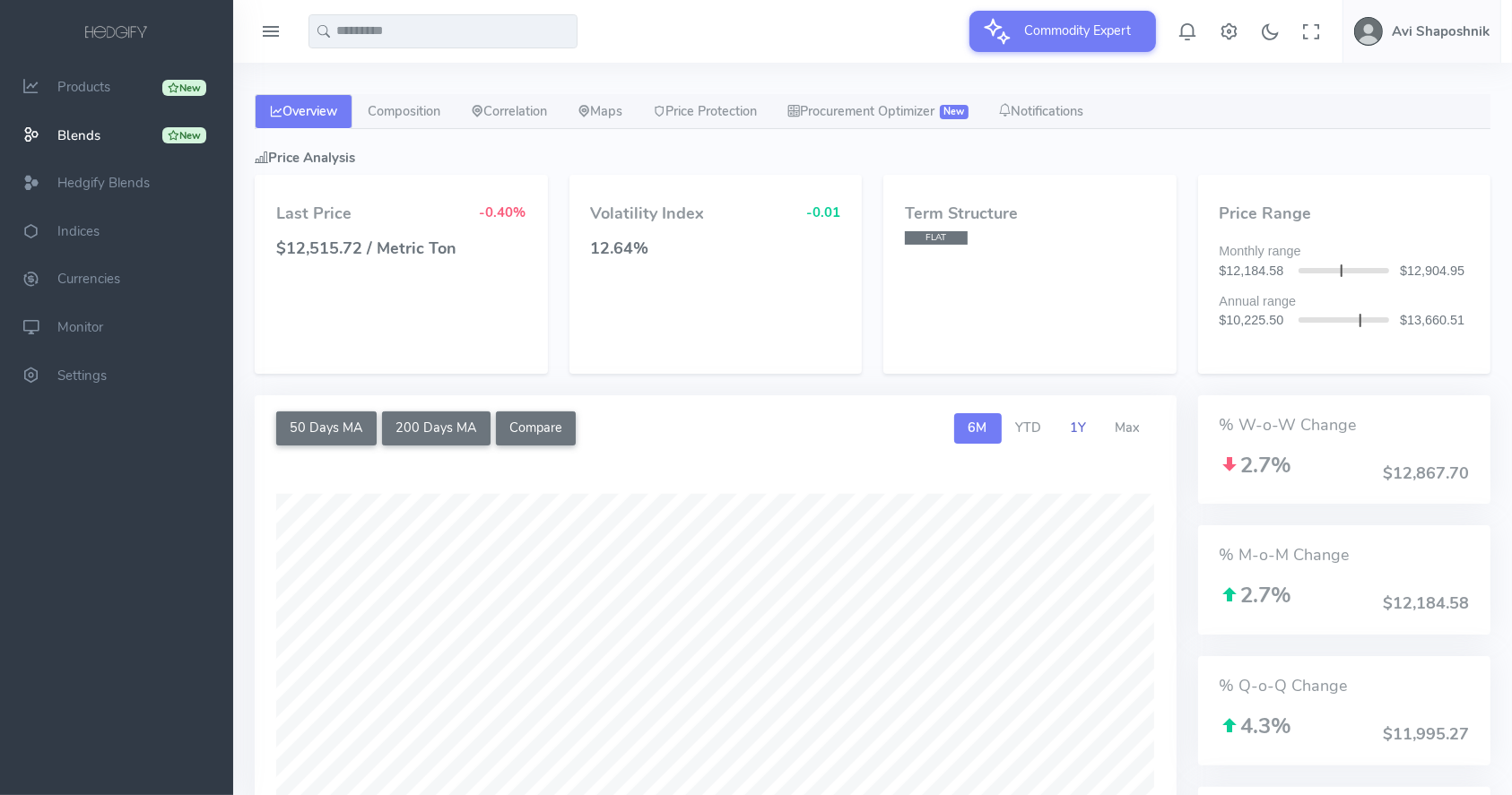 click on "1Y" at bounding box center (1079, 428) 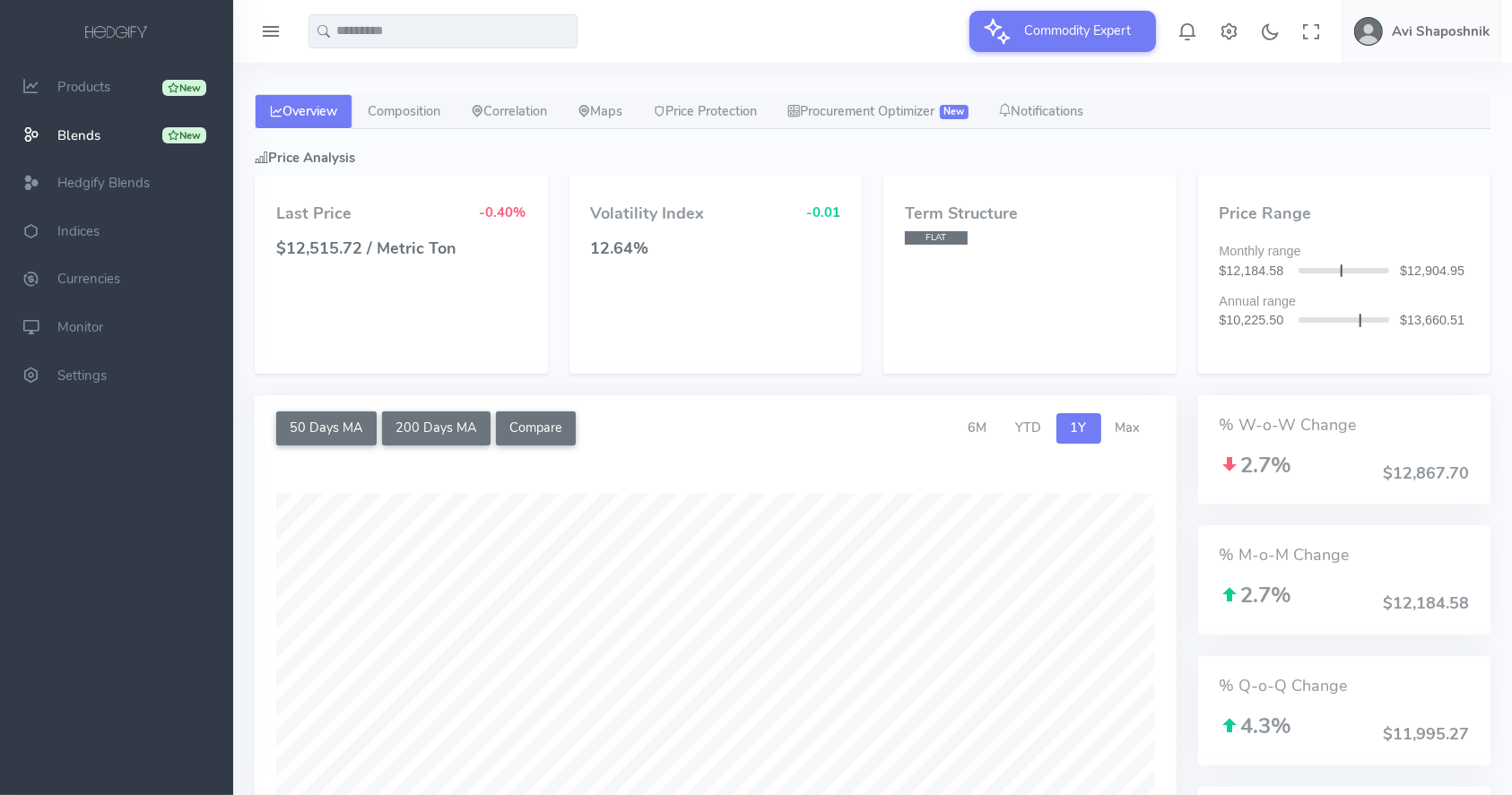click on "% W-o-W Change
2.7%
$12,867.70
% M-o-M Change
2.7%
$12,184.58
% Q-o-Q Change
4.3%
$11,995.27
% Y-o-Y Change
20.8%
$10,353.56" at bounding box center [1344, 684] 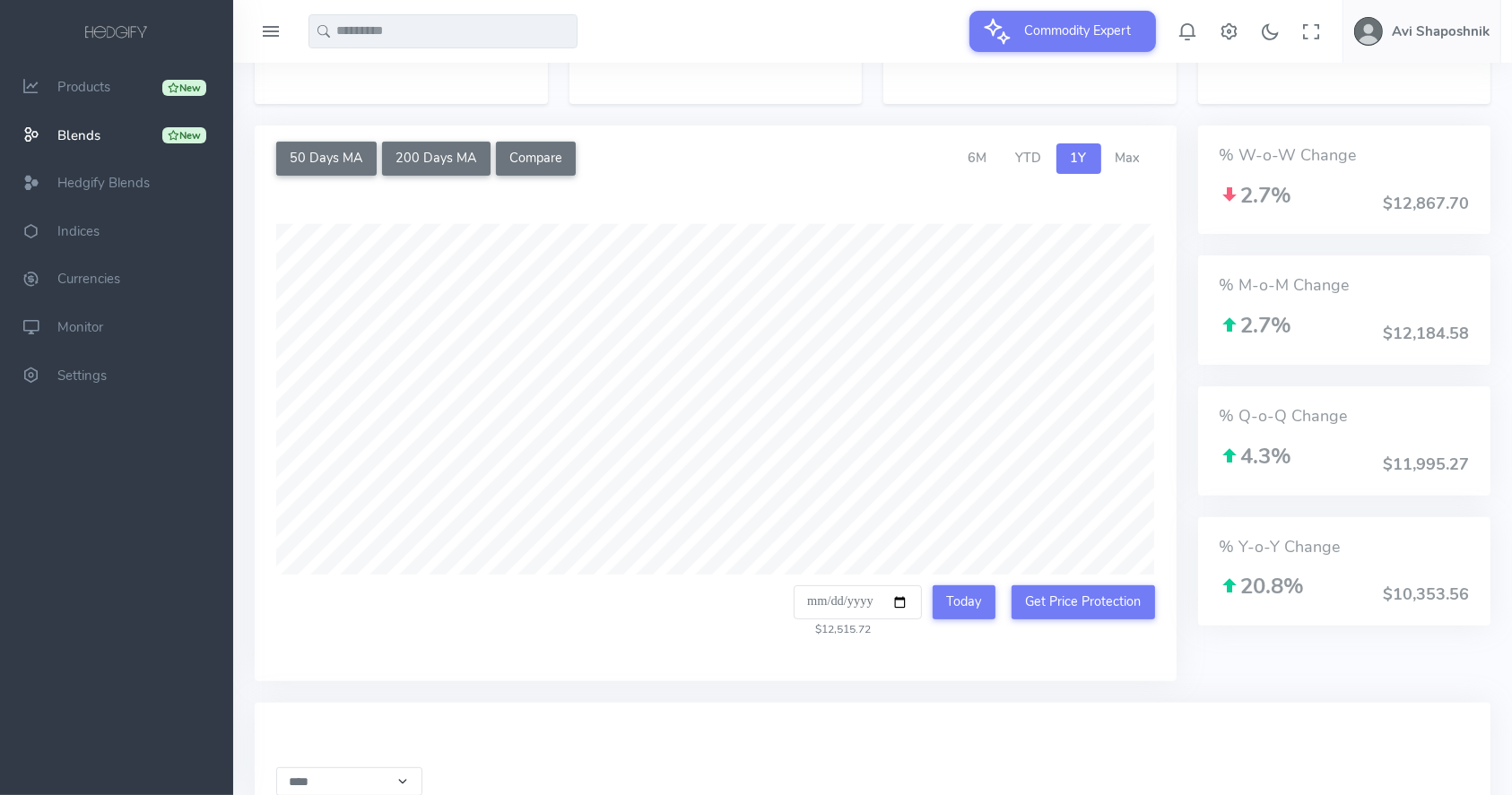 scroll, scrollTop: 359, scrollLeft: 0, axis: vertical 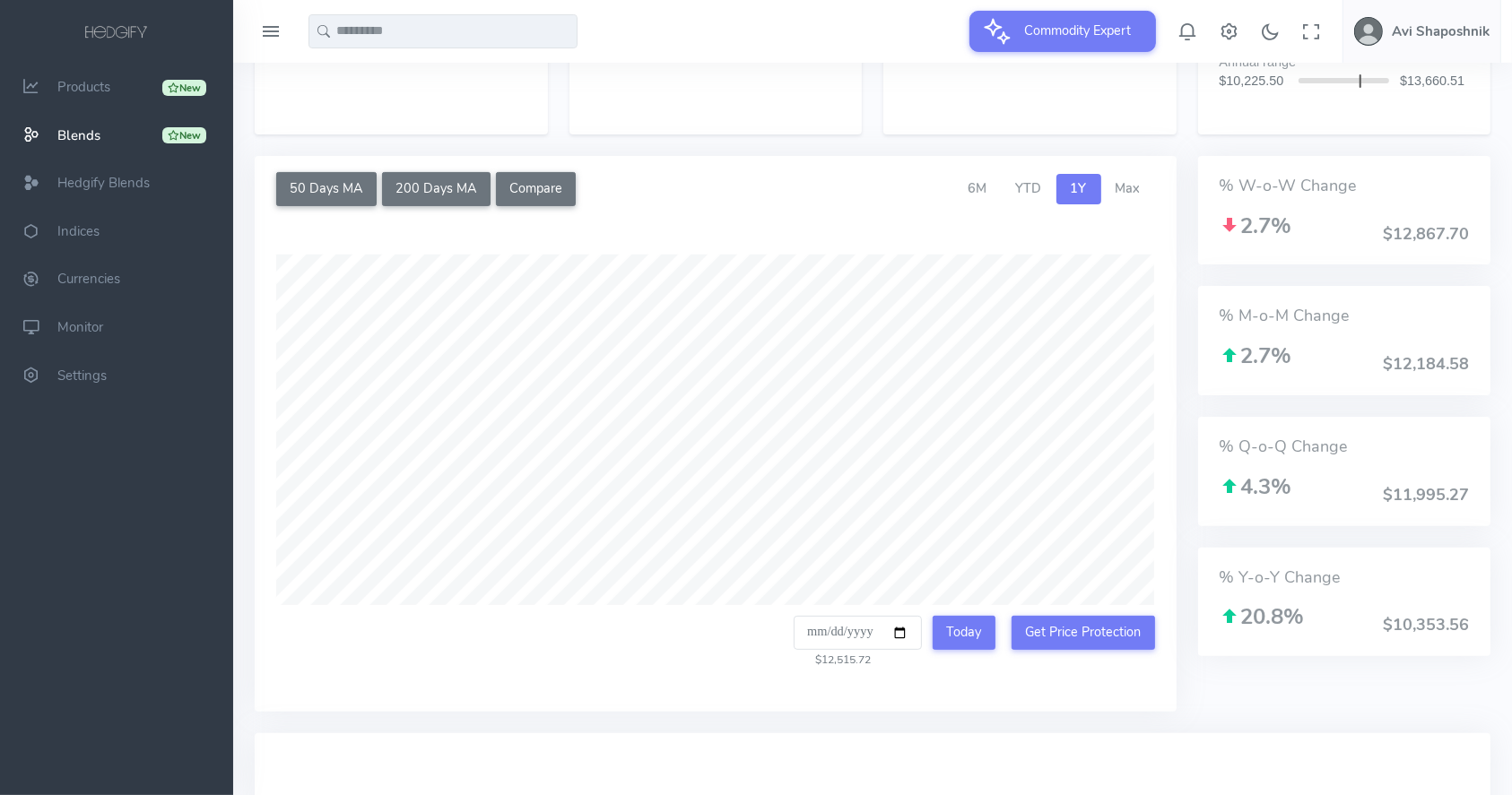 click on "50 Days MA
200 Days MA
Compare
Compare Commodities
Select up to 4 additional commodities to compare
Recently checked
Selected Commodities  (1/5)
Clear all
Bronze" at bounding box center (716, 445) 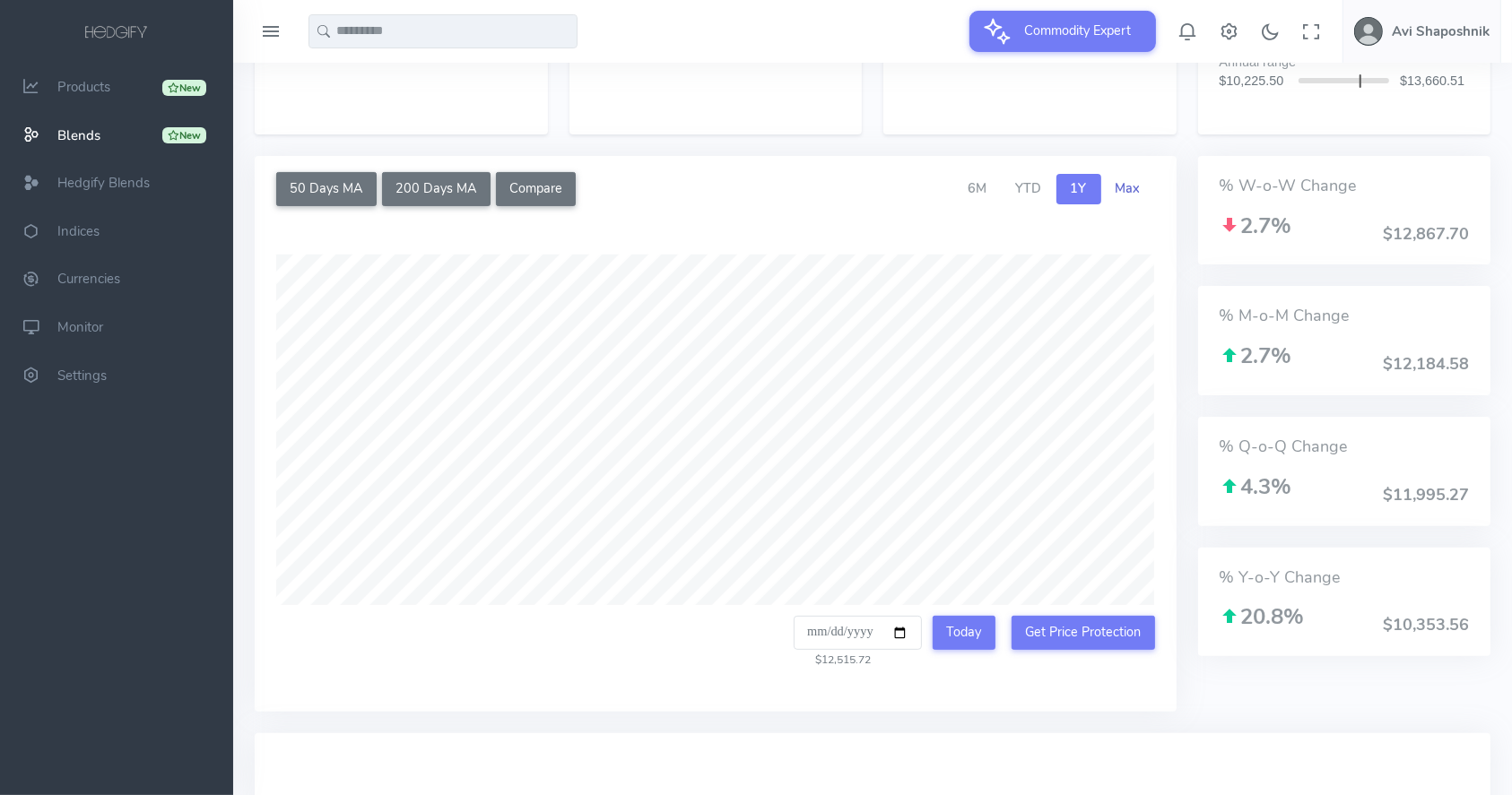 click on "Max" at bounding box center [1128, 188] 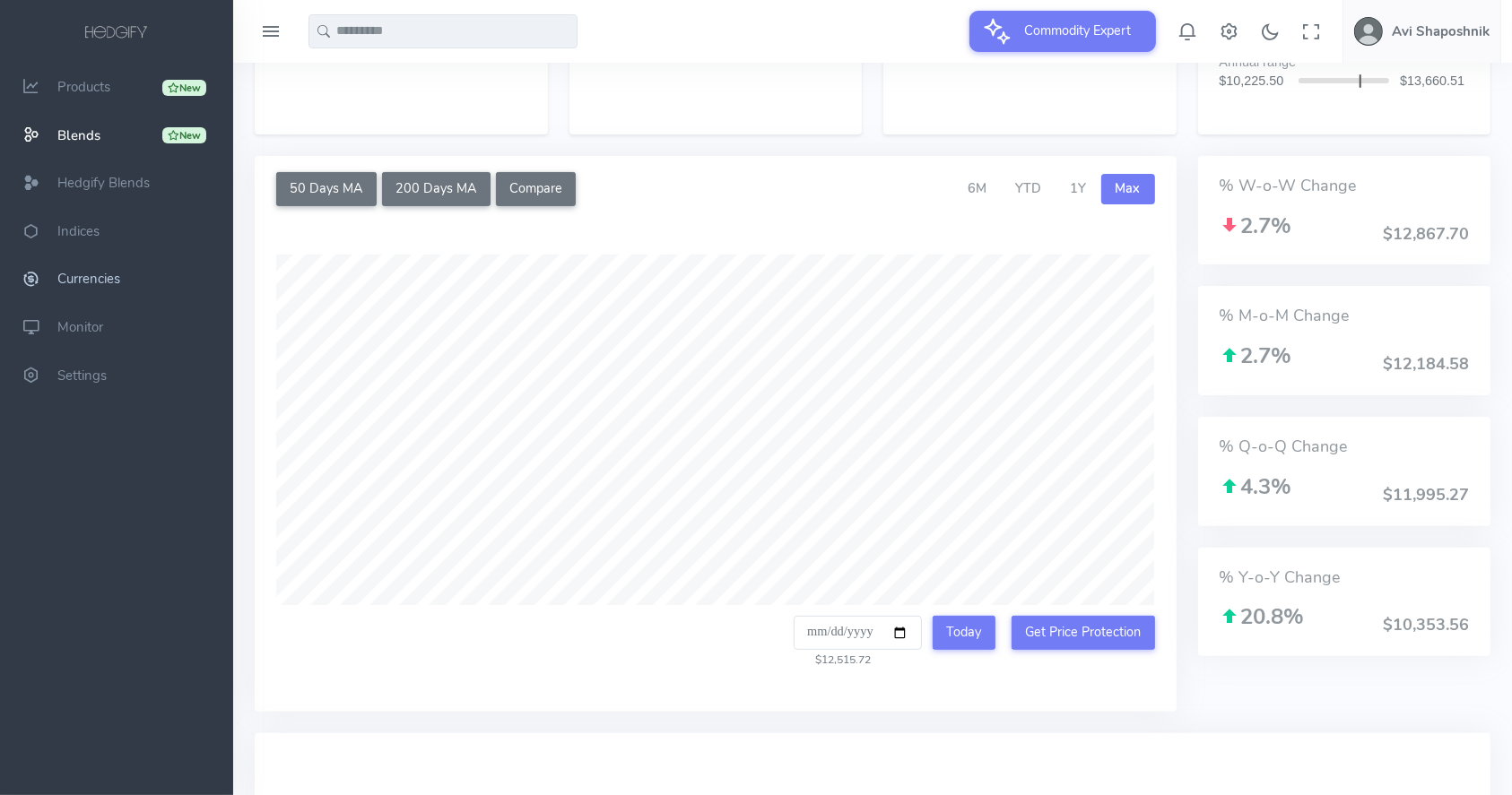 scroll, scrollTop: 0, scrollLeft: 0, axis: both 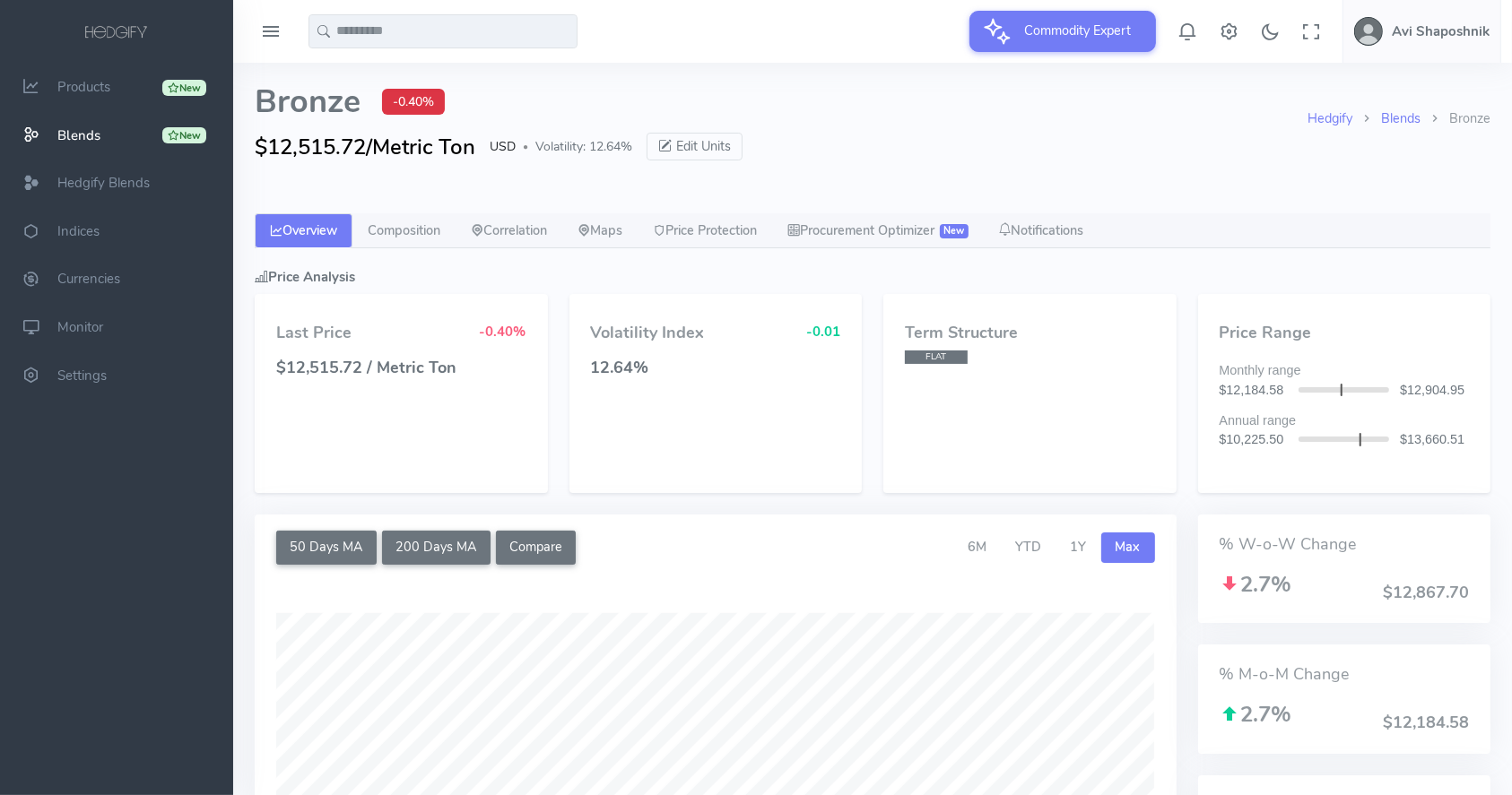 click on "$12,515.72/Metric Ton" at bounding box center (365, 147) 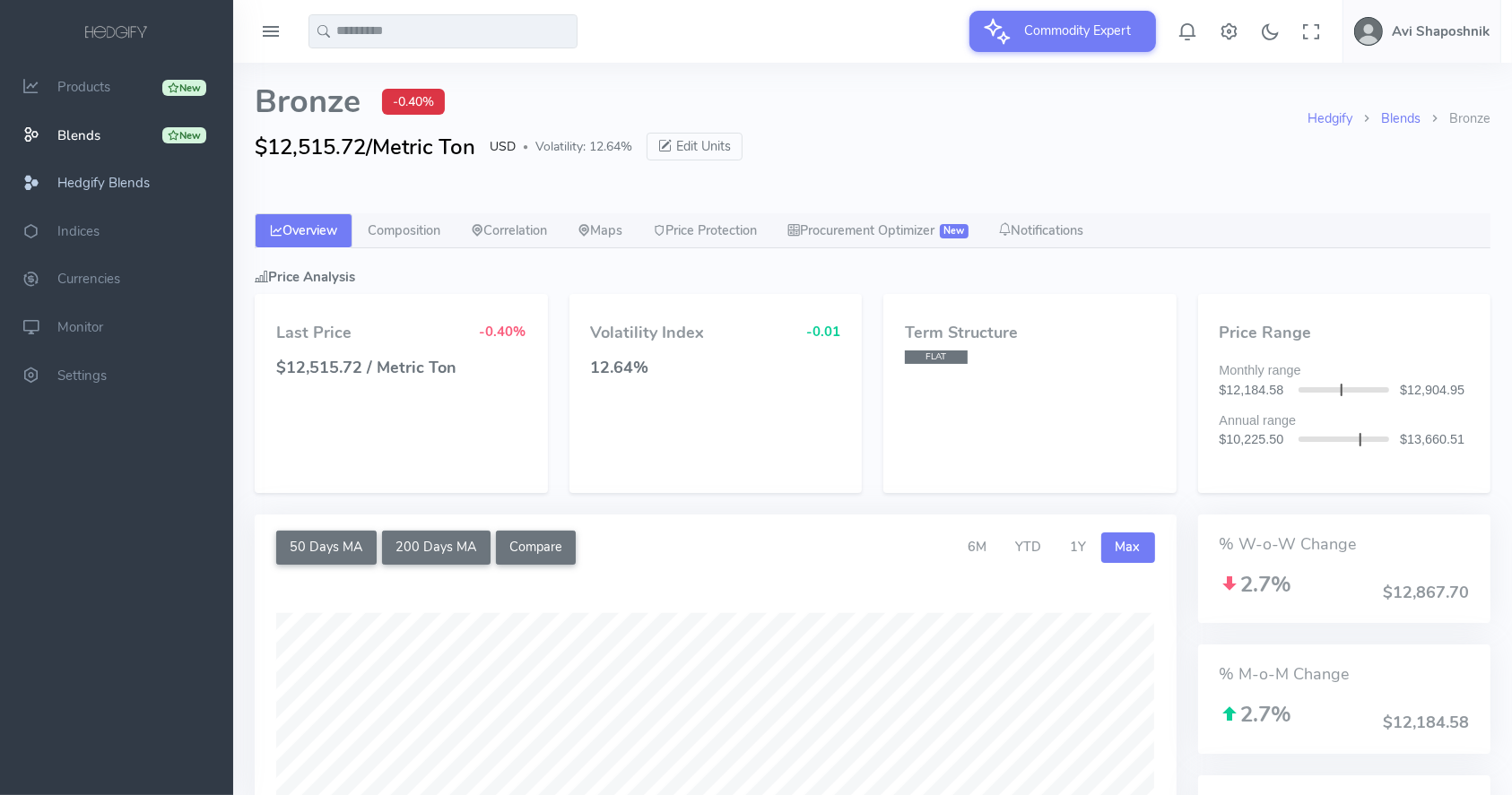 click on "Hedgify Blends" at bounding box center (103, 183) 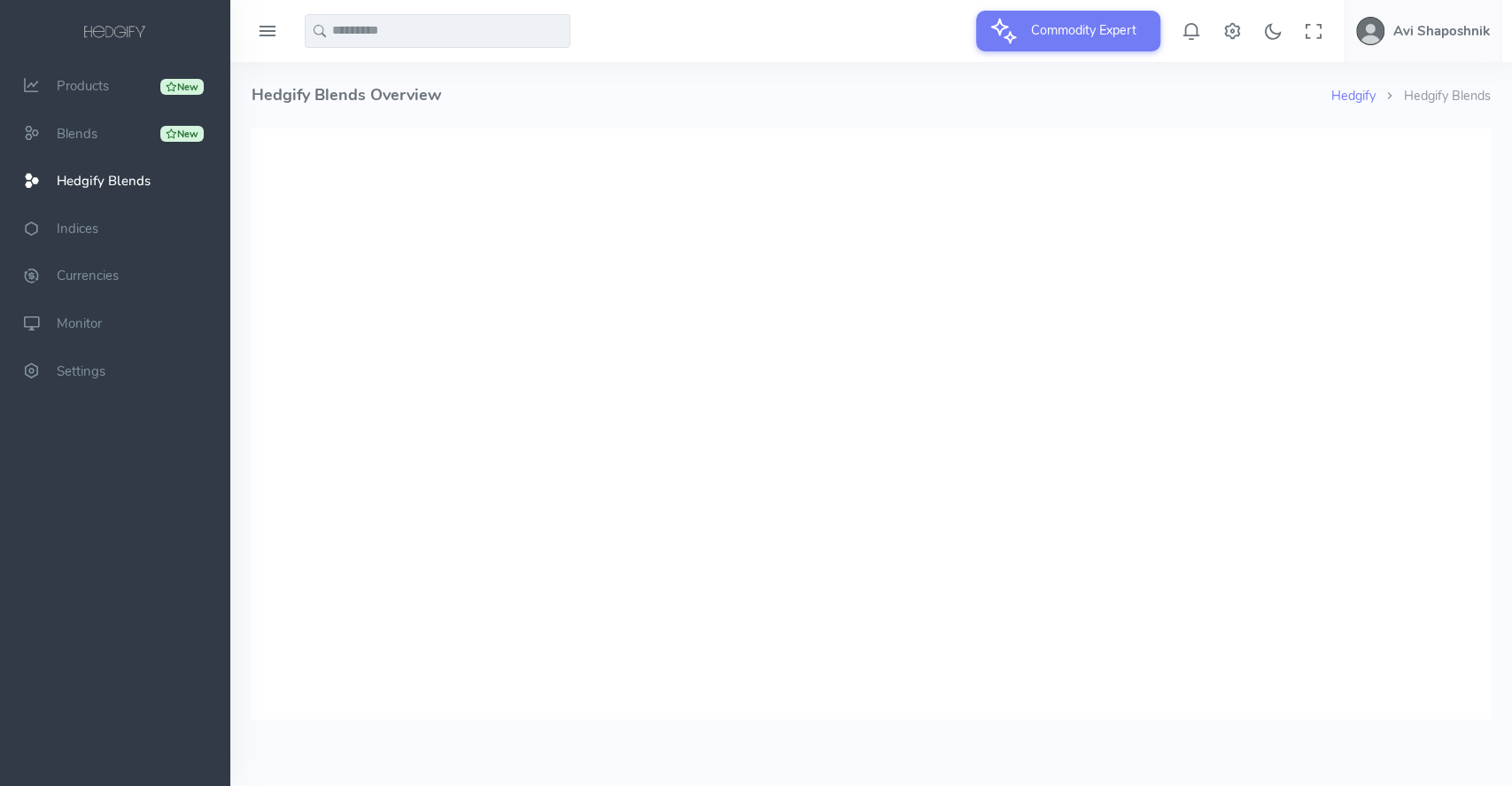 scroll, scrollTop: 0, scrollLeft: 0, axis: both 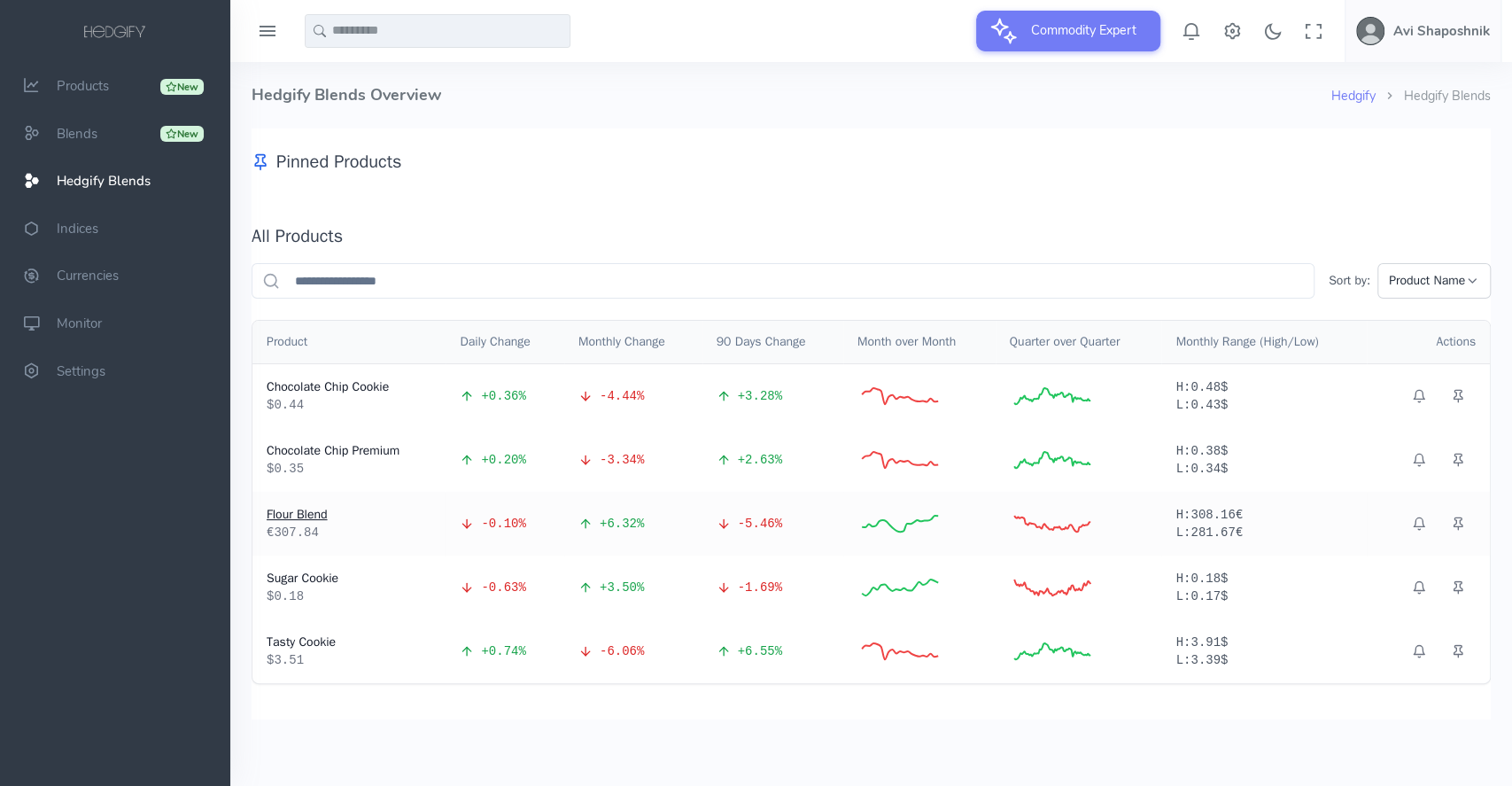 click on "Flour Blend" at bounding box center (349, 515) 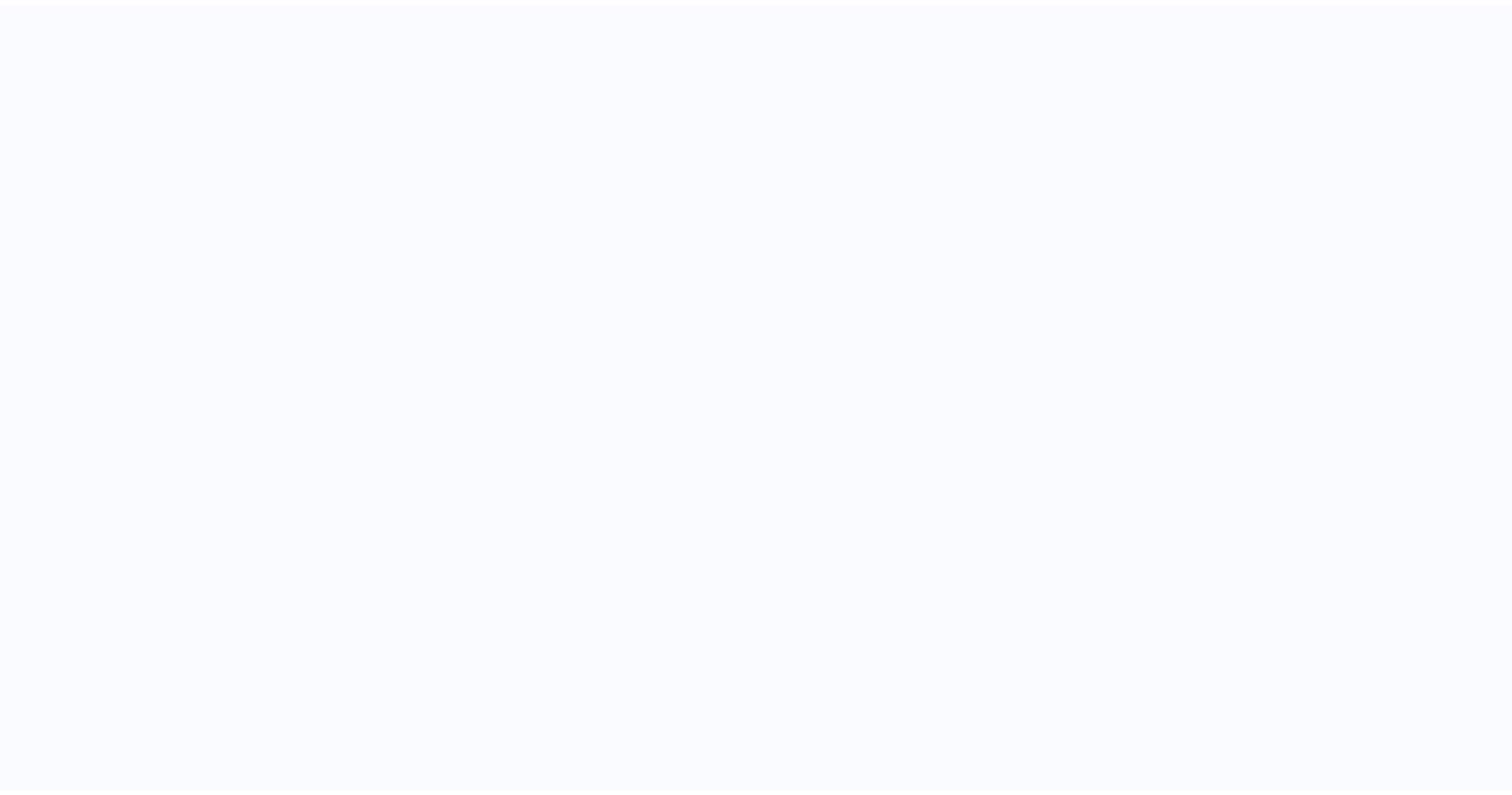scroll, scrollTop: 0, scrollLeft: 0, axis: both 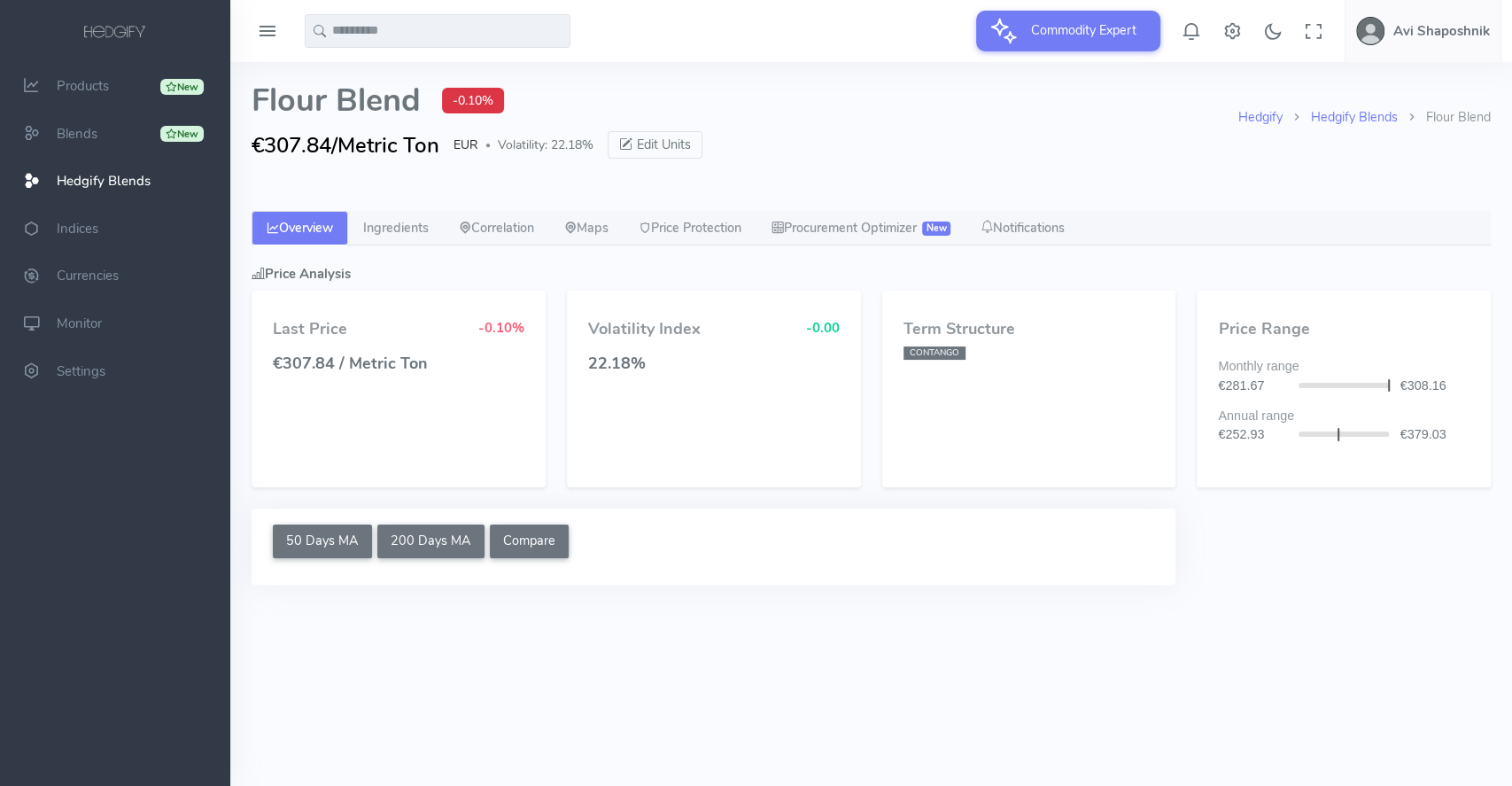 select on "****" 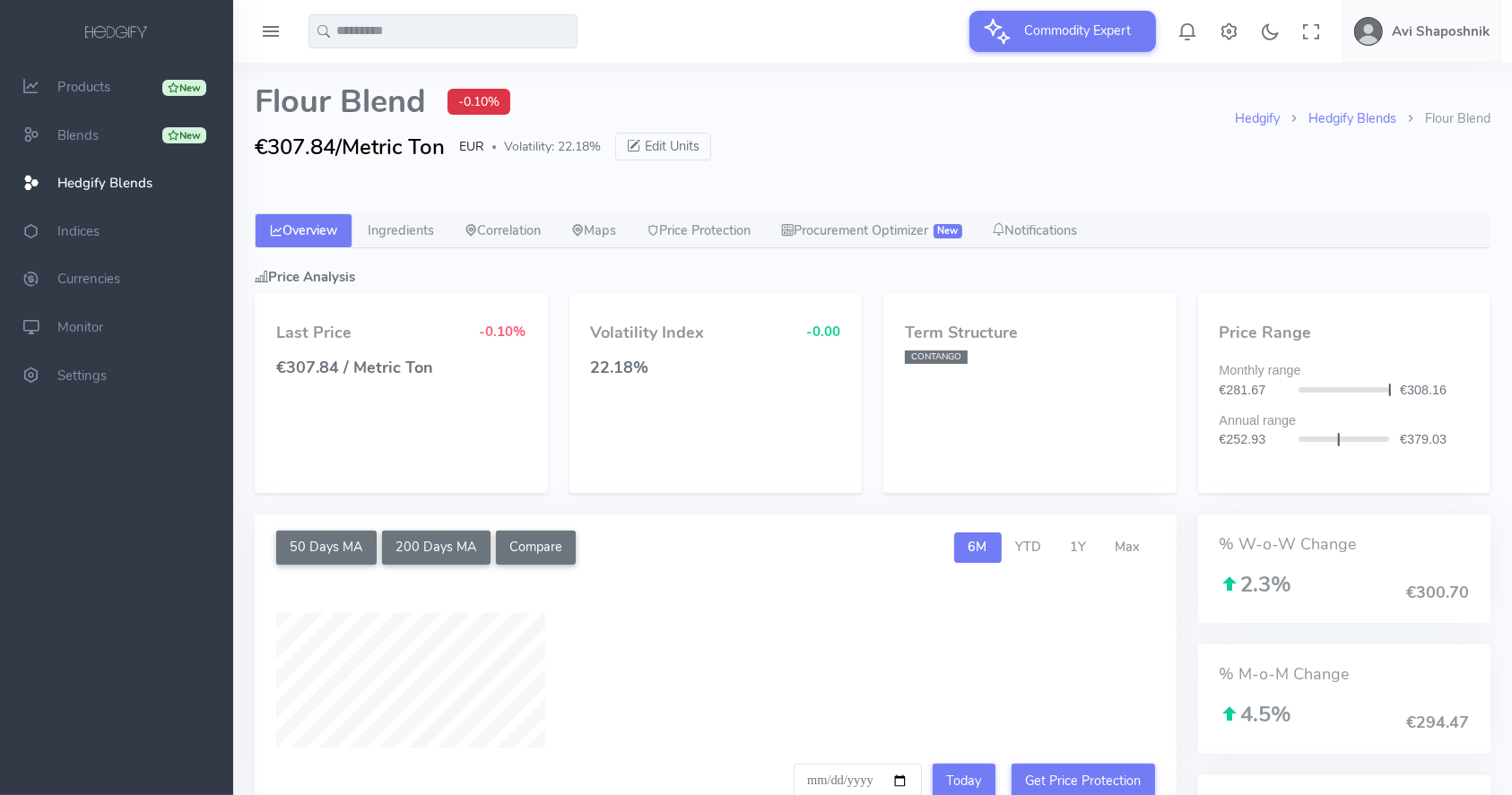 type on "**********" 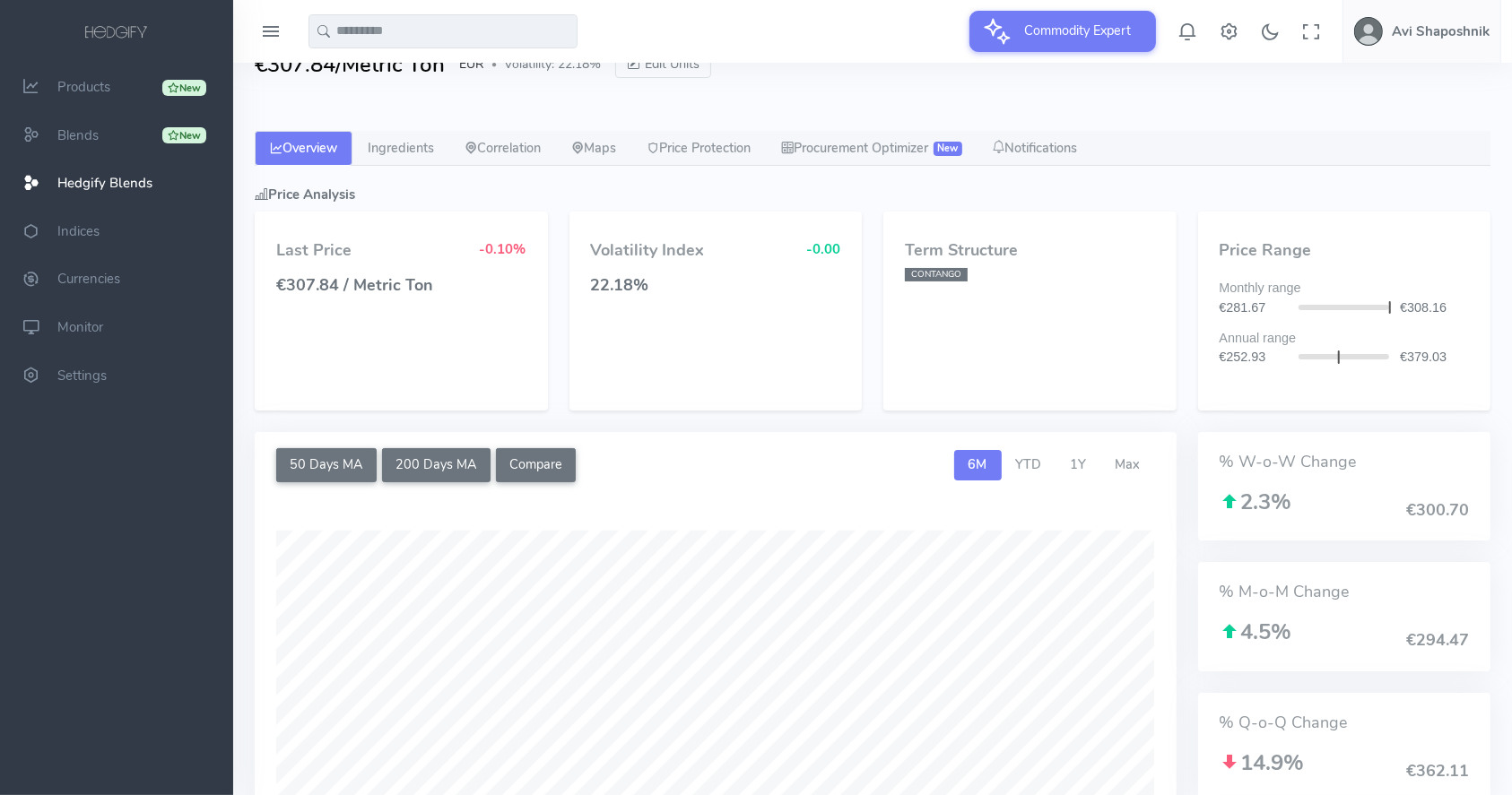 scroll, scrollTop: 119, scrollLeft: 0, axis: vertical 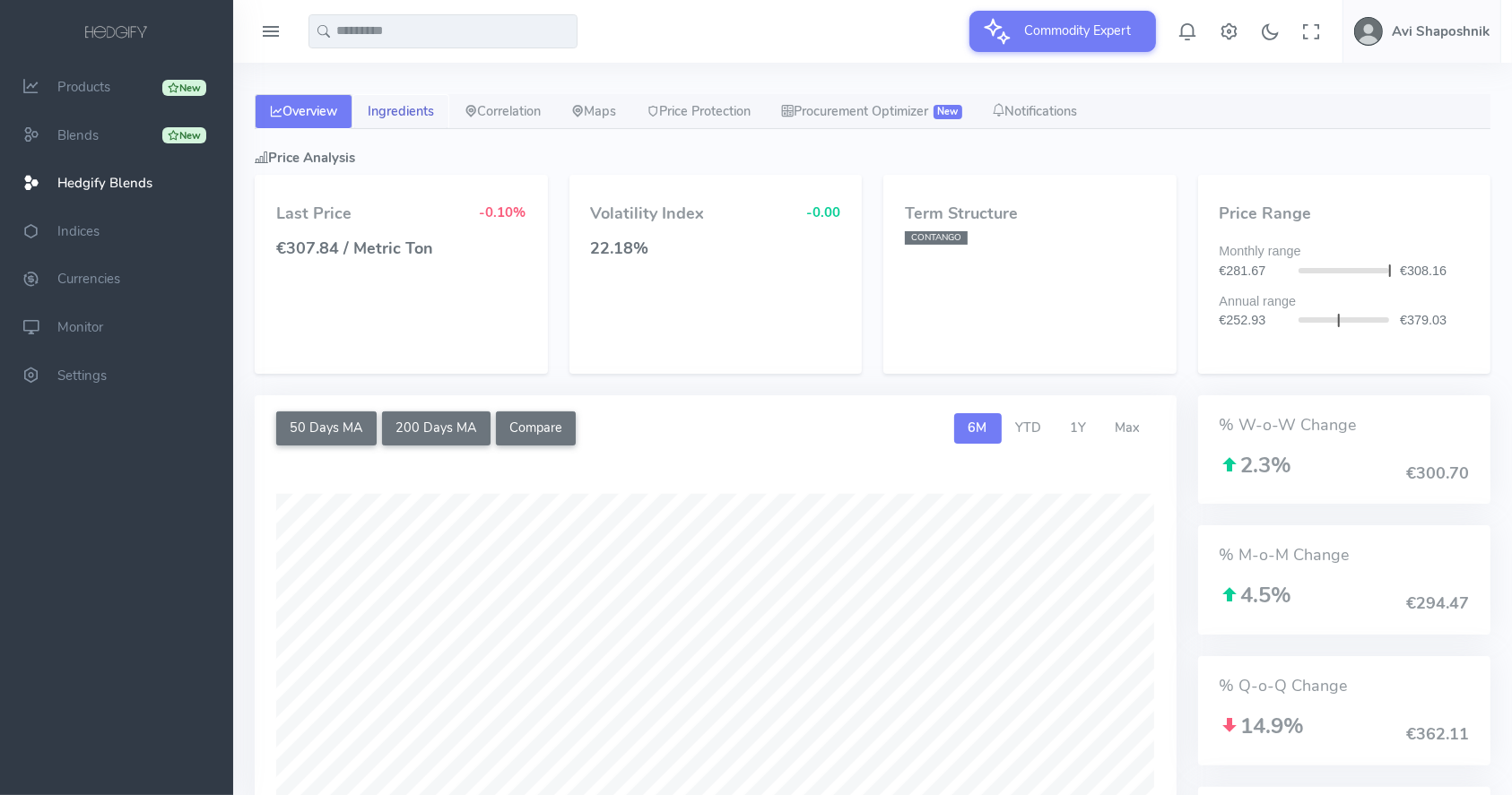 click on "Ingredients" at bounding box center [401, 112] 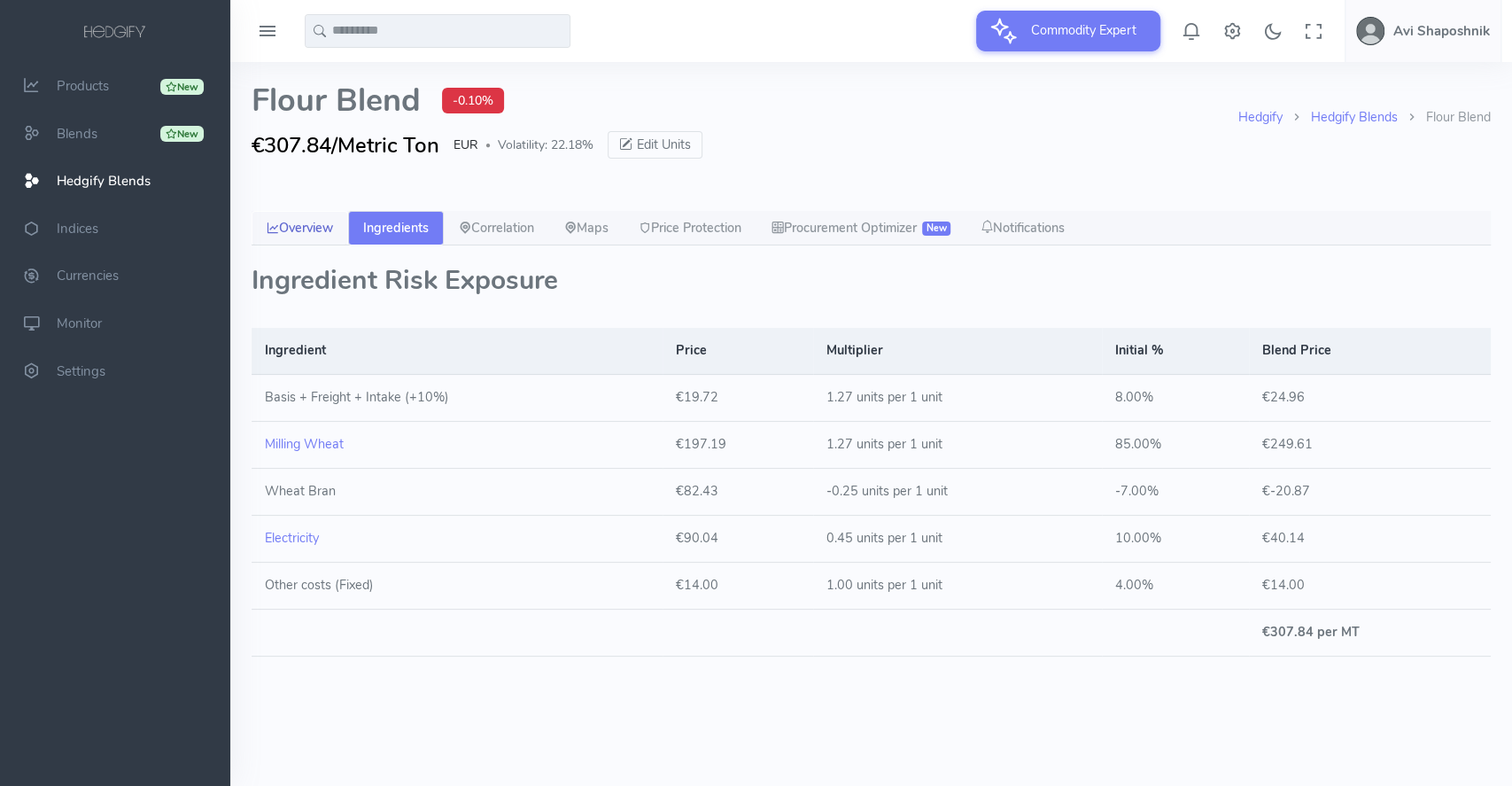 click on "Overview" at bounding box center [299, 229] 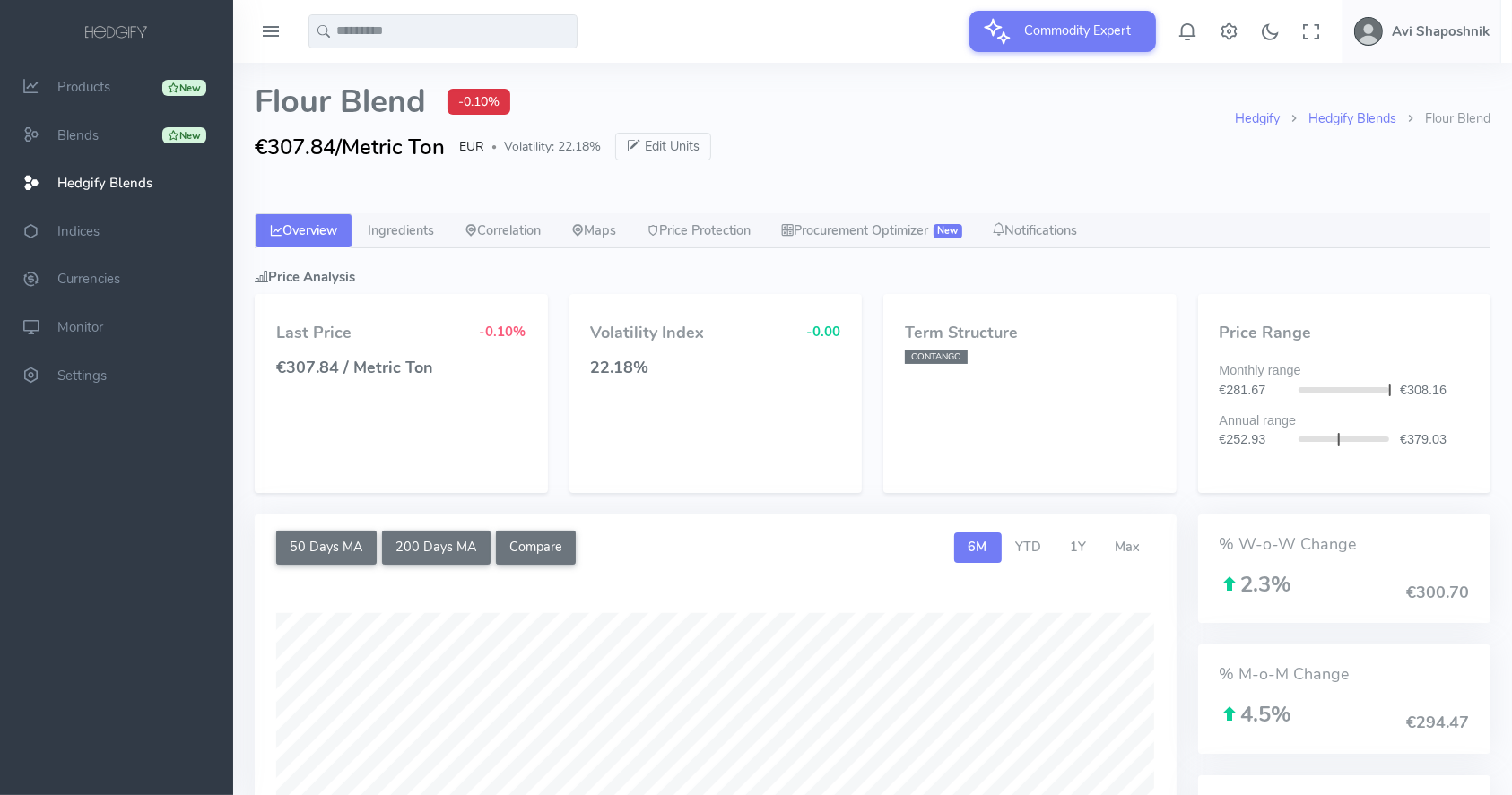 scroll, scrollTop: 238, scrollLeft: 0, axis: vertical 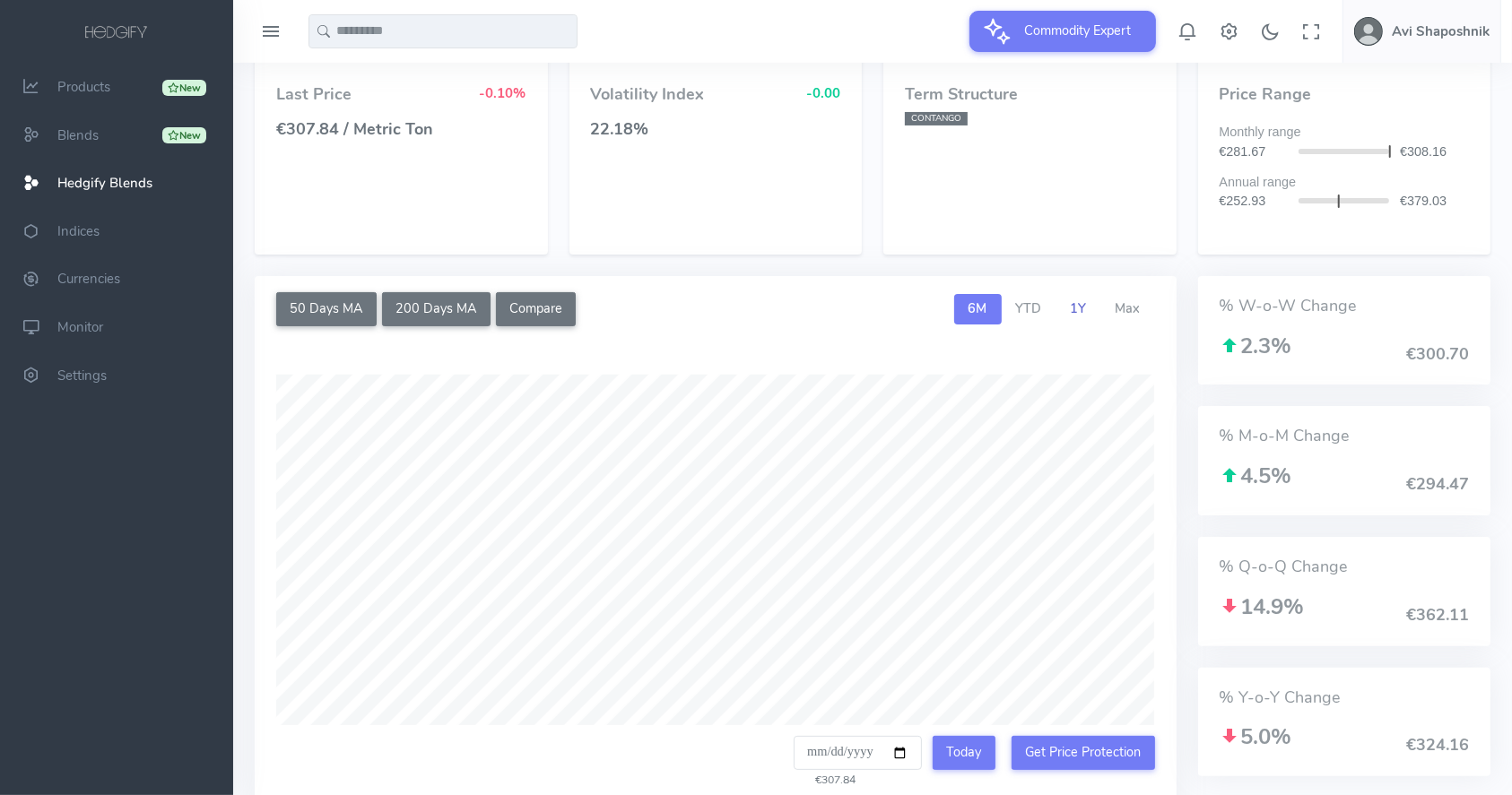 click on "1Y" at bounding box center [1079, 308] 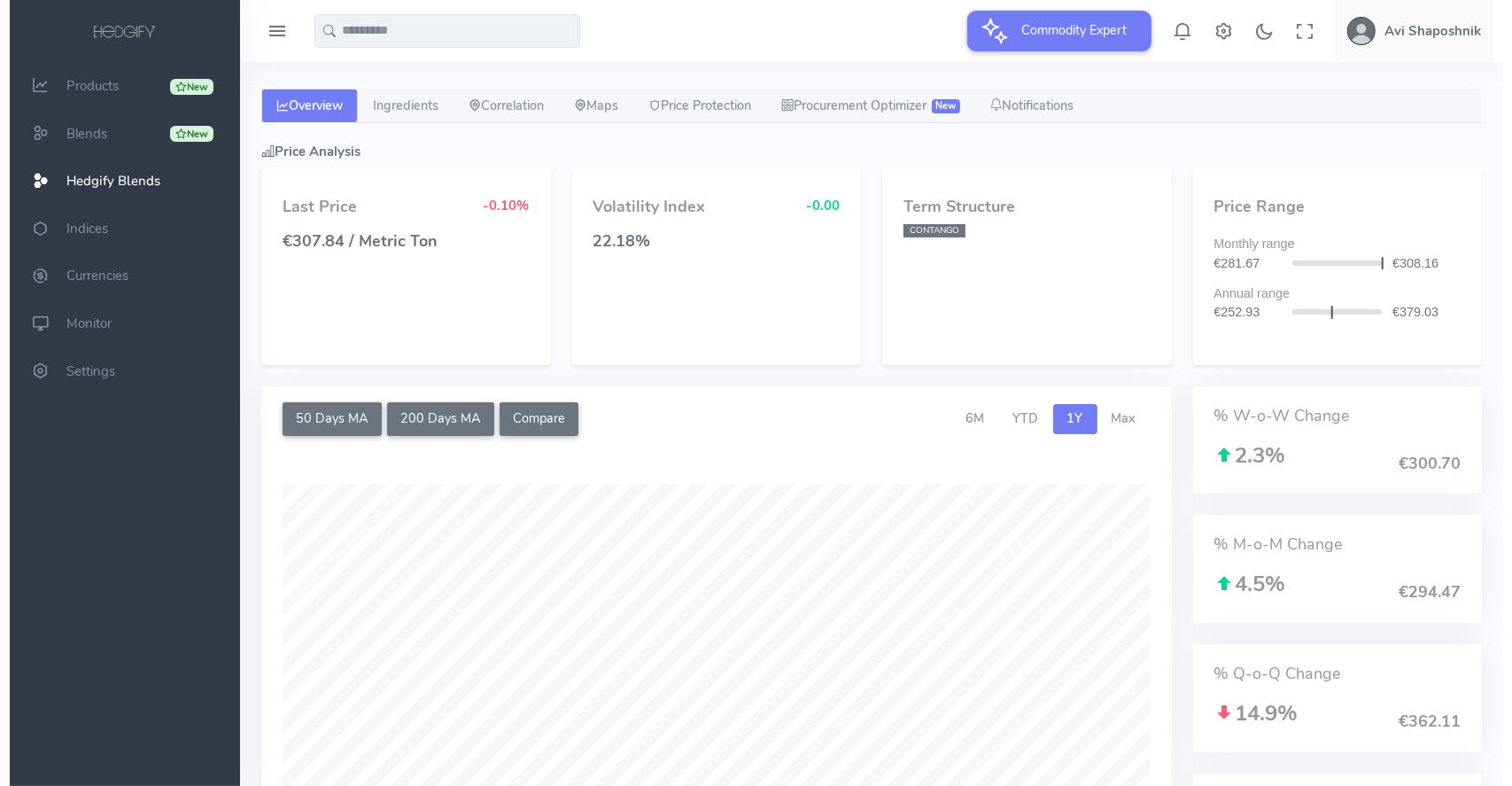 scroll, scrollTop: 0, scrollLeft: 0, axis: both 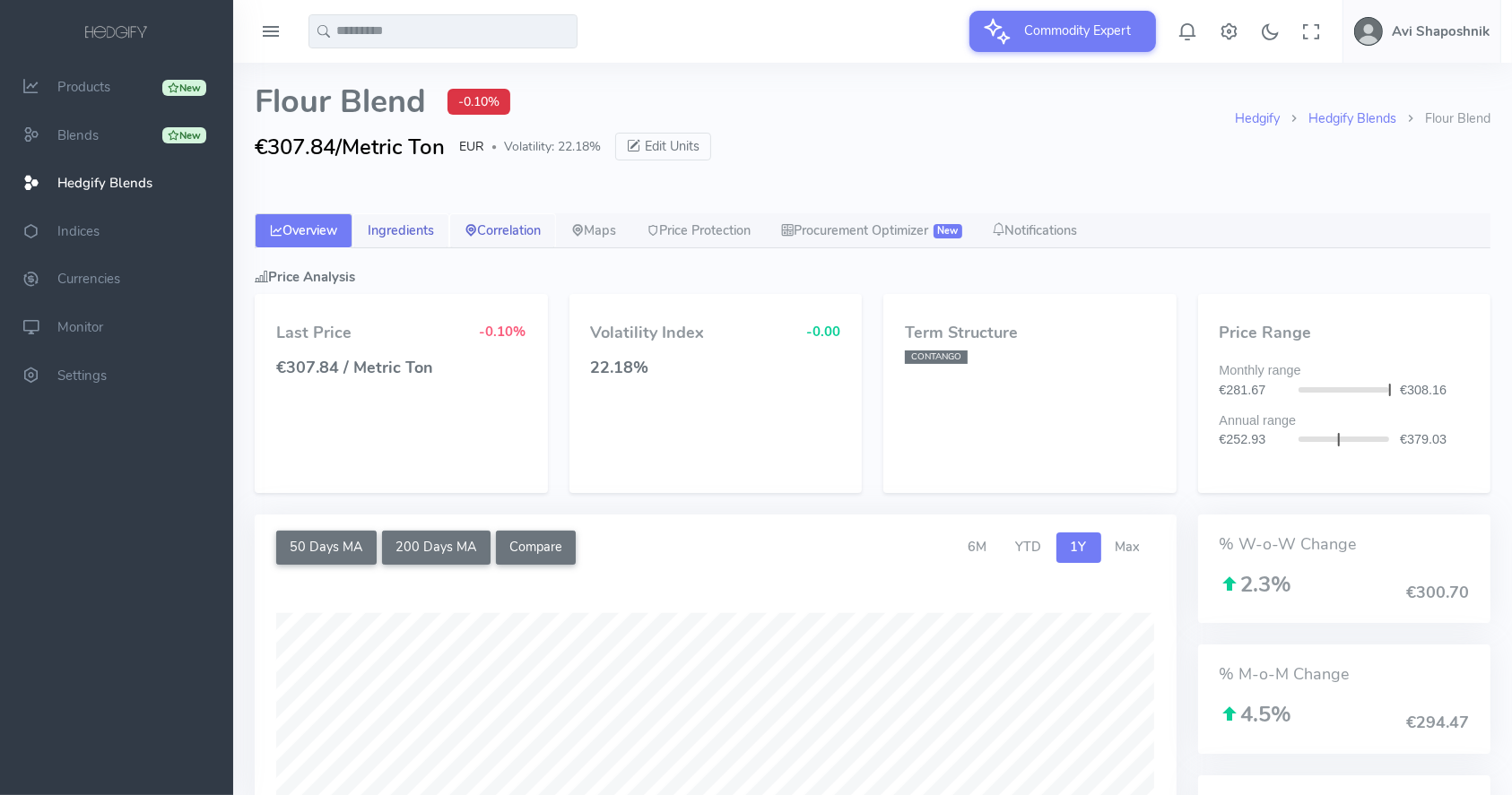 drag, startPoint x: 422, startPoint y: 222, endPoint x: 482, endPoint y: 224, distance: 60.03332 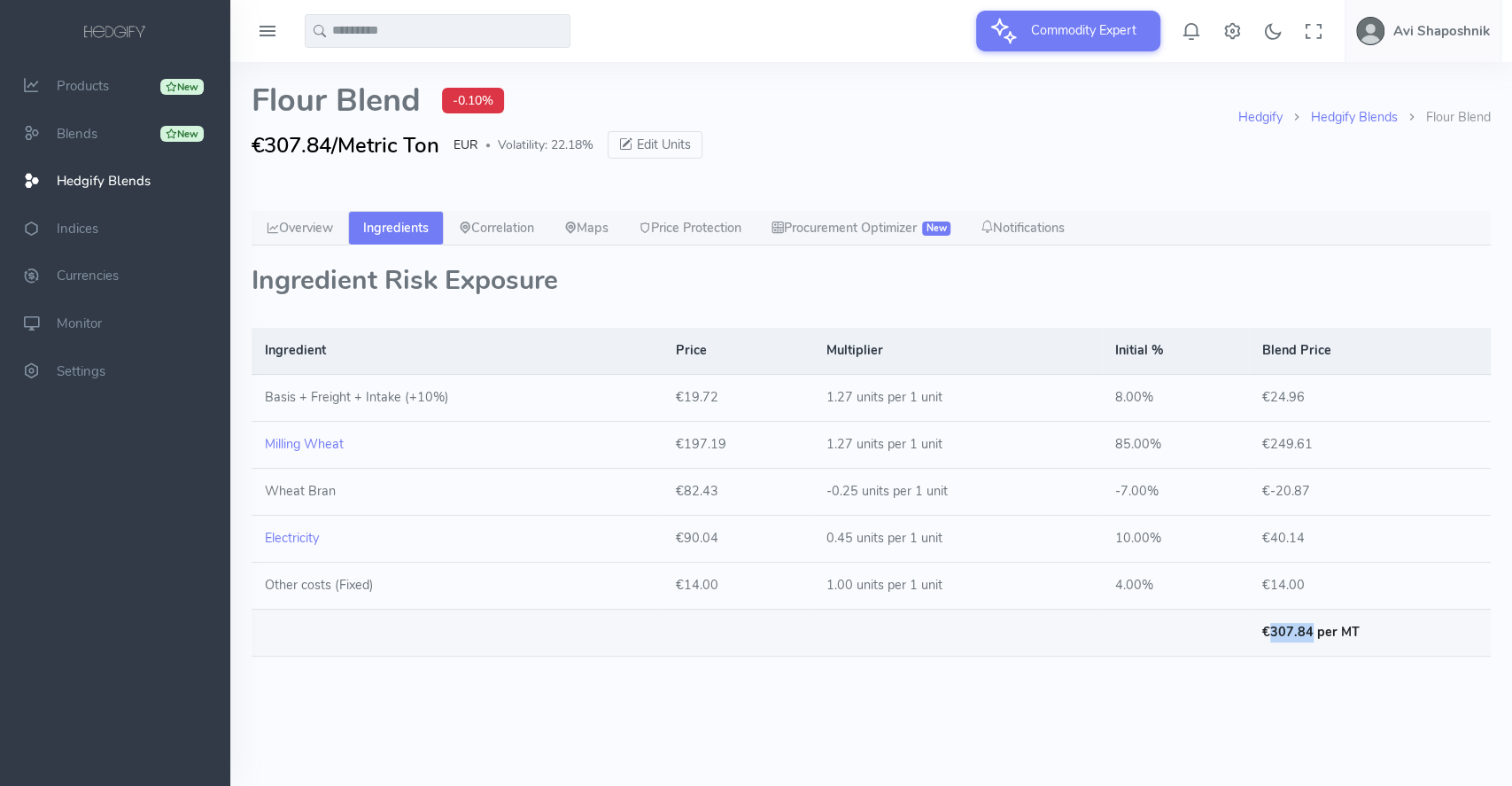 drag, startPoint x: 1275, startPoint y: 632, endPoint x: 1314, endPoint y: 634, distance: 39.051248 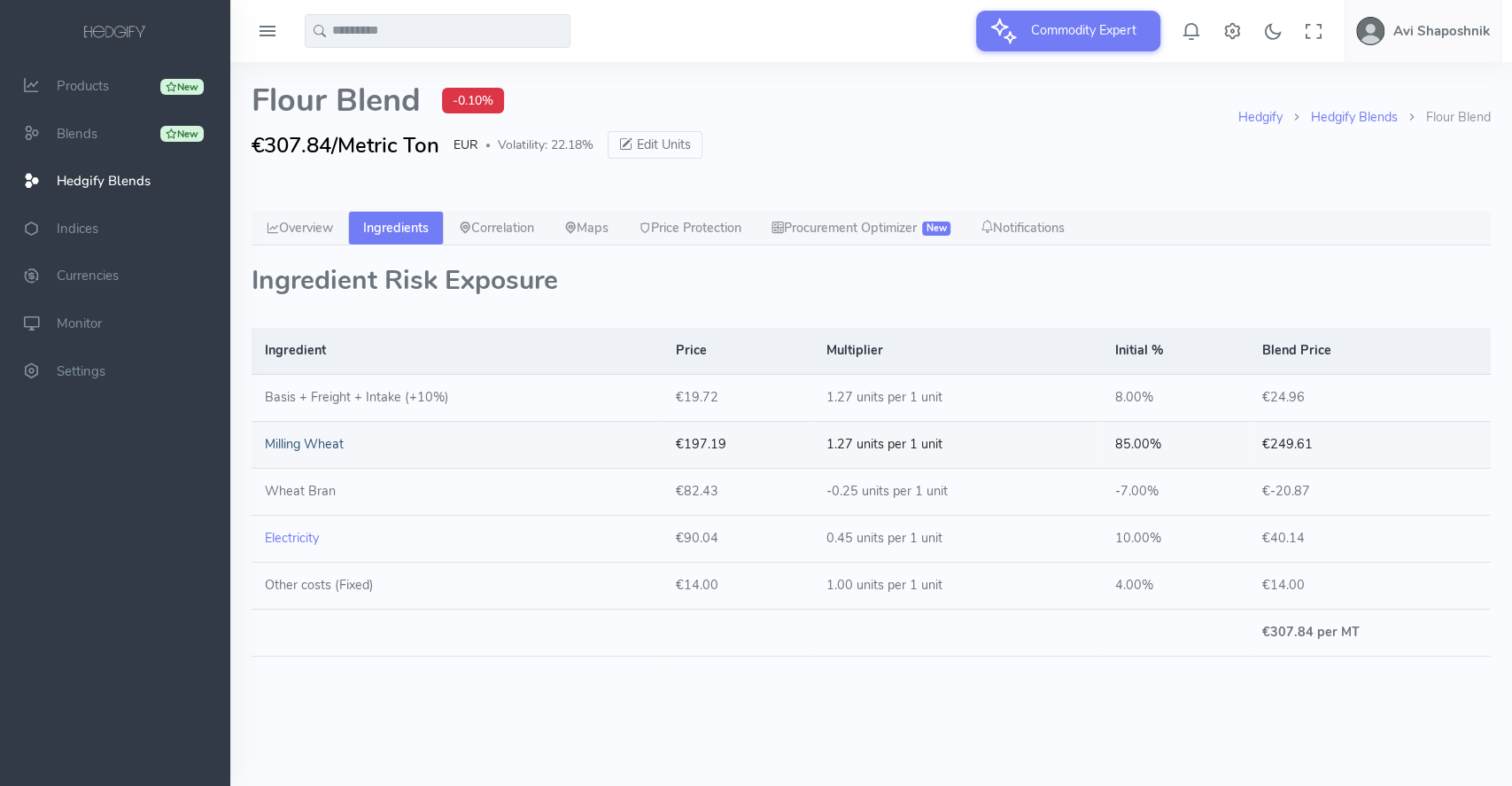click on "Milling Wheat" at bounding box center (304, 444) 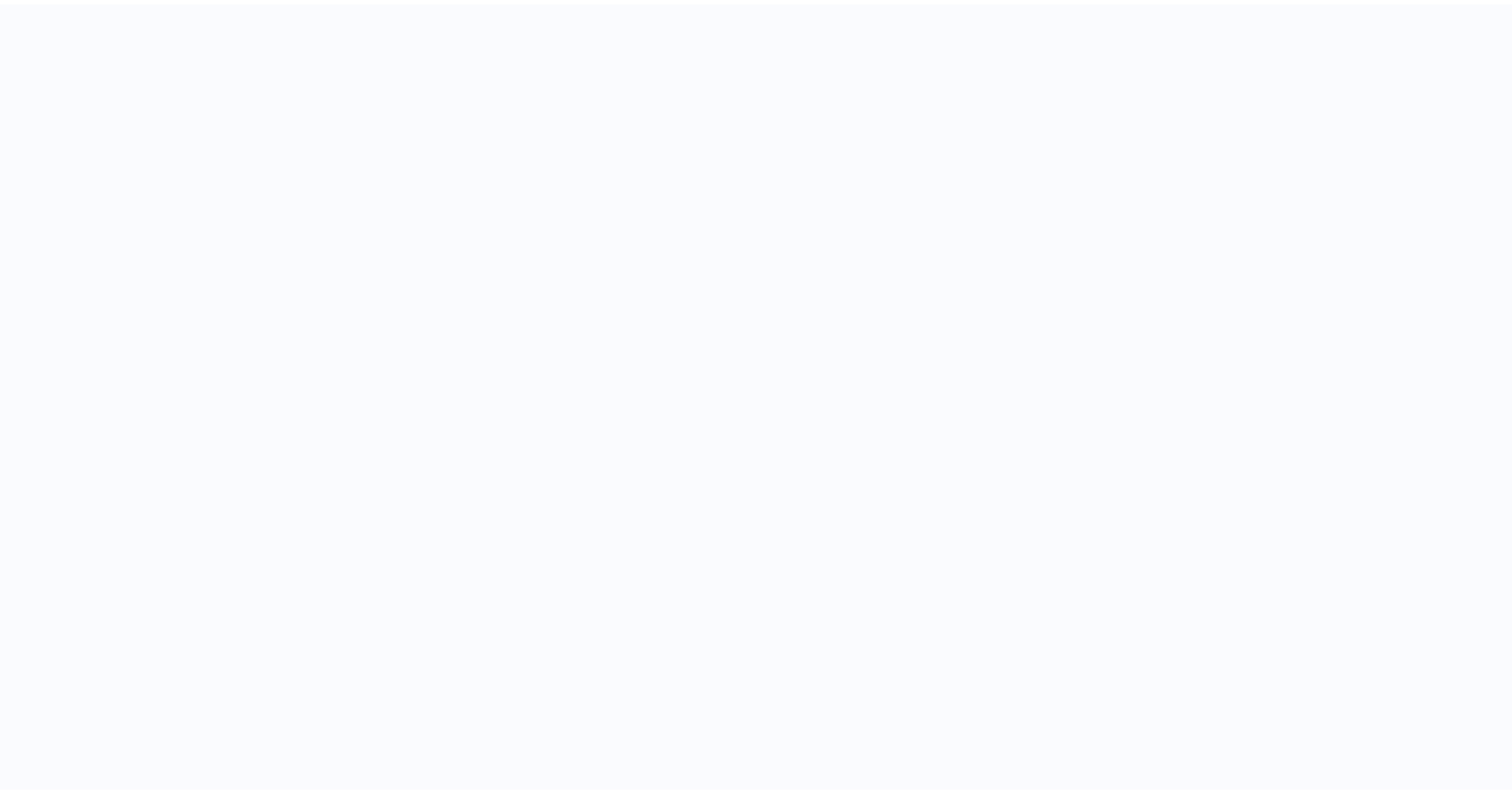 scroll, scrollTop: 0, scrollLeft: 0, axis: both 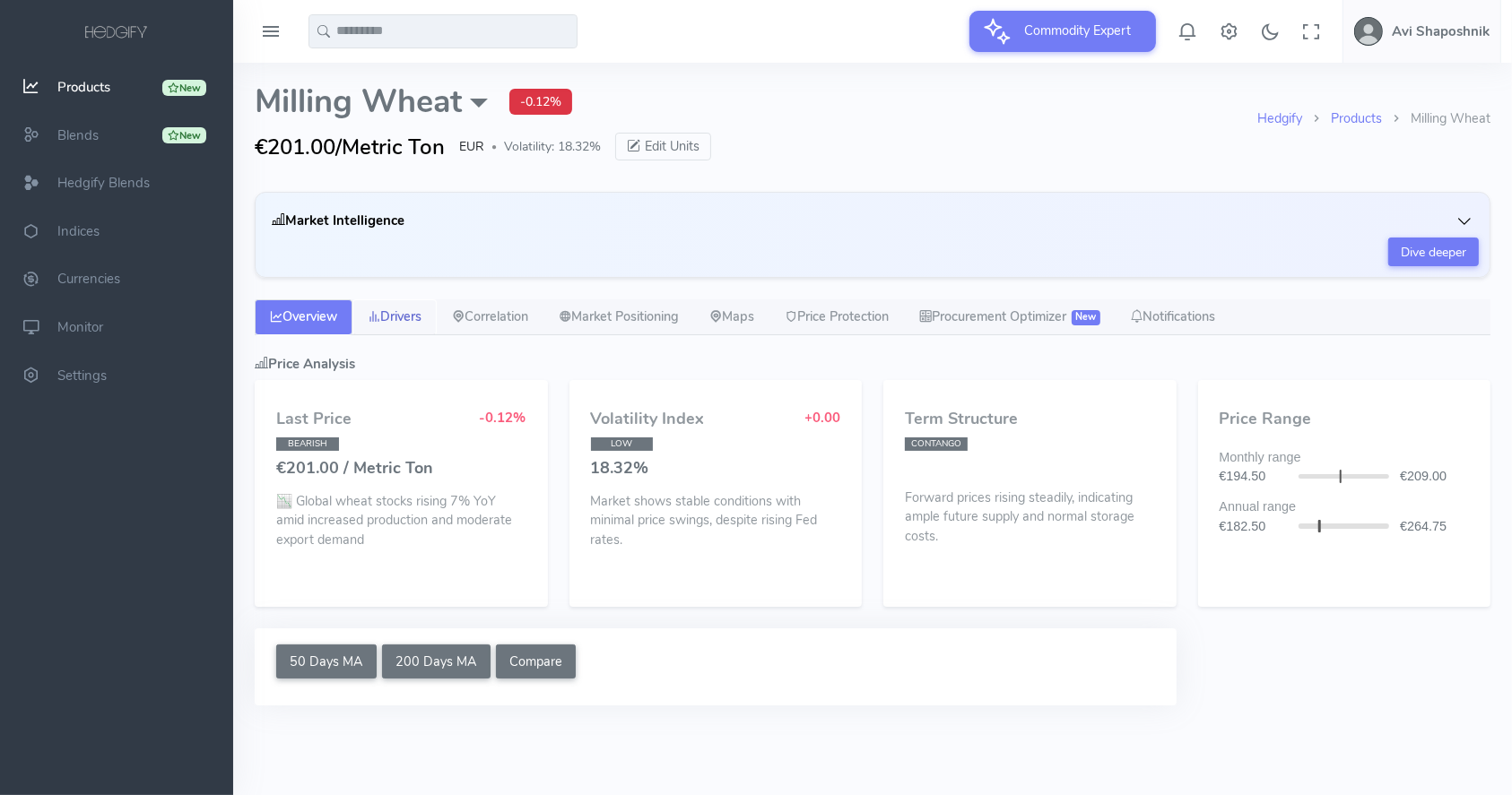 select on "****" 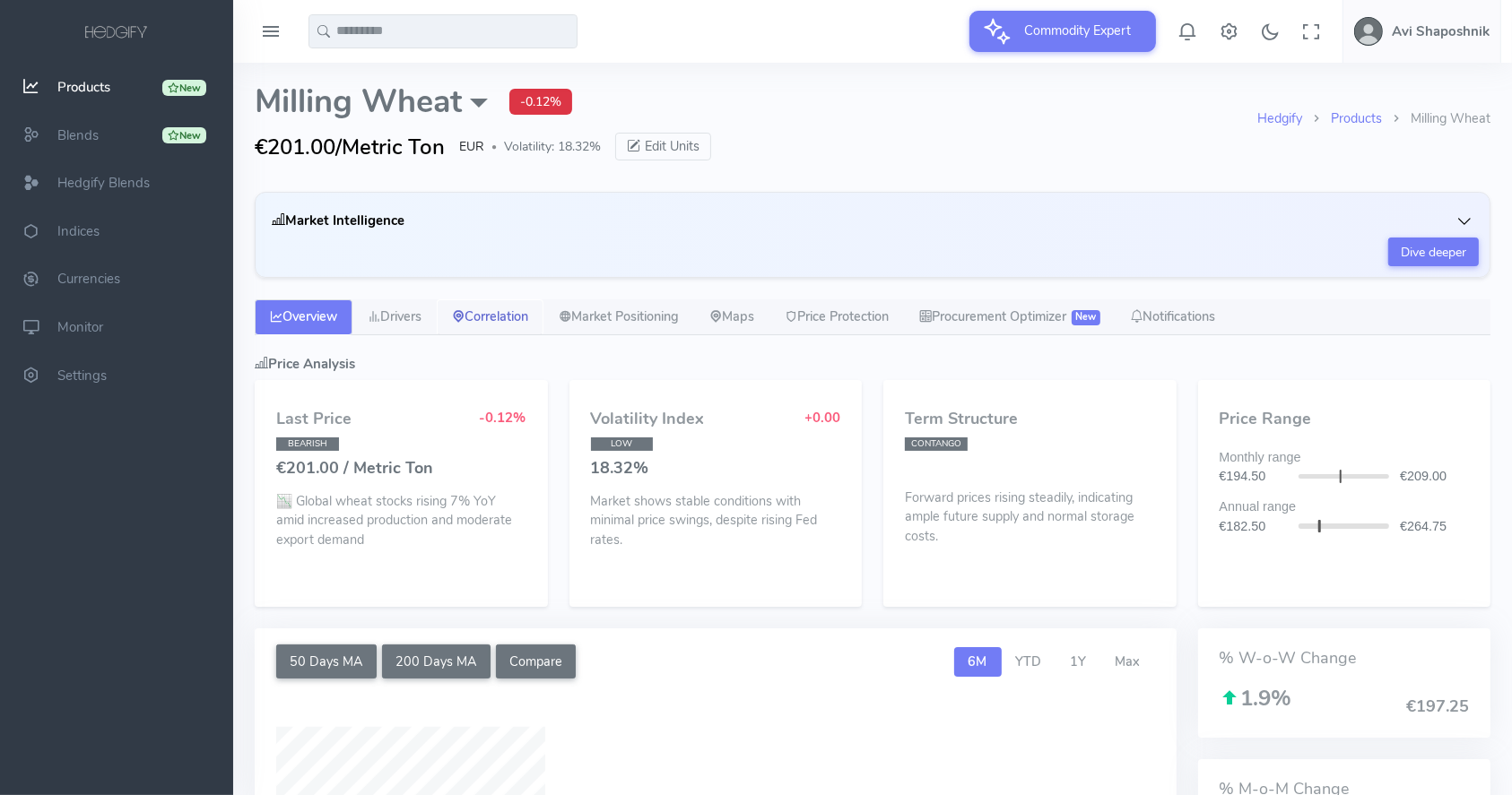 click on "Correlation" at bounding box center (490, 317) 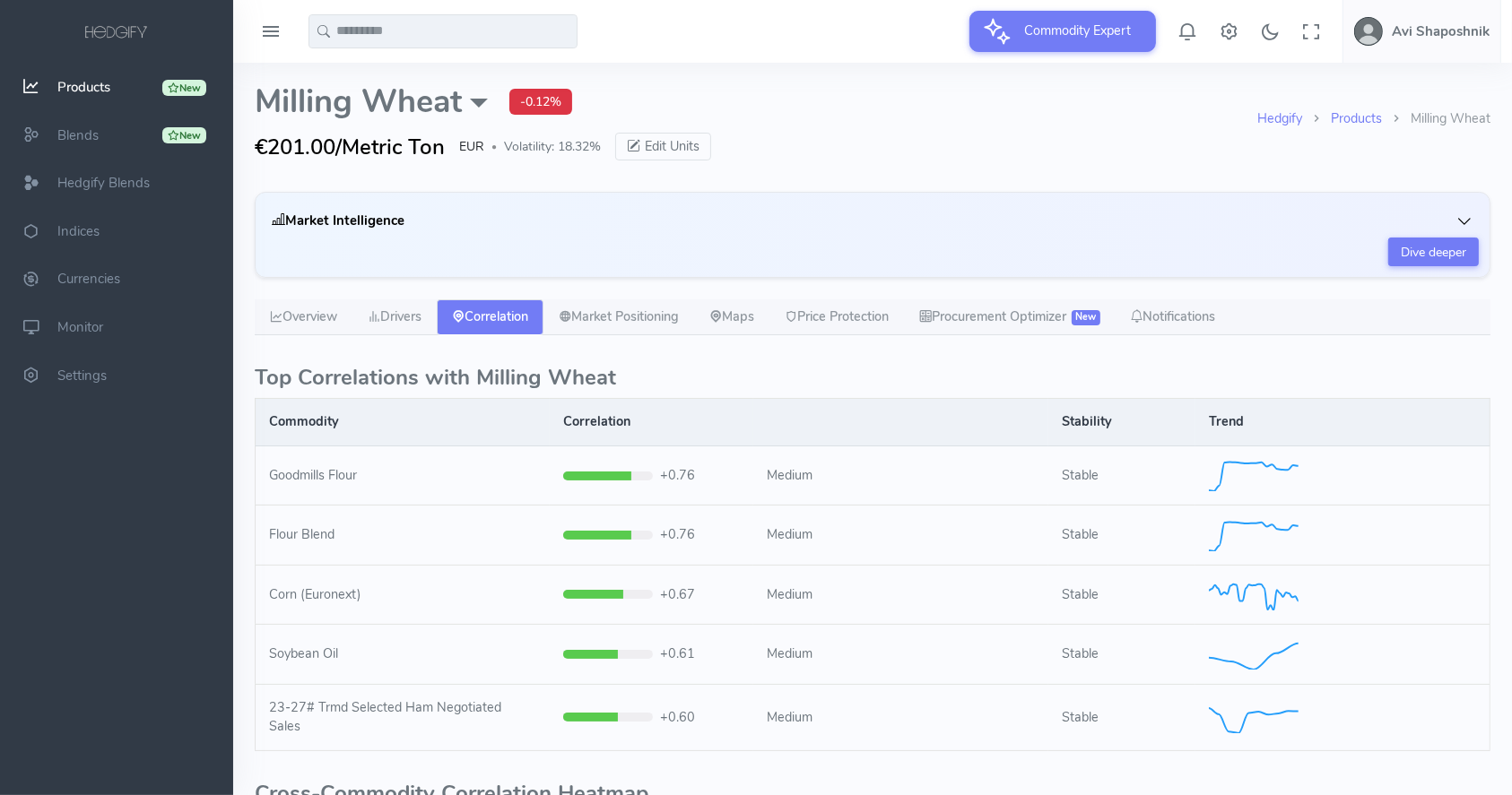 scroll, scrollTop: 119, scrollLeft: 0, axis: vertical 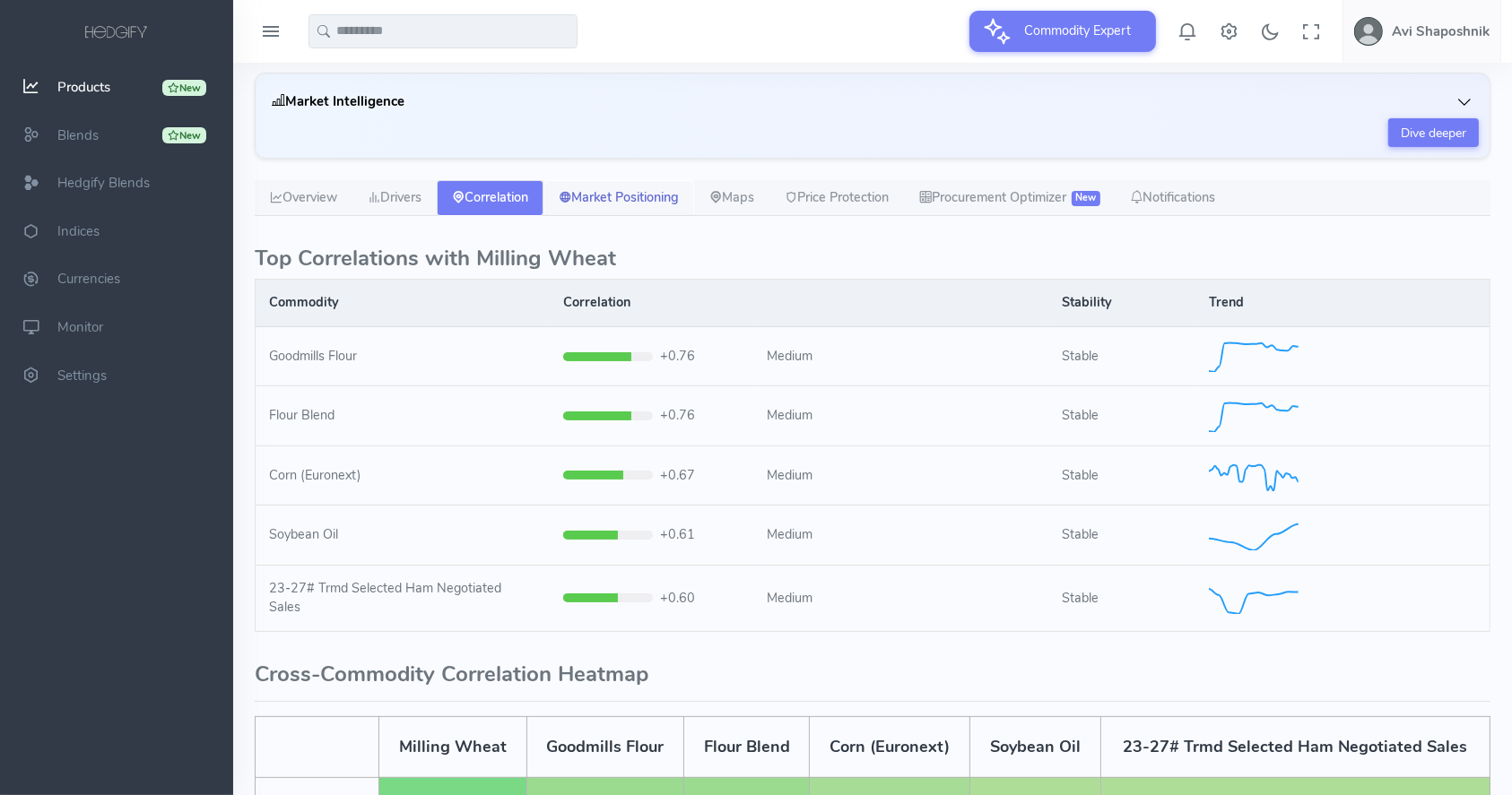 click on "Market Positioning" at bounding box center [619, 198] 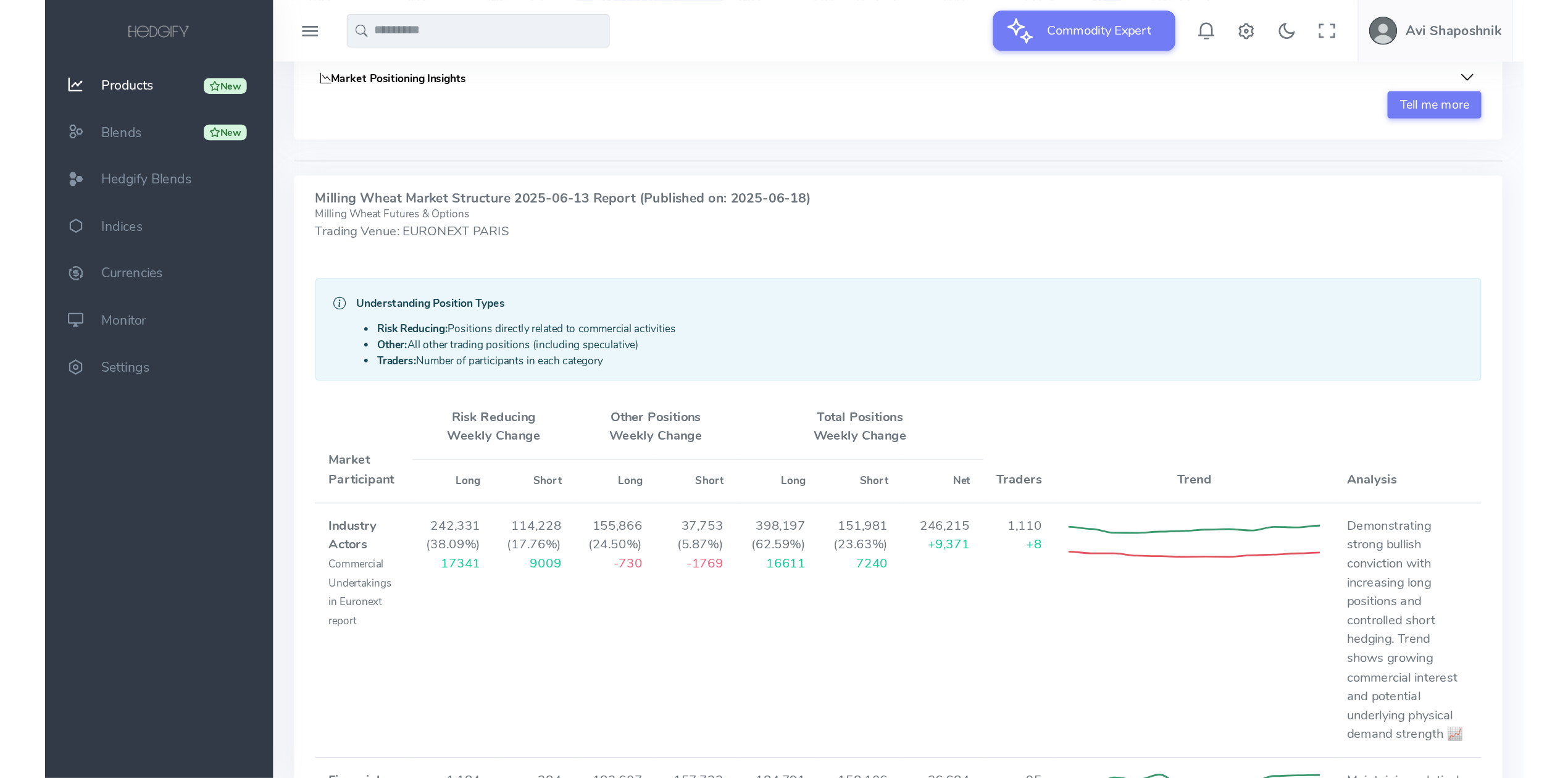 scroll, scrollTop: 82, scrollLeft: 0, axis: vertical 